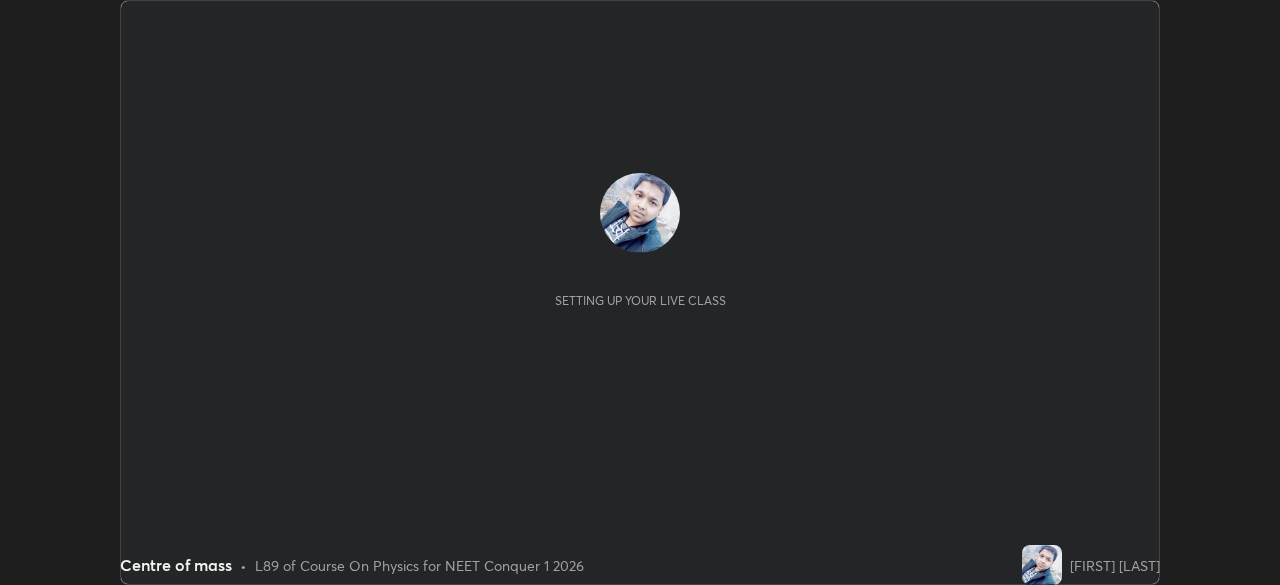 scroll, scrollTop: 0, scrollLeft: 0, axis: both 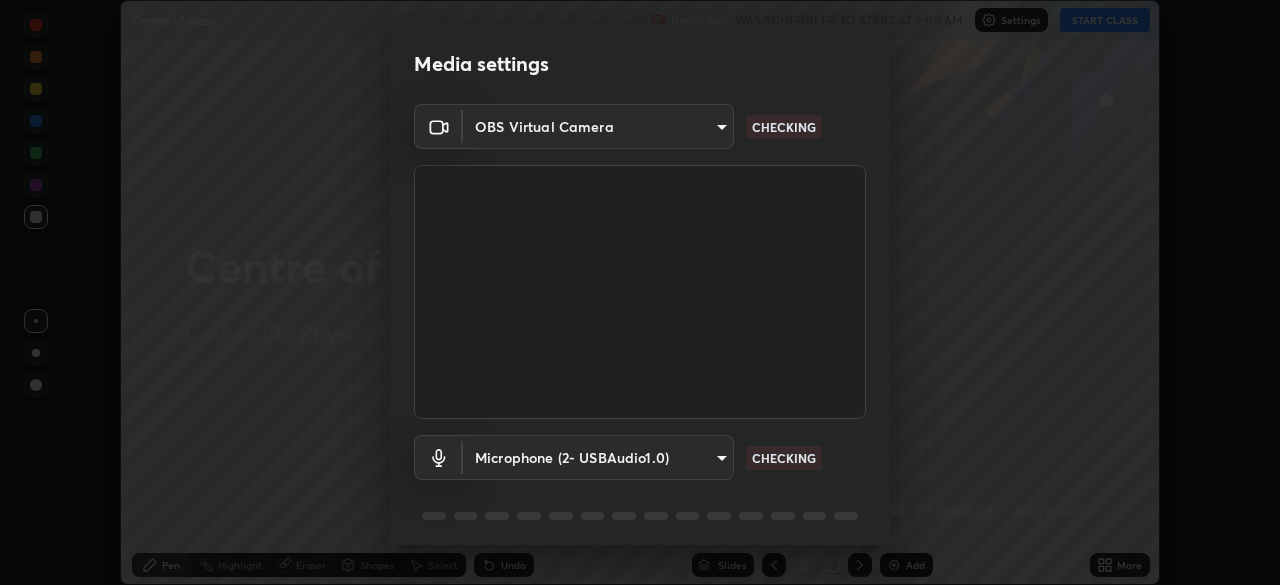 type on "94041621d18cc9dd34390ff77fa3d0b0b860356df96153333a0061212b2b3e48" 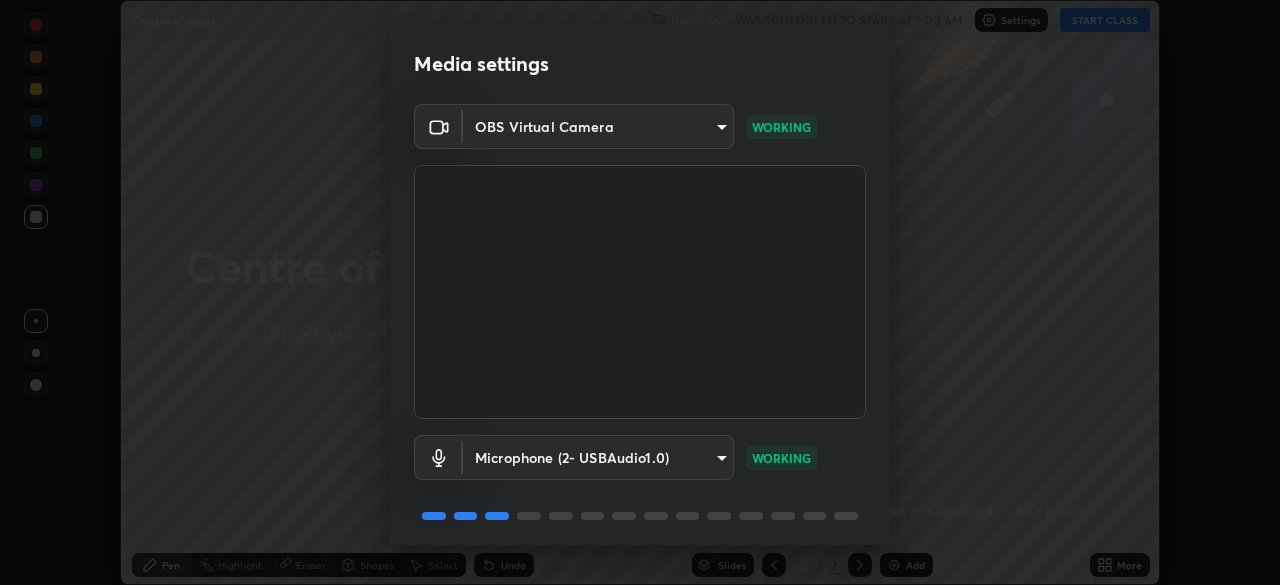 scroll, scrollTop: 71, scrollLeft: 0, axis: vertical 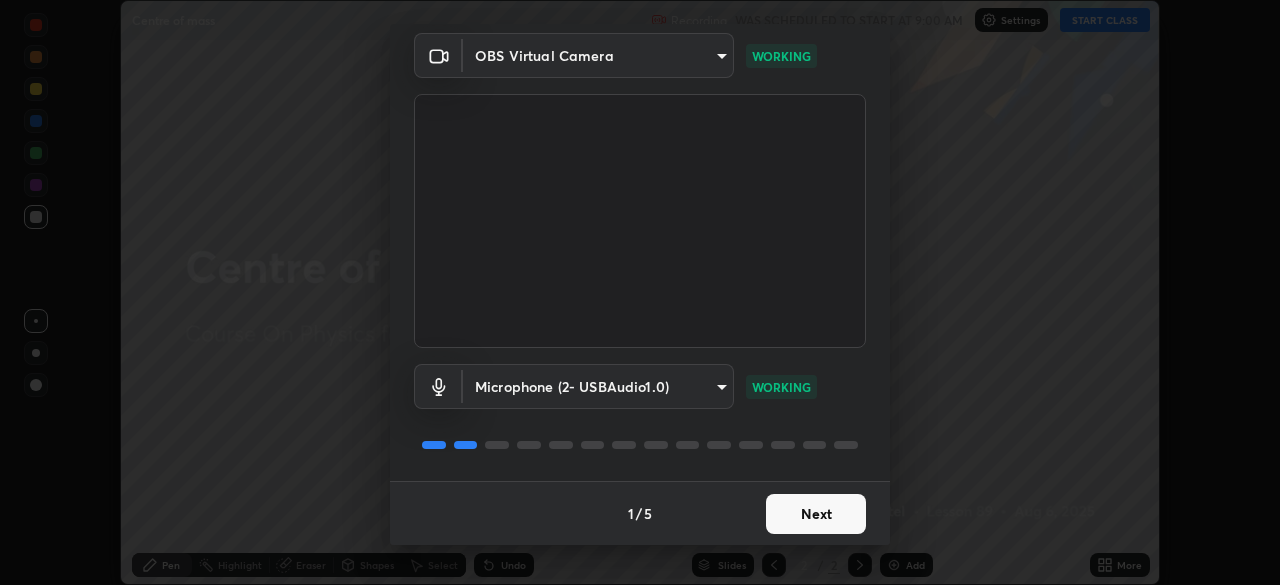 click on "Next" at bounding box center (816, 514) 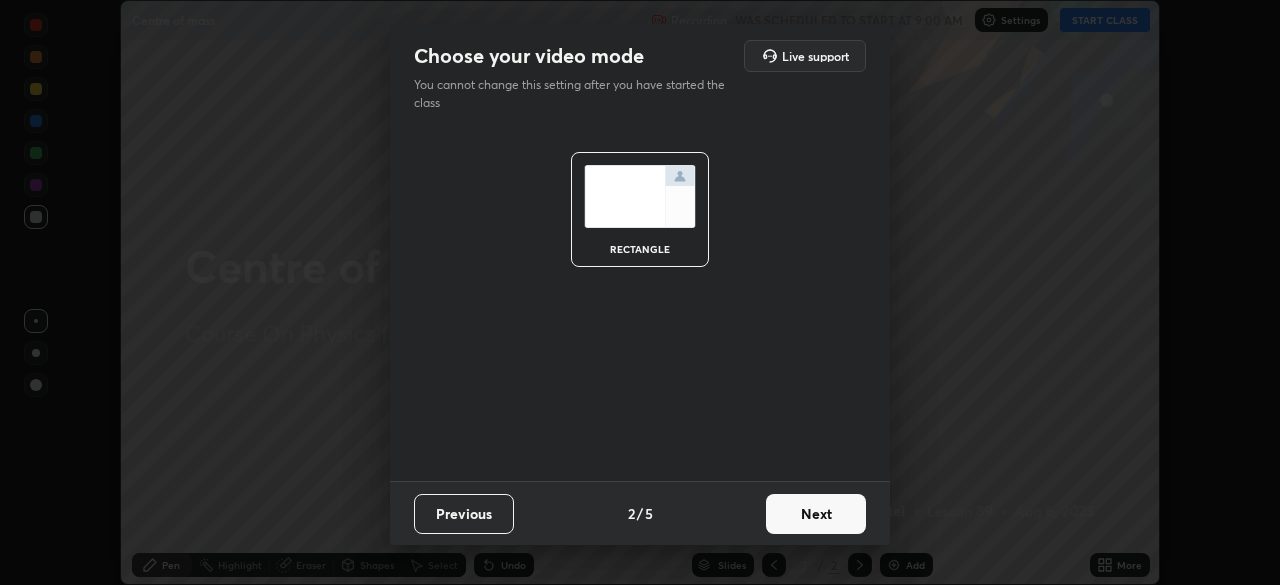 scroll, scrollTop: 0, scrollLeft: 0, axis: both 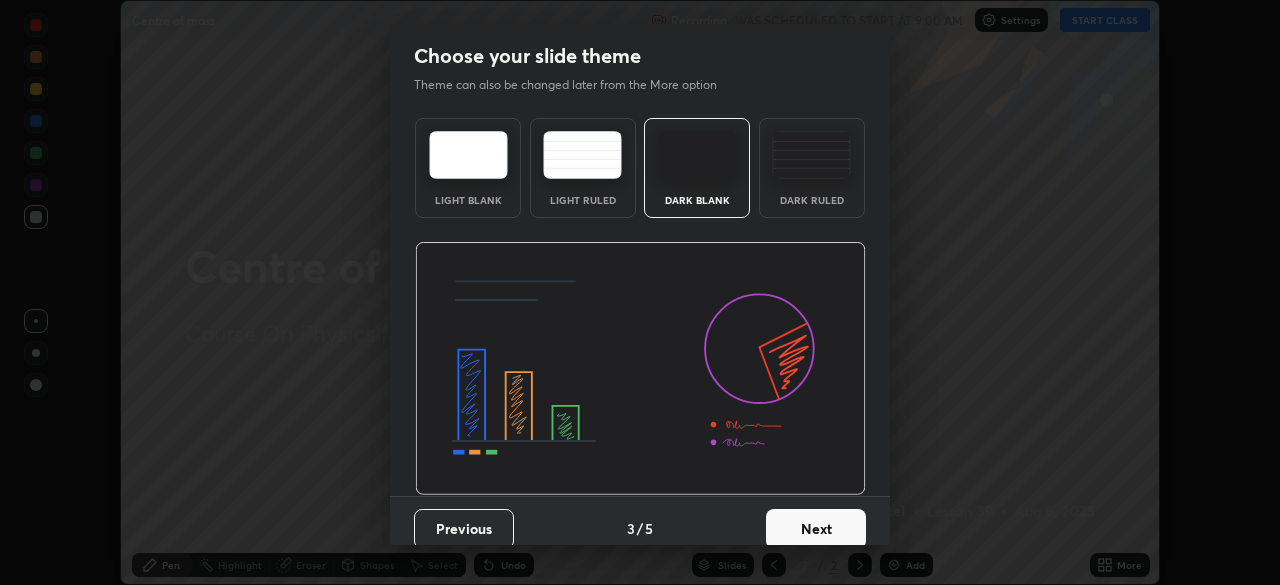click on "Next" at bounding box center [816, 529] 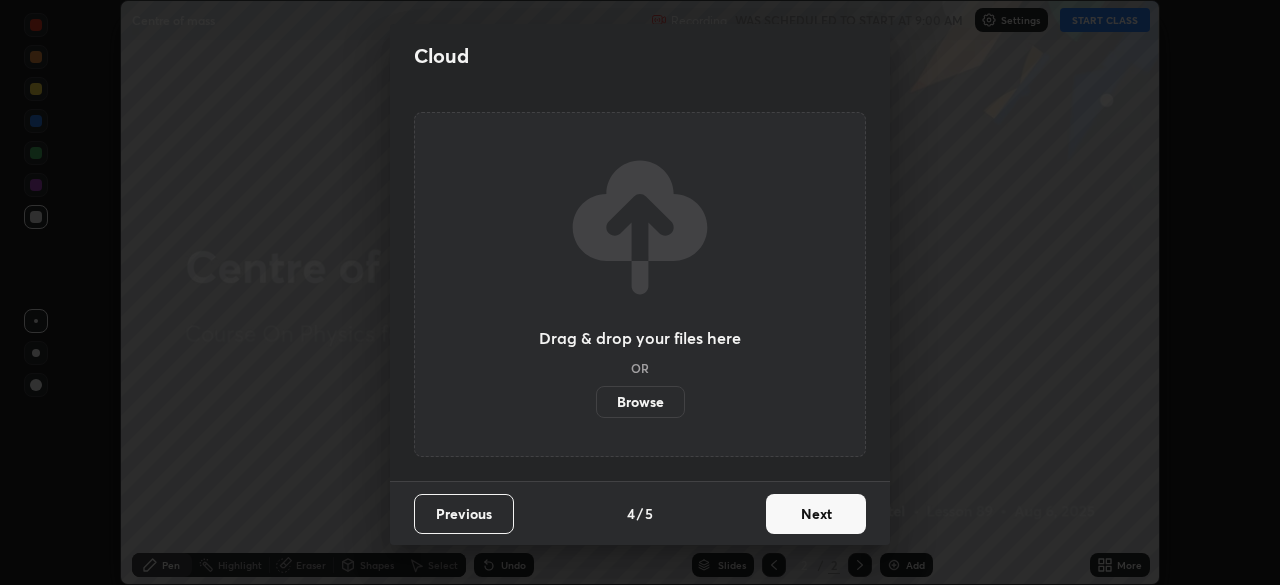 click on "Next" at bounding box center (816, 514) 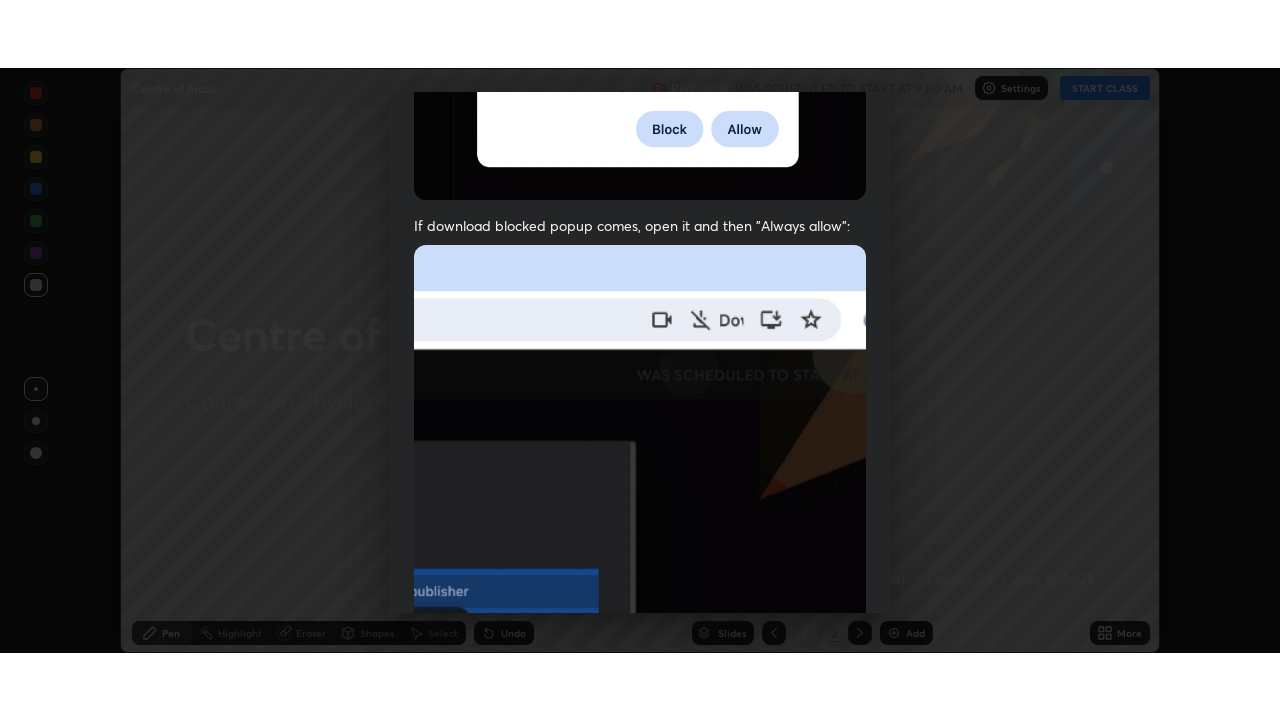 scroll, scrollTop: 479, scrollLeft: 0, axis: vertical 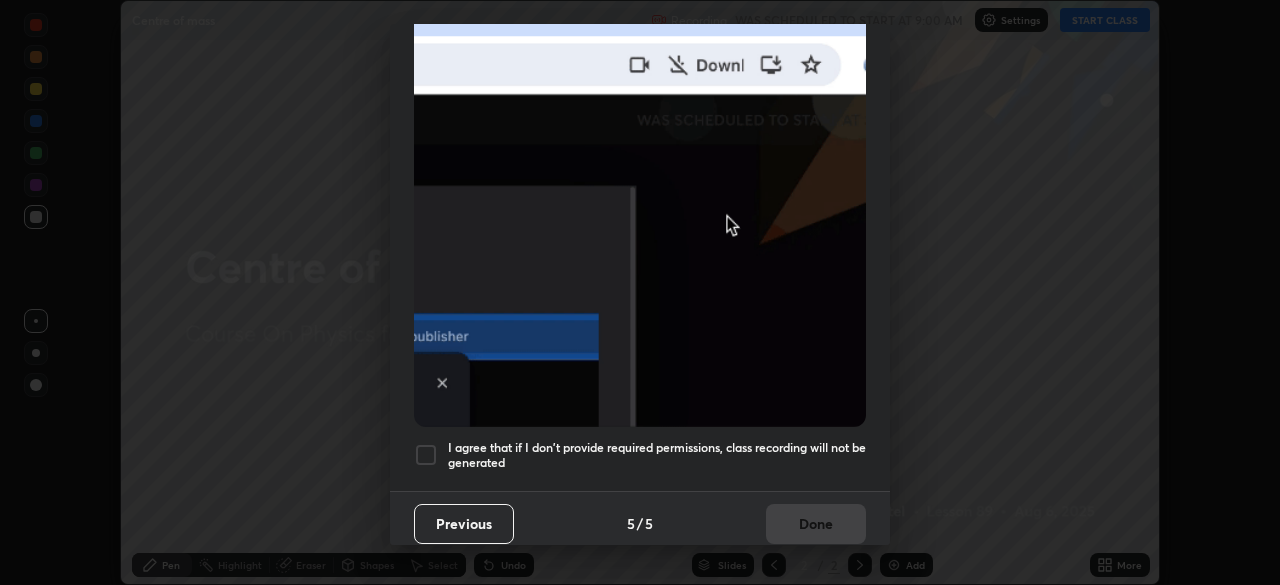 click on "I agree that if I don't provide required permissions, class recording will not be generated" at bounding box center [657, 455] 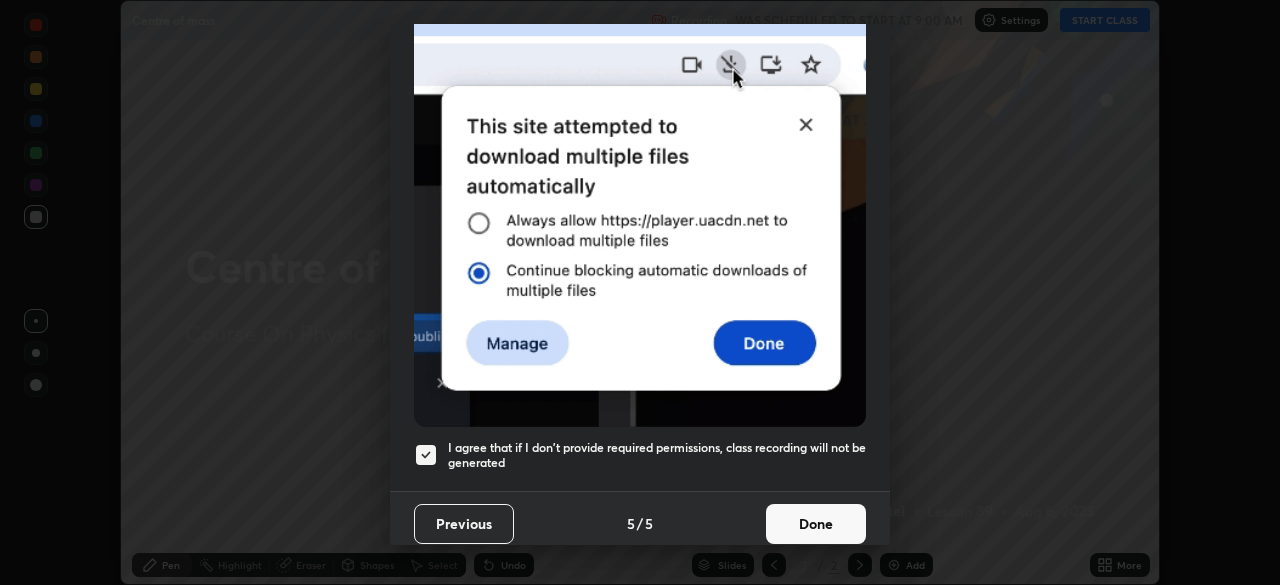 click on "Done" at bounding box center (816, 524) 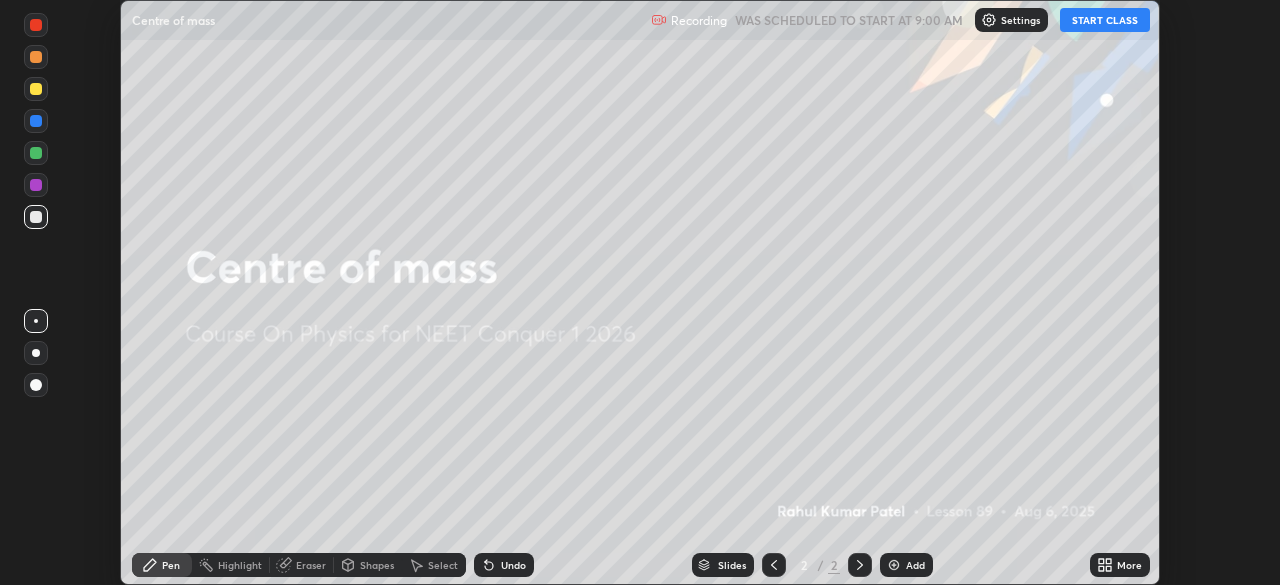 click on "START CLASS" at bounding box center [1105, 20] 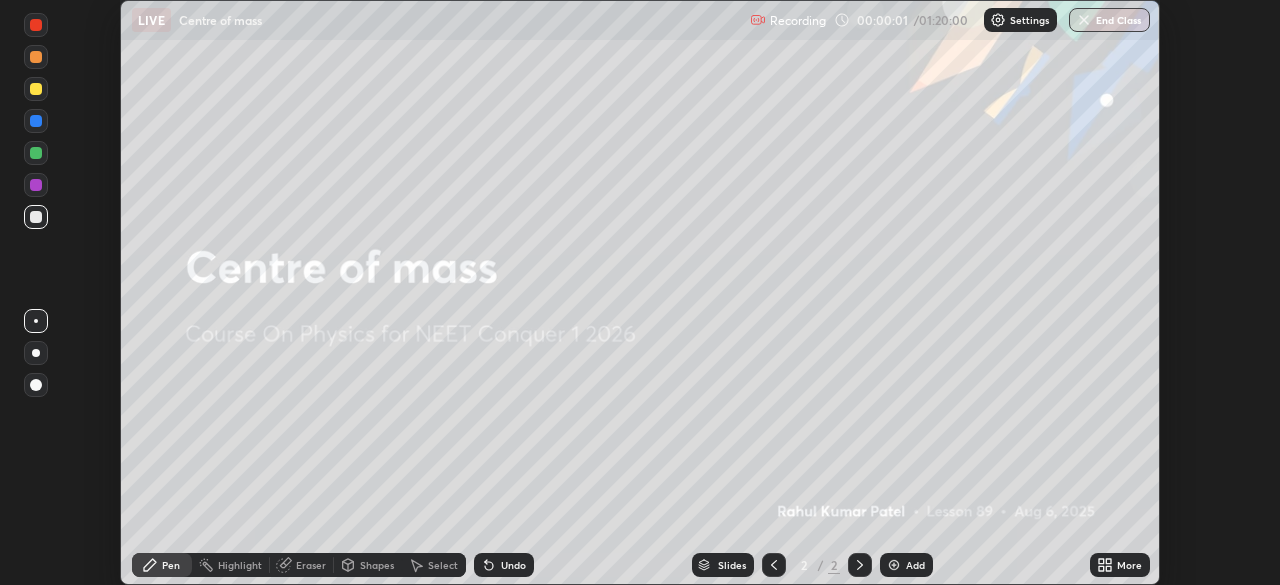 click on "Add" at bounding box center [915, 565] 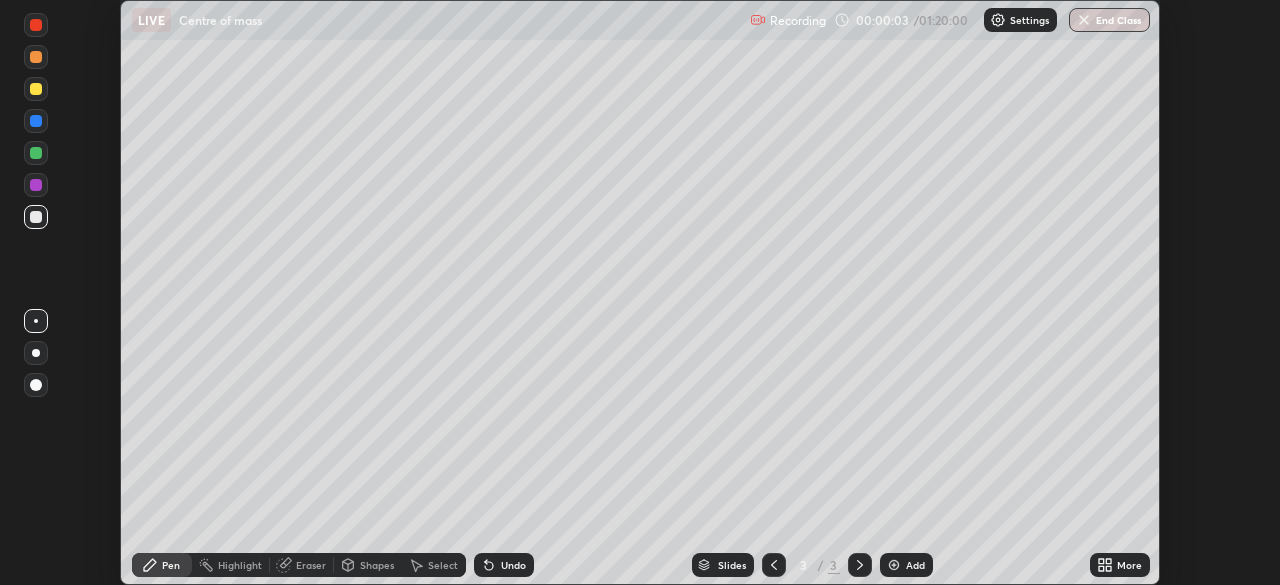 click on "More" at bounding box center [1120, 565] 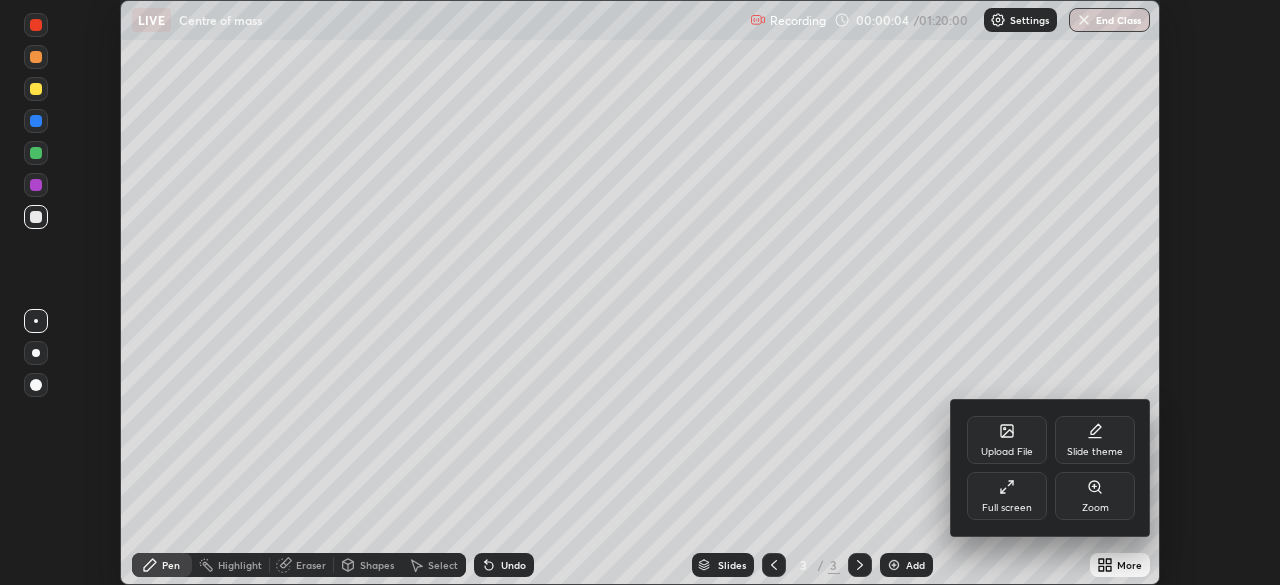 click 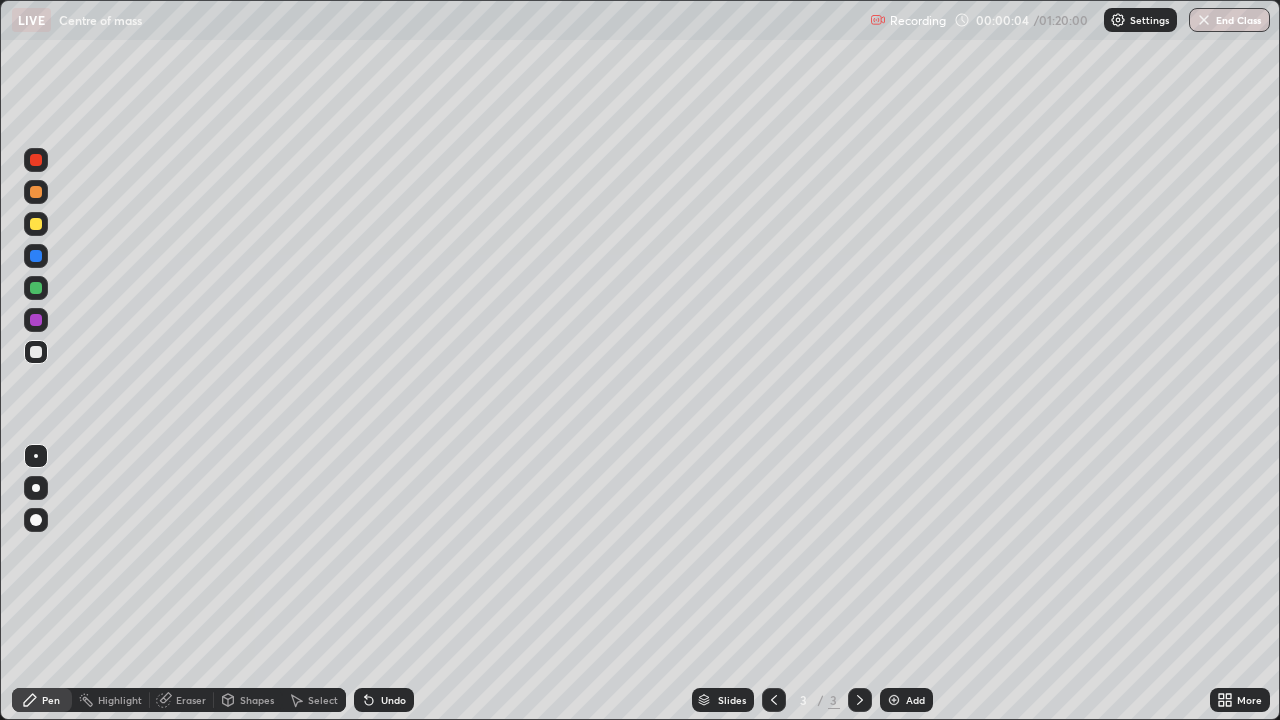 scroll, scrollTop: 99280, scrollLeft: 98720, axis: both 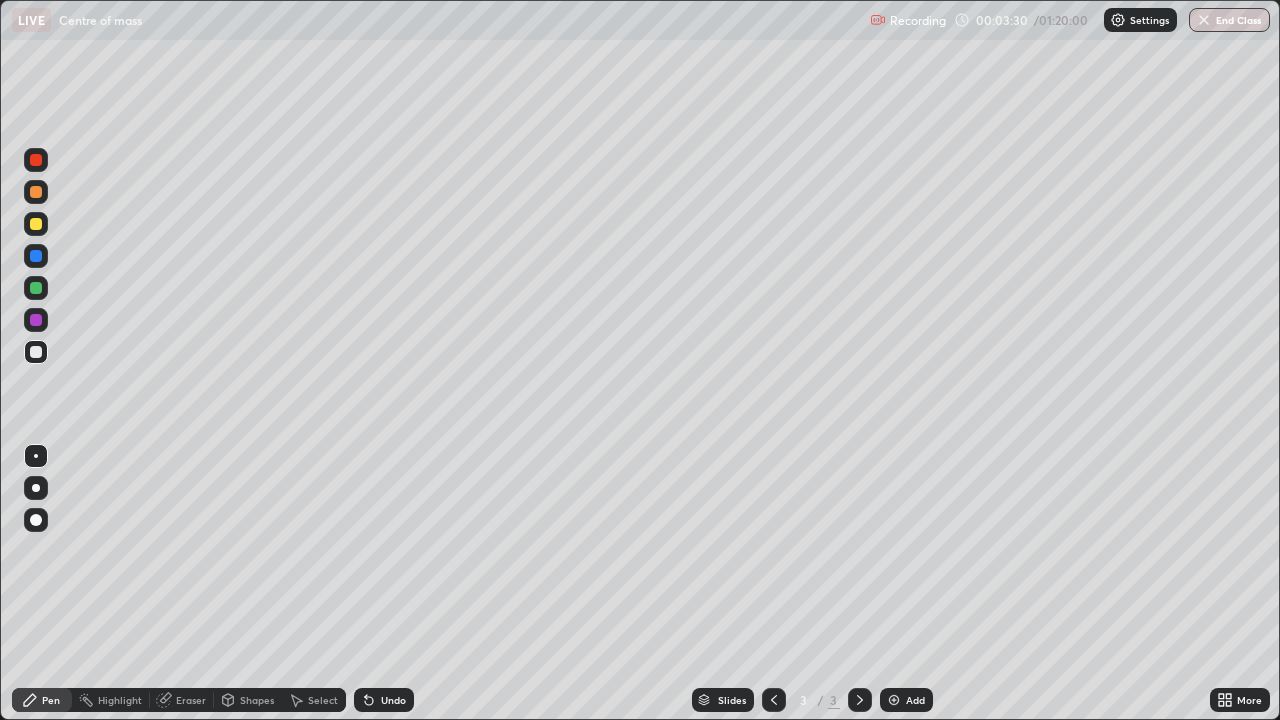click at bounding box center [36, 192] 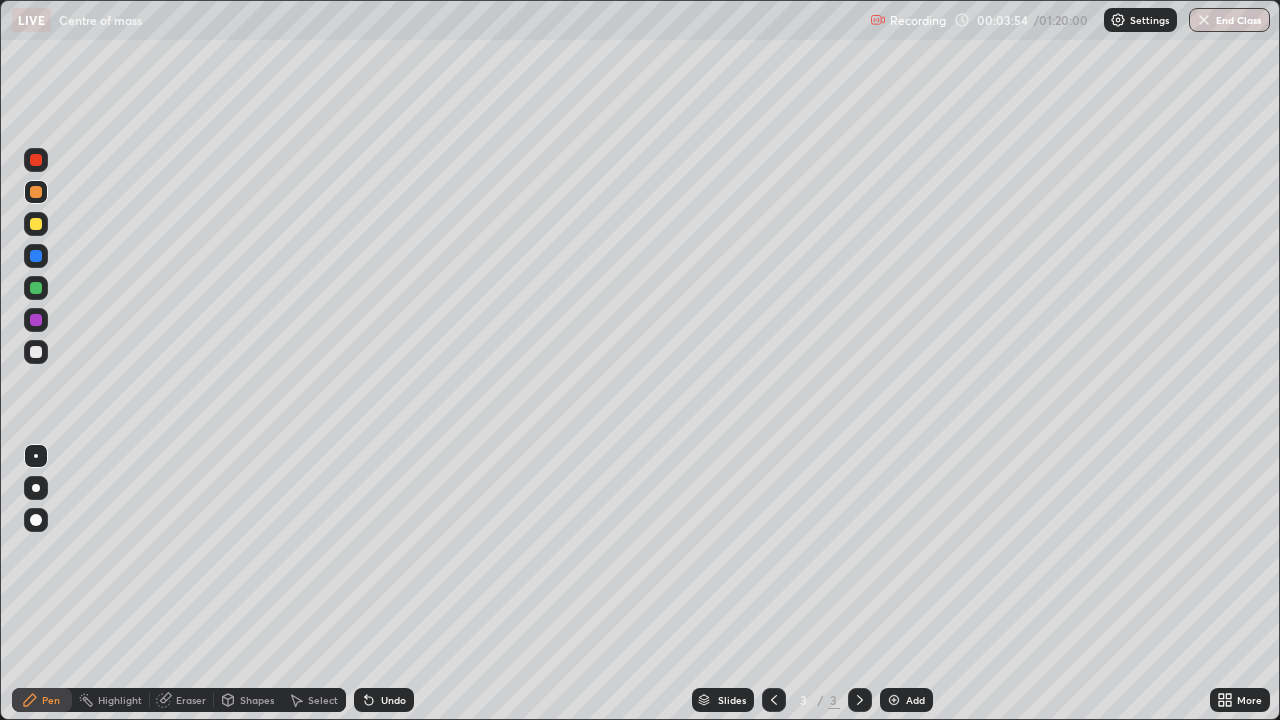 click at bounding box center (36, 224) 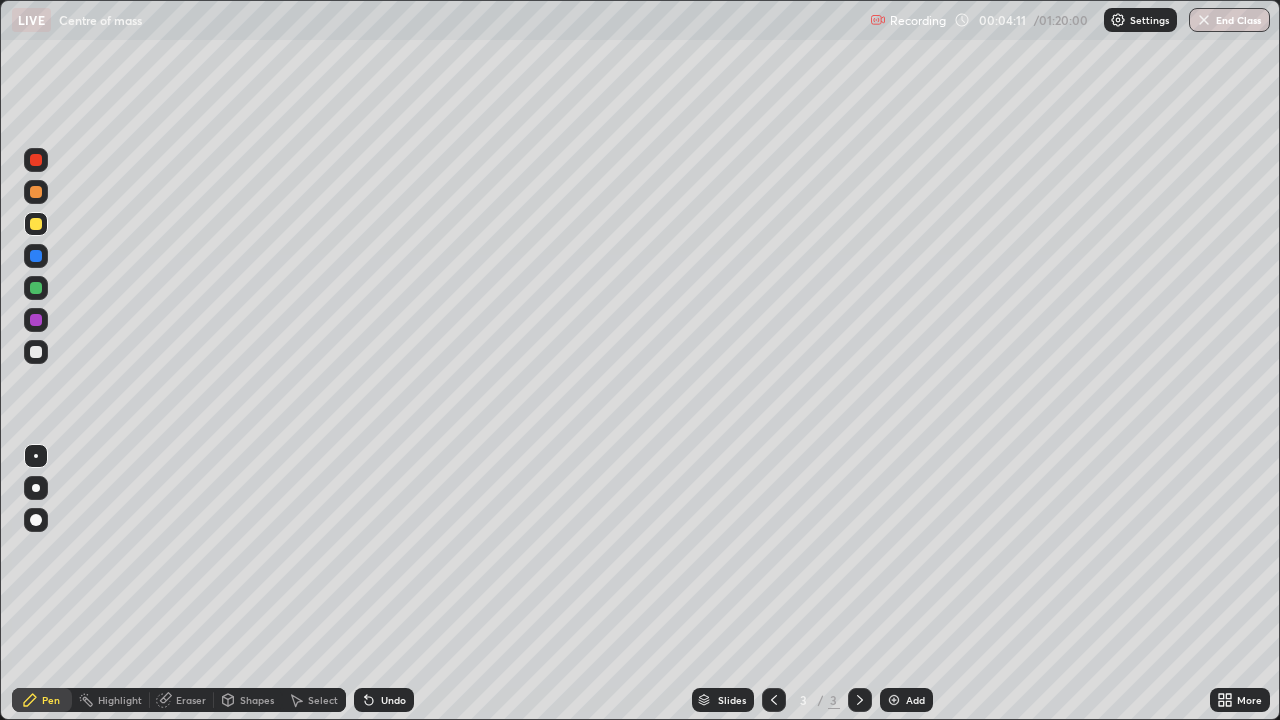 click at bounding box center [36, 256] 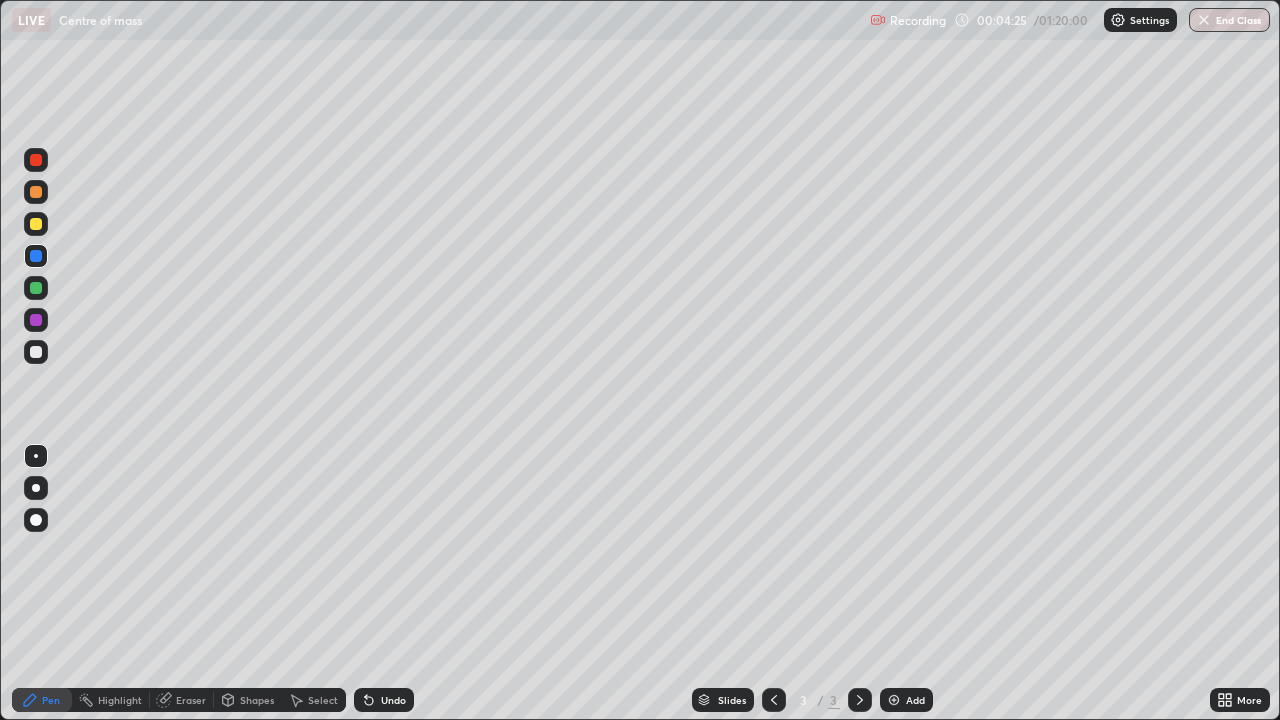 click at bounding box center [36, 288] 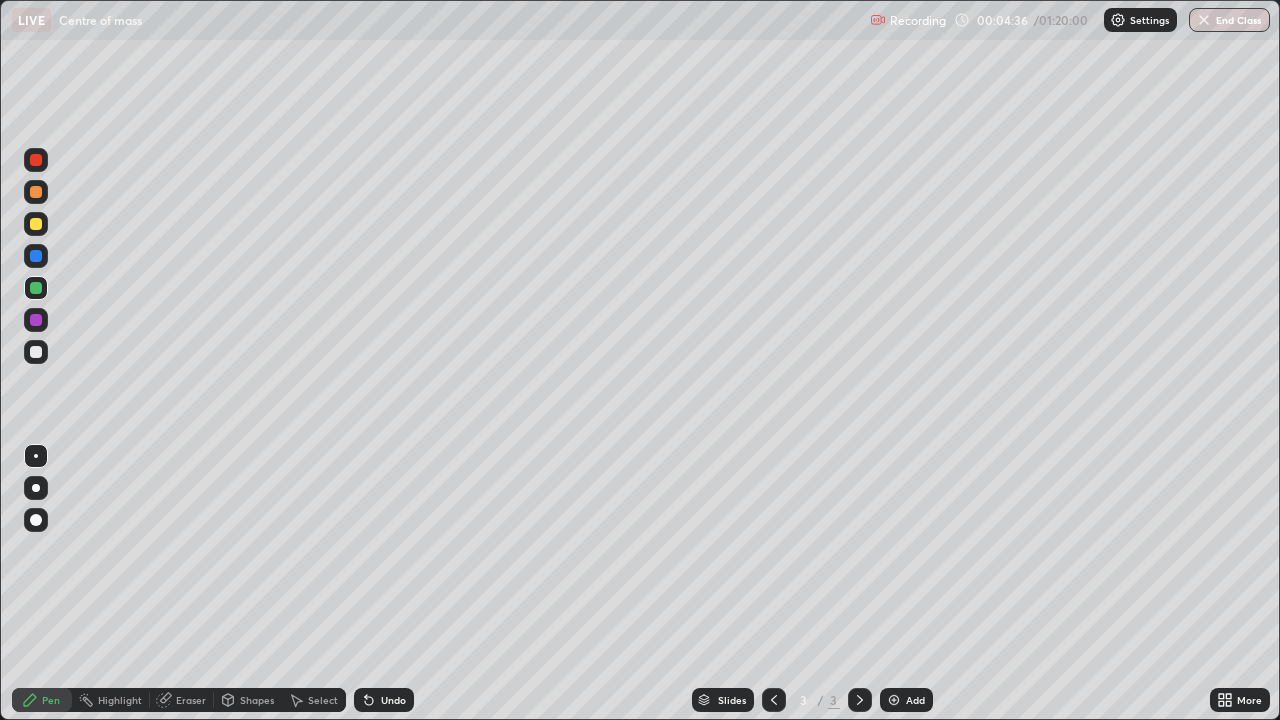 click on "Undo" at bounding box center [393, 700] 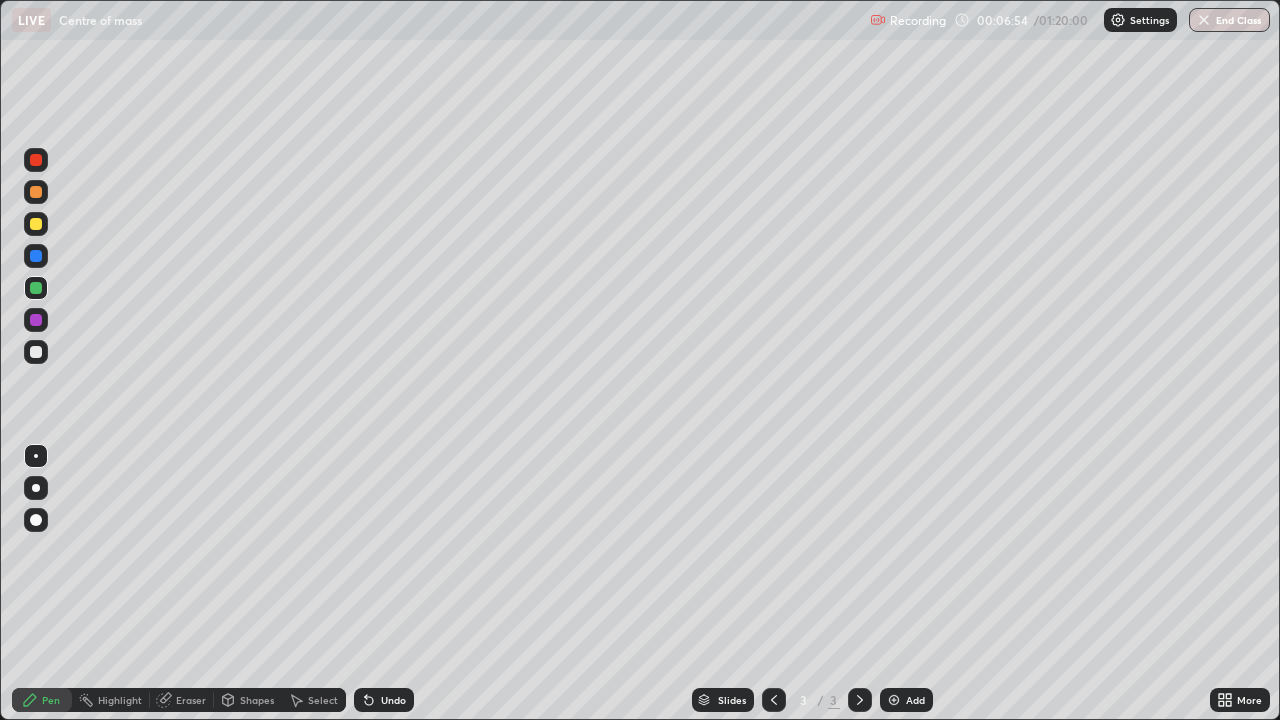click on "Add" at bounding box center (906, 700) 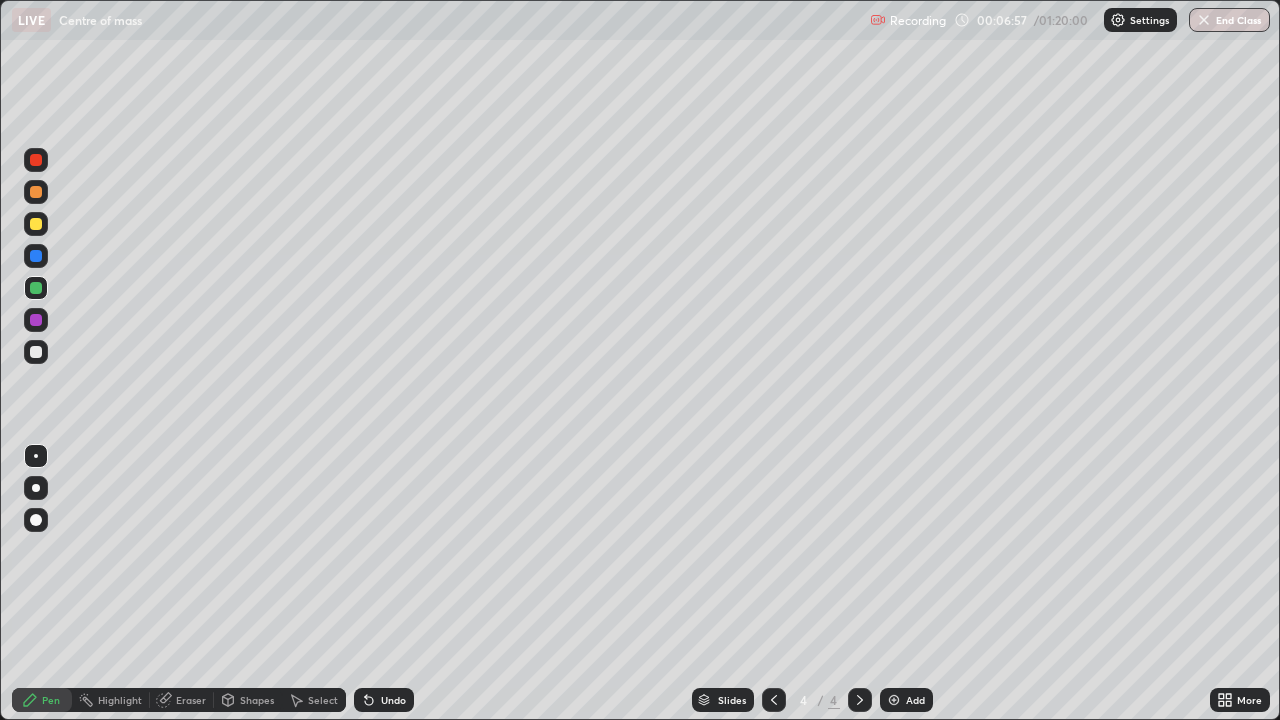 click at bounding box center [36, 160] 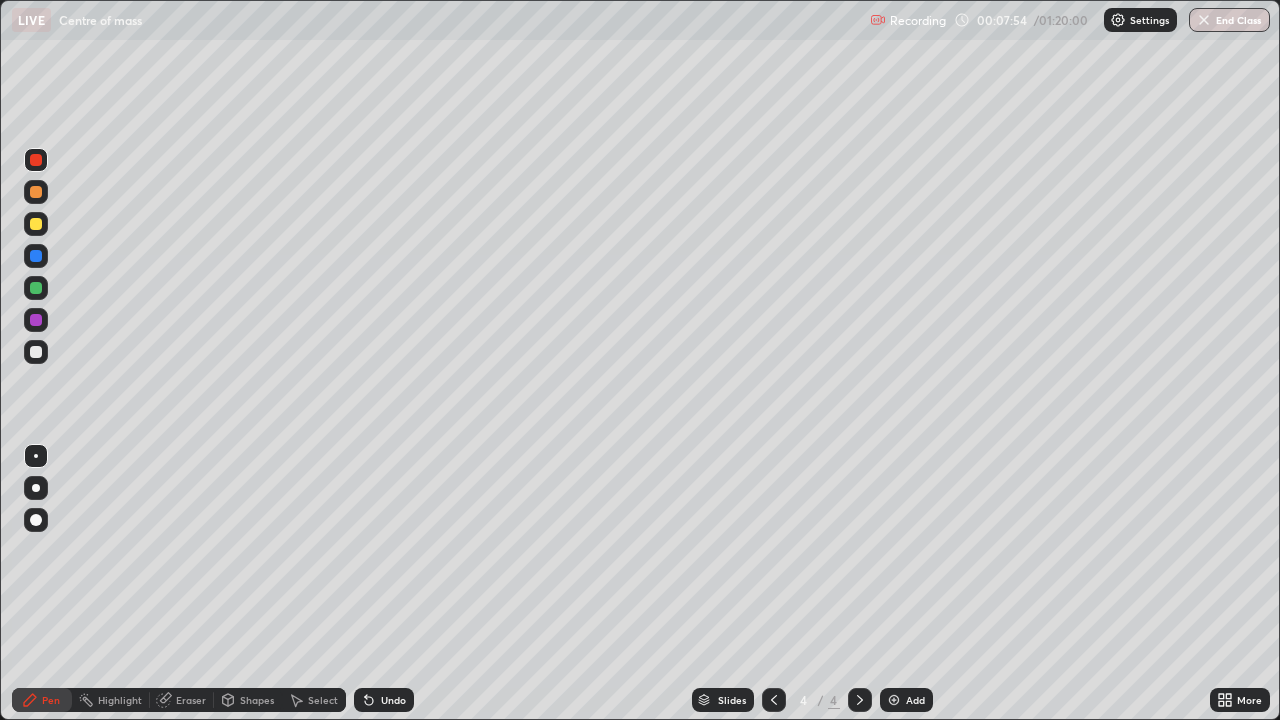 click on "Undo" at bounding box center (384, 700) 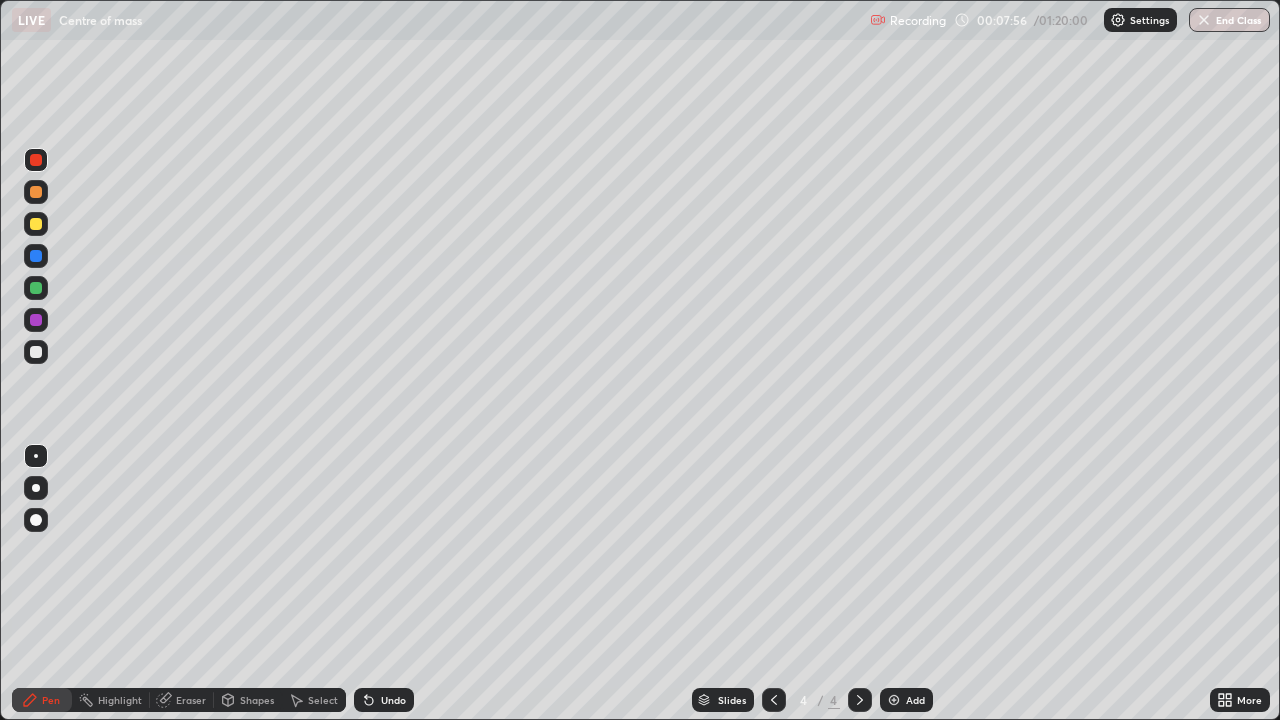 click at bounding box center (36, 192) 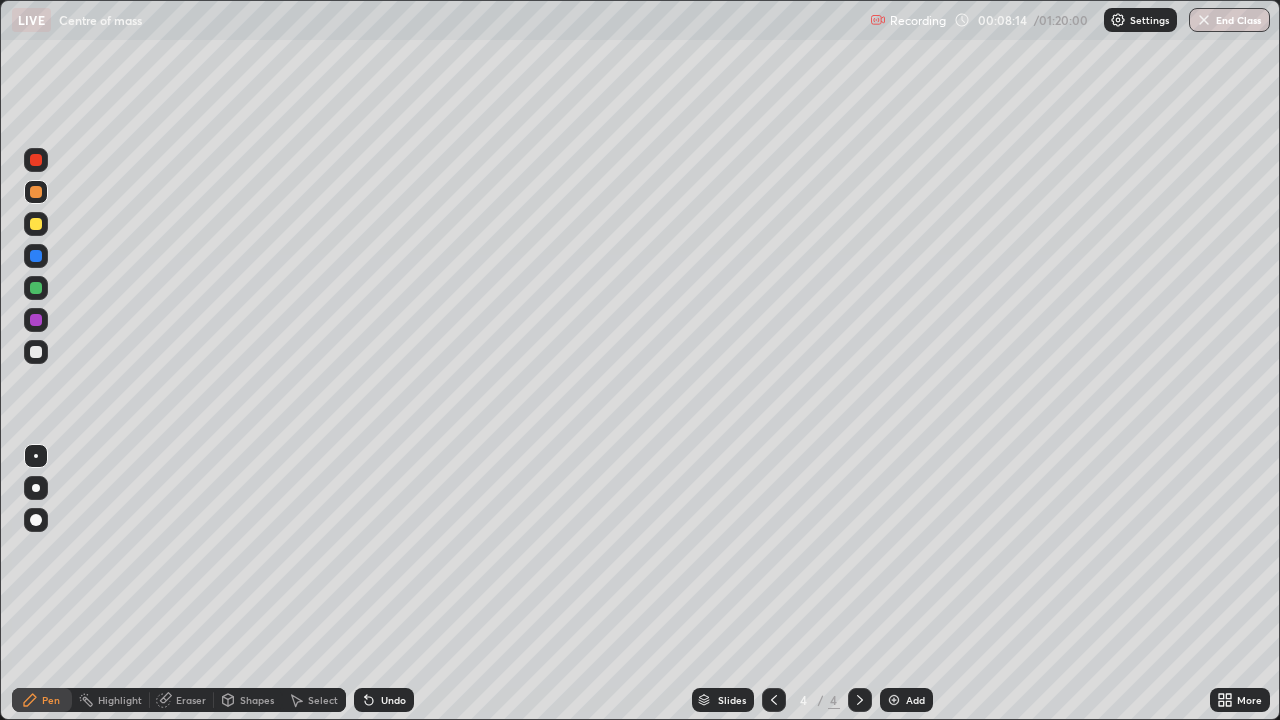 click at bounding box center [36, 224] 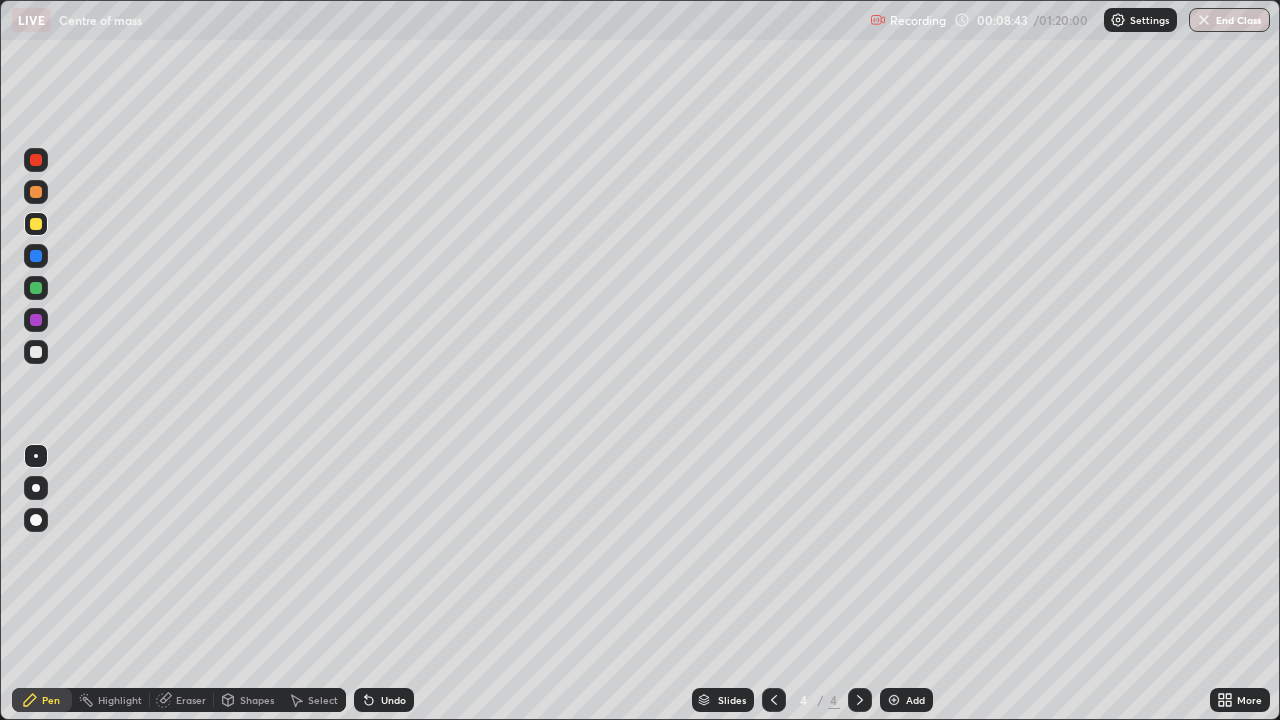 click at bounding box center (36, 288) 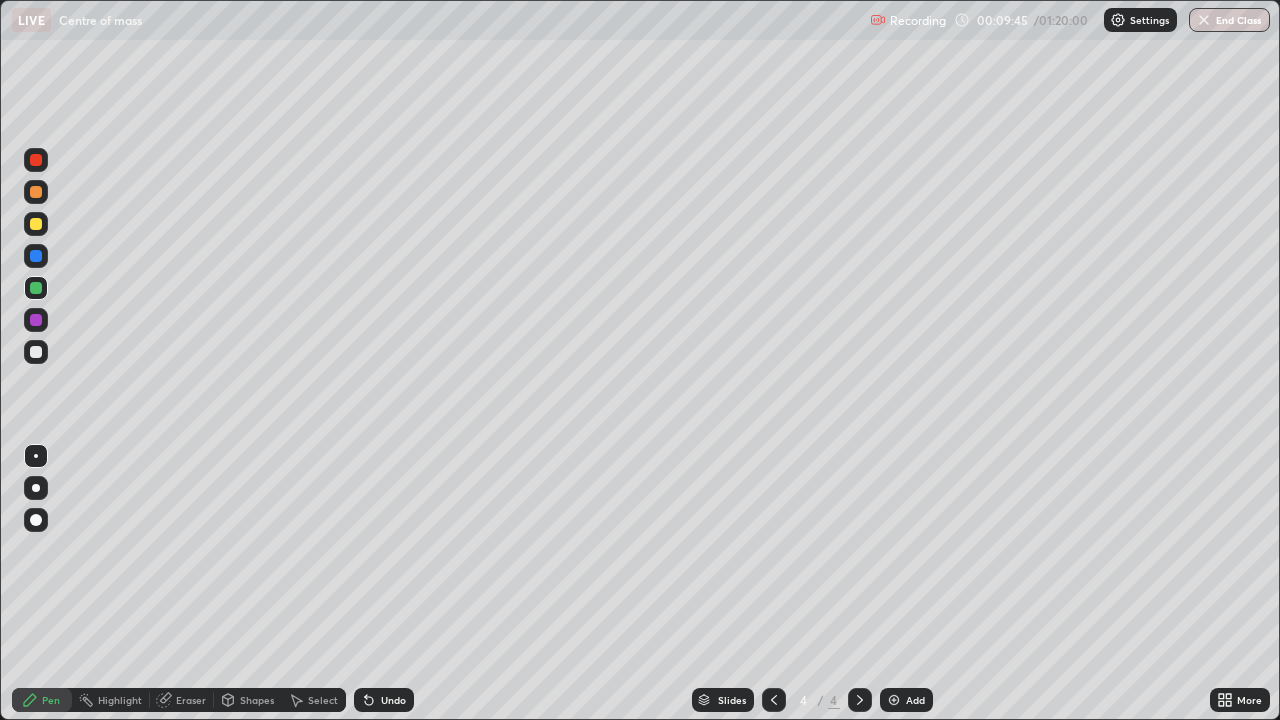 click on "Undo" at bounding box center (384, 700) 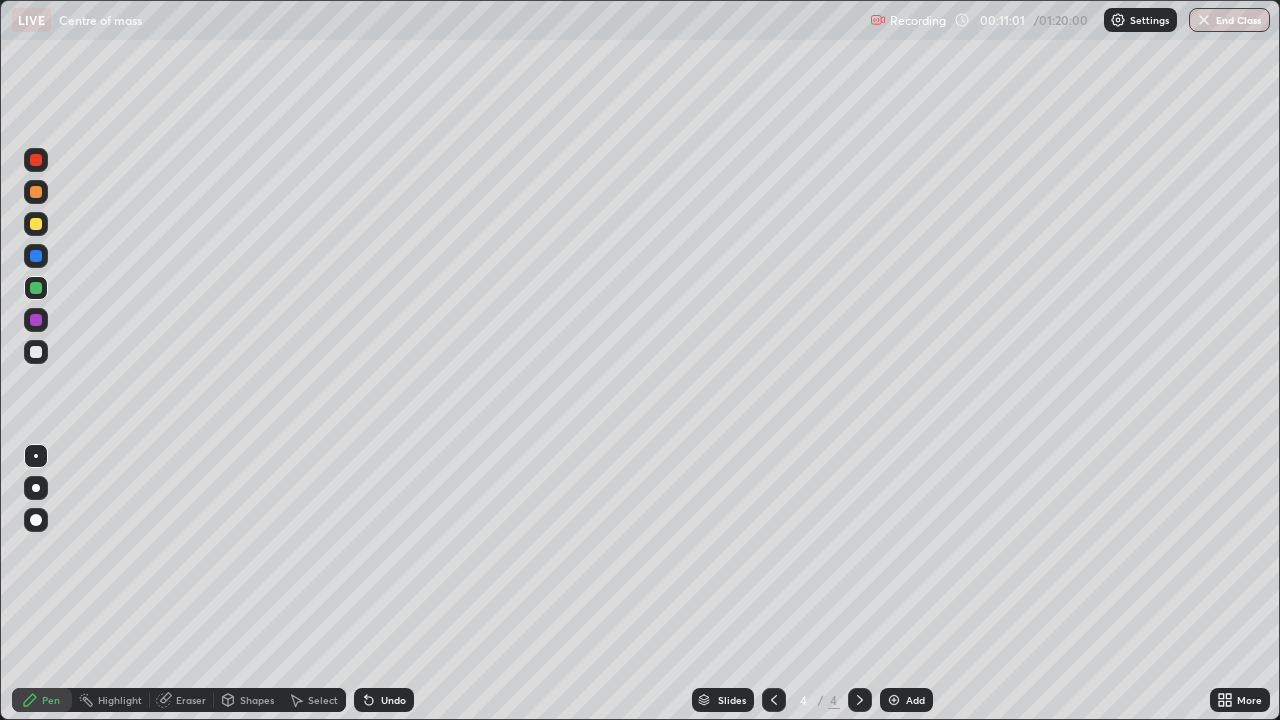 click at bounding box center [36, 352] 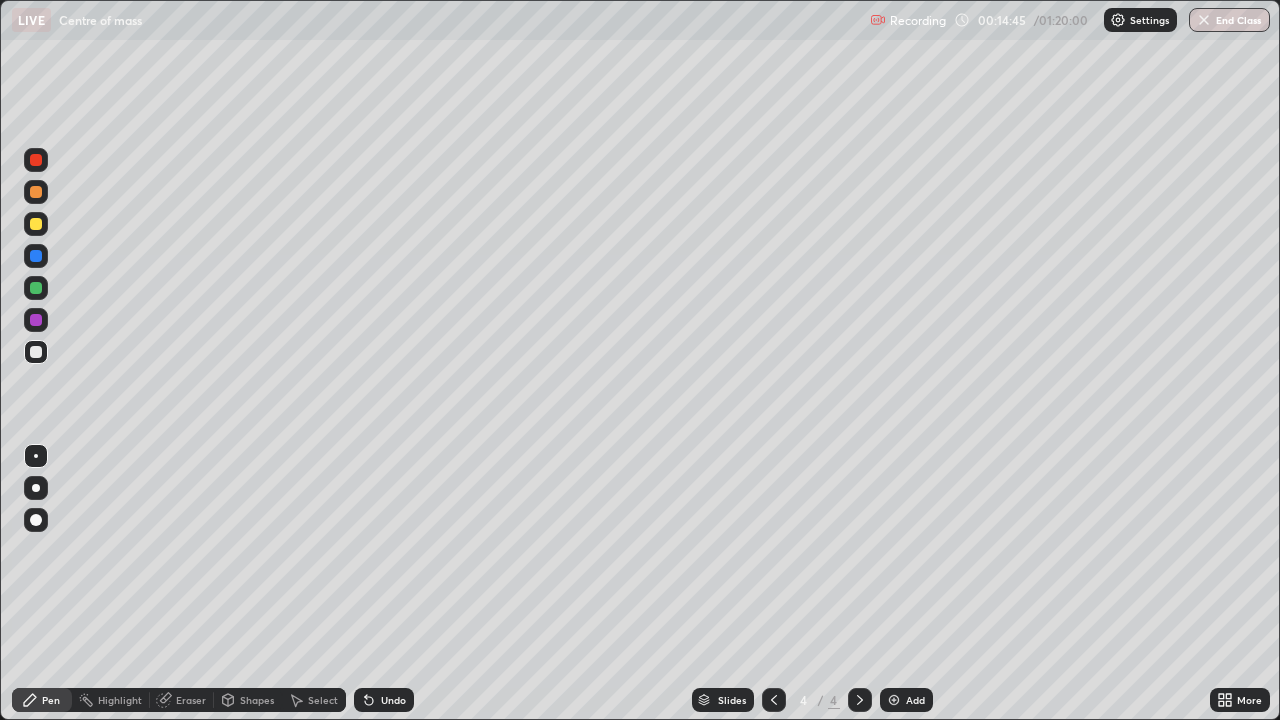 click on "Add" at bounding box center [915, 700] 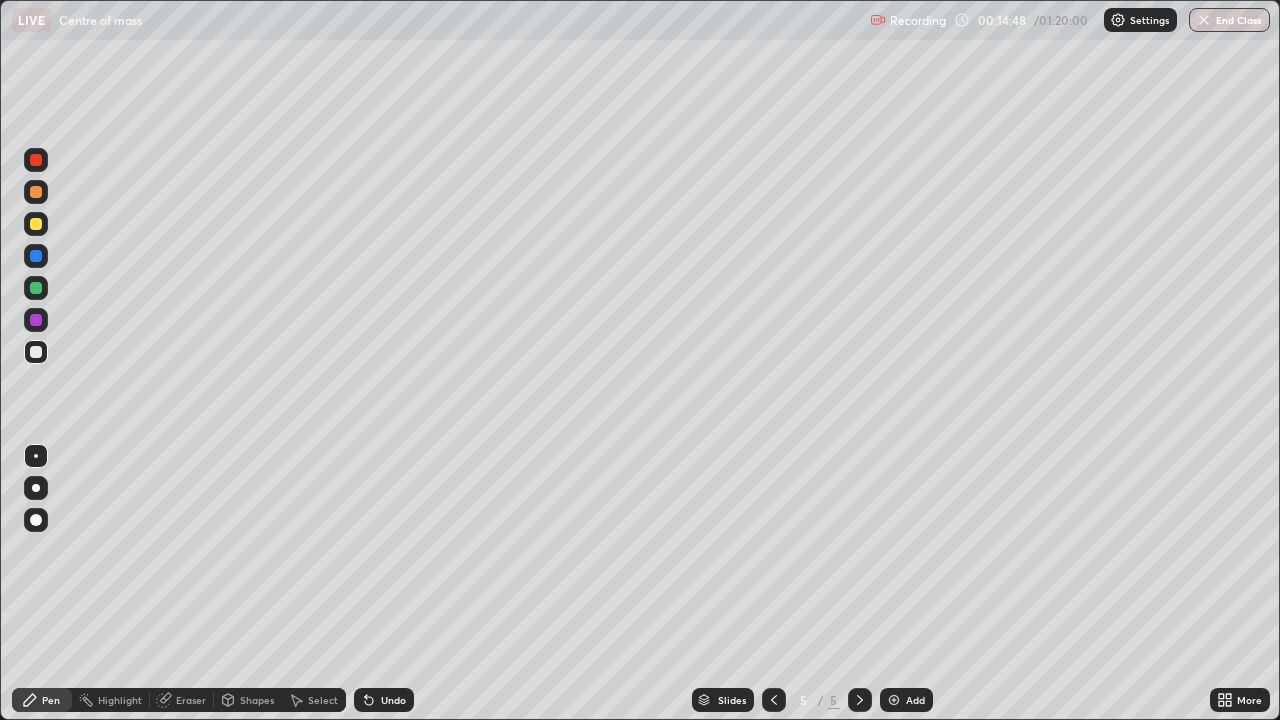 click at bounding box center [36, 160] 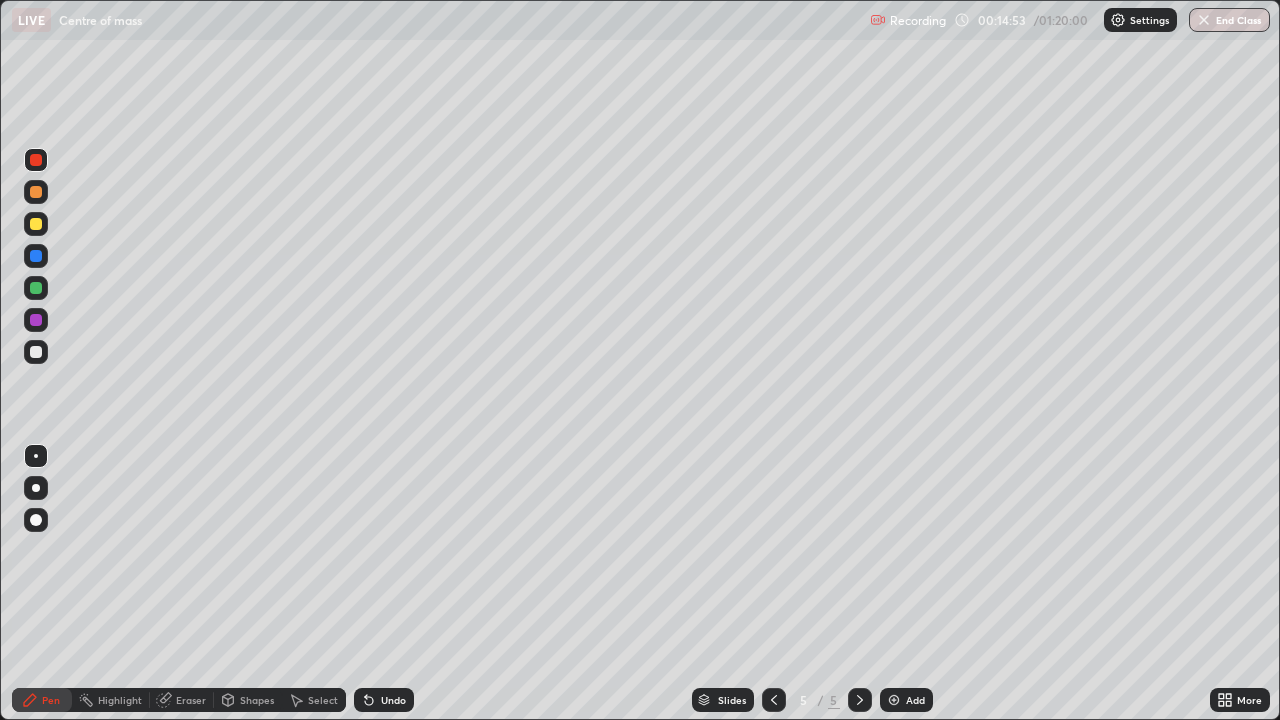 click at bounding box center (36, 192) 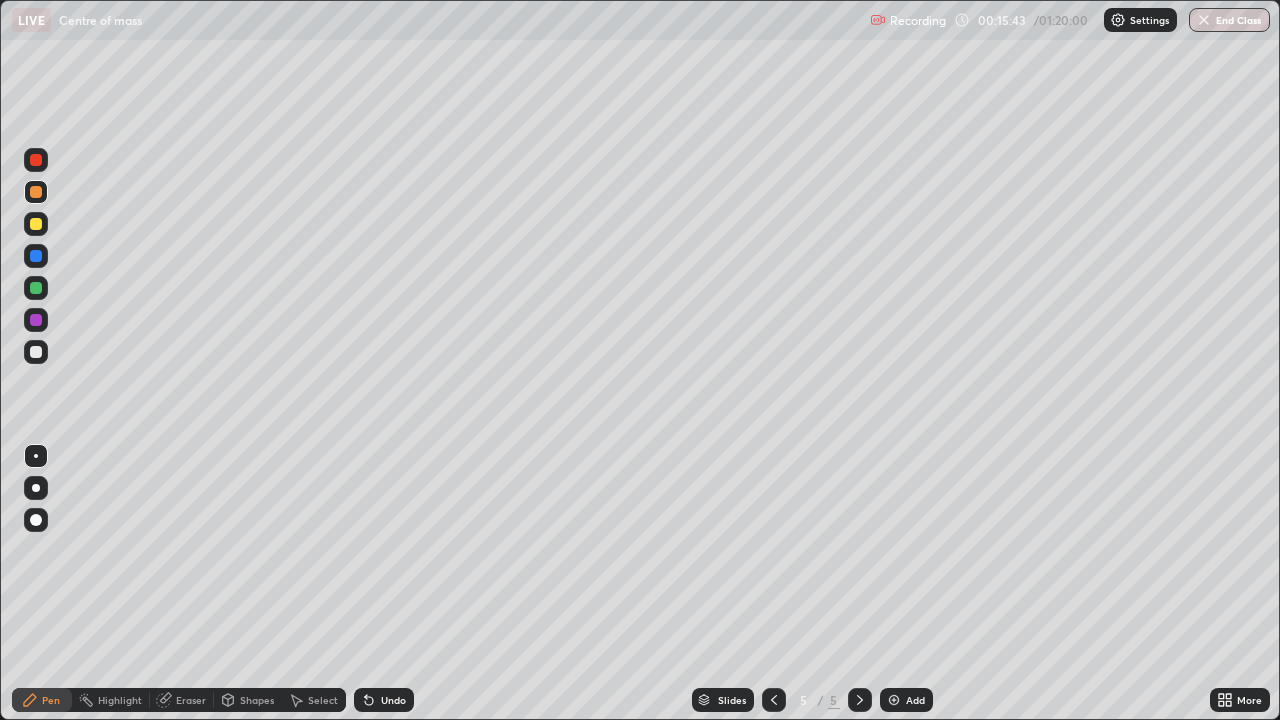 click on "Undo" at bounding box center (393, 700) 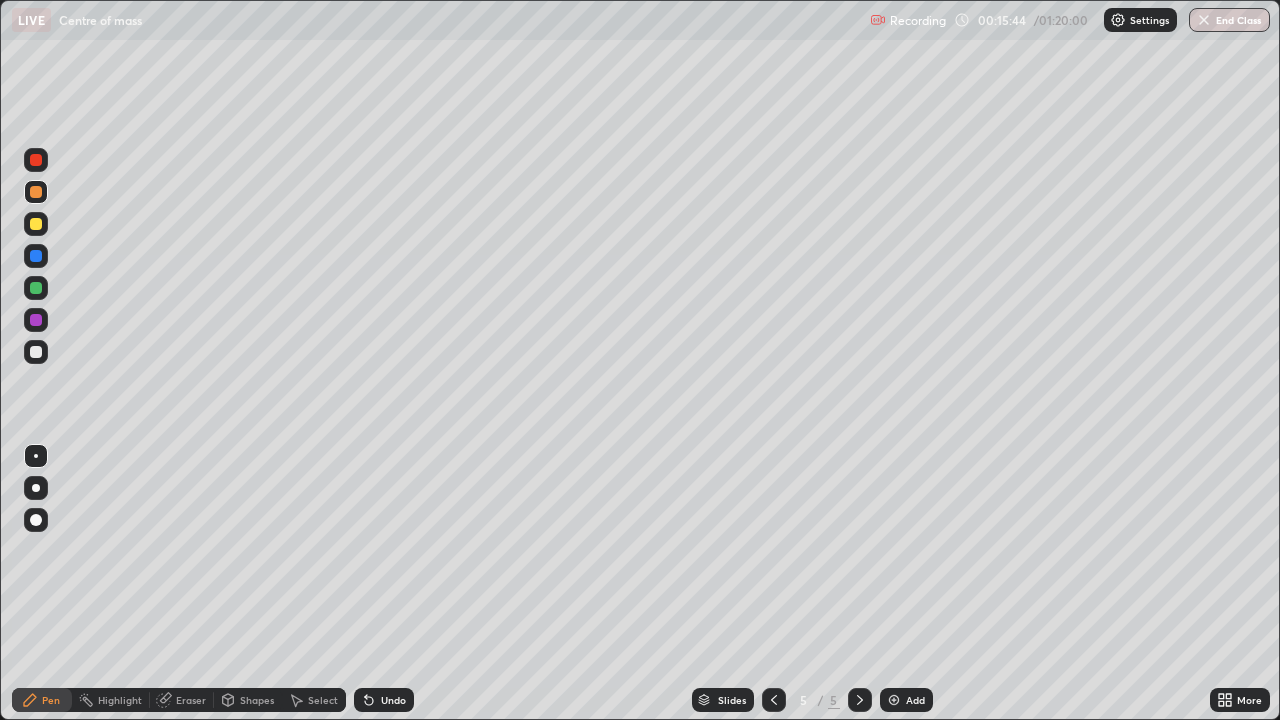 click on "Undo" at bounding box center [393, 700] 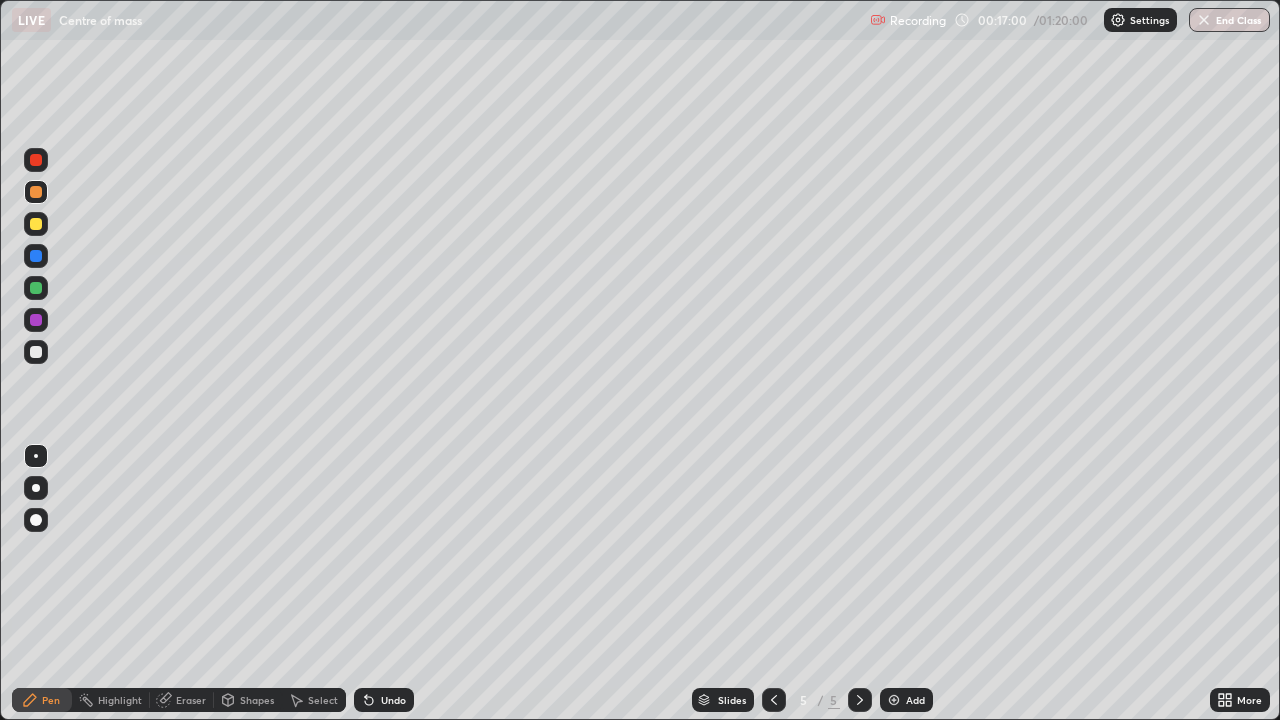 click on "Undo" at bounding box center [384, 700] 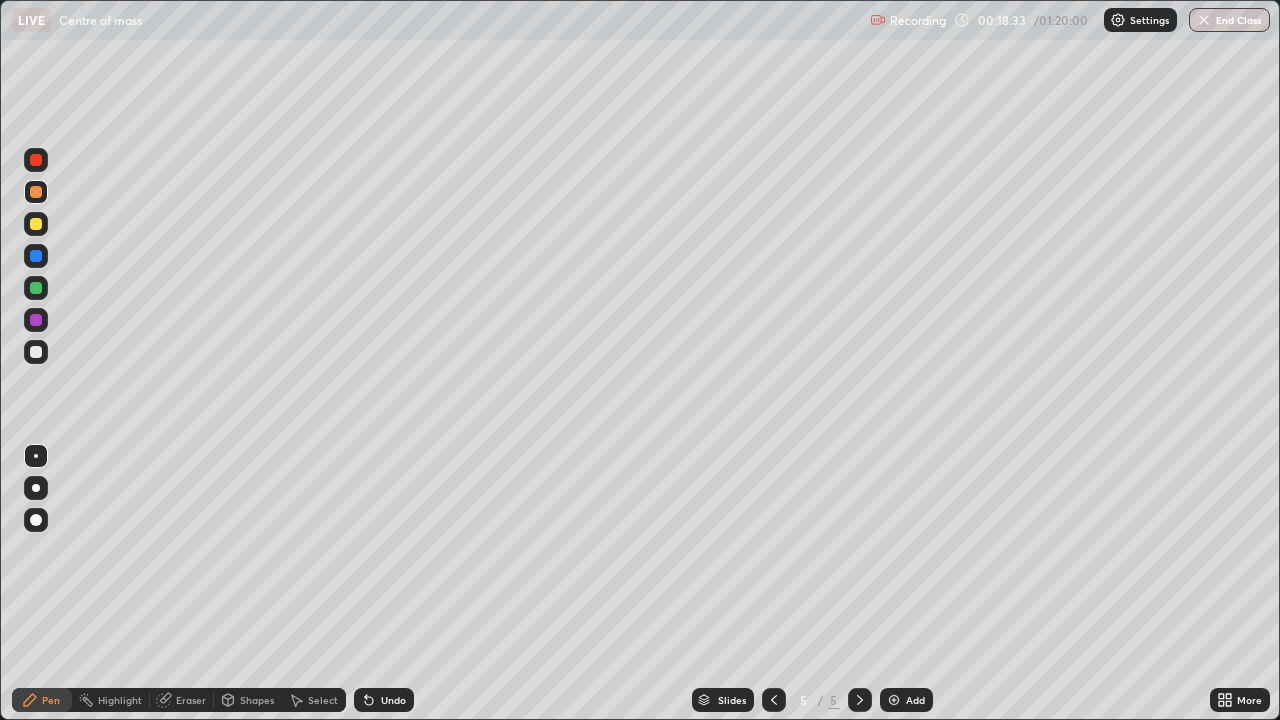 click on "Undo" at bounding box center [393, 700] 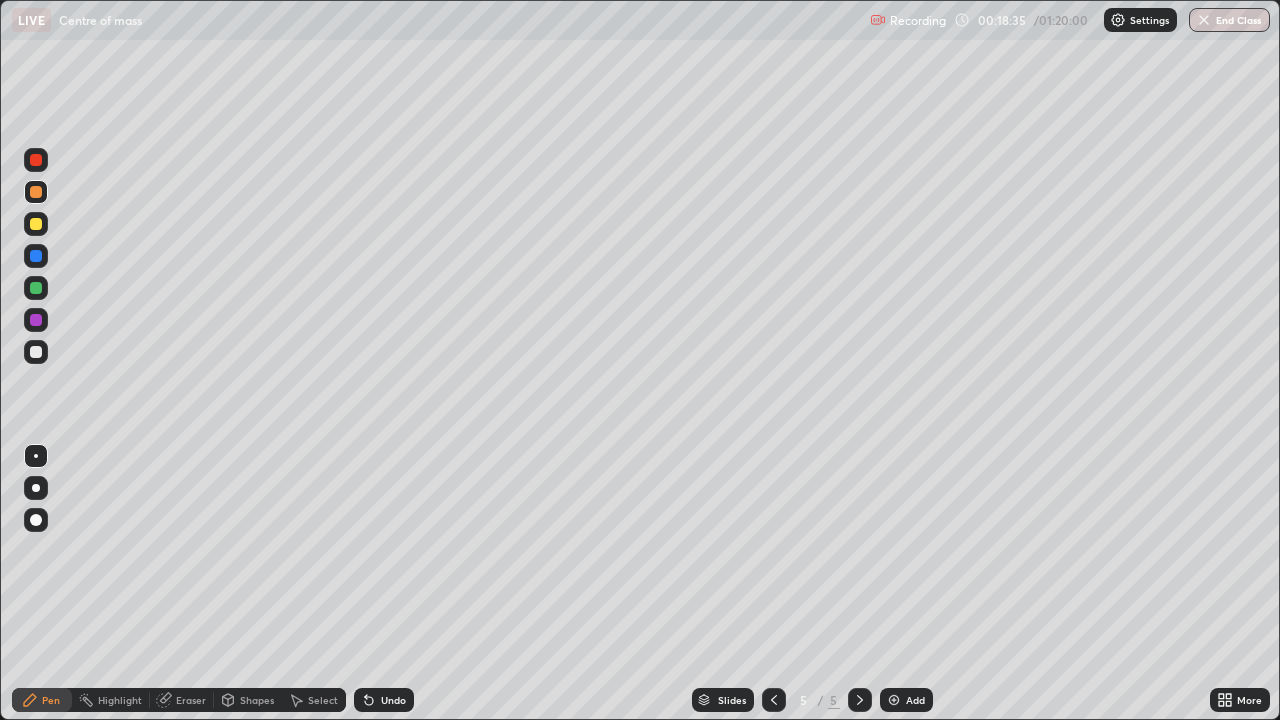 click at bounding box center (894, 700) 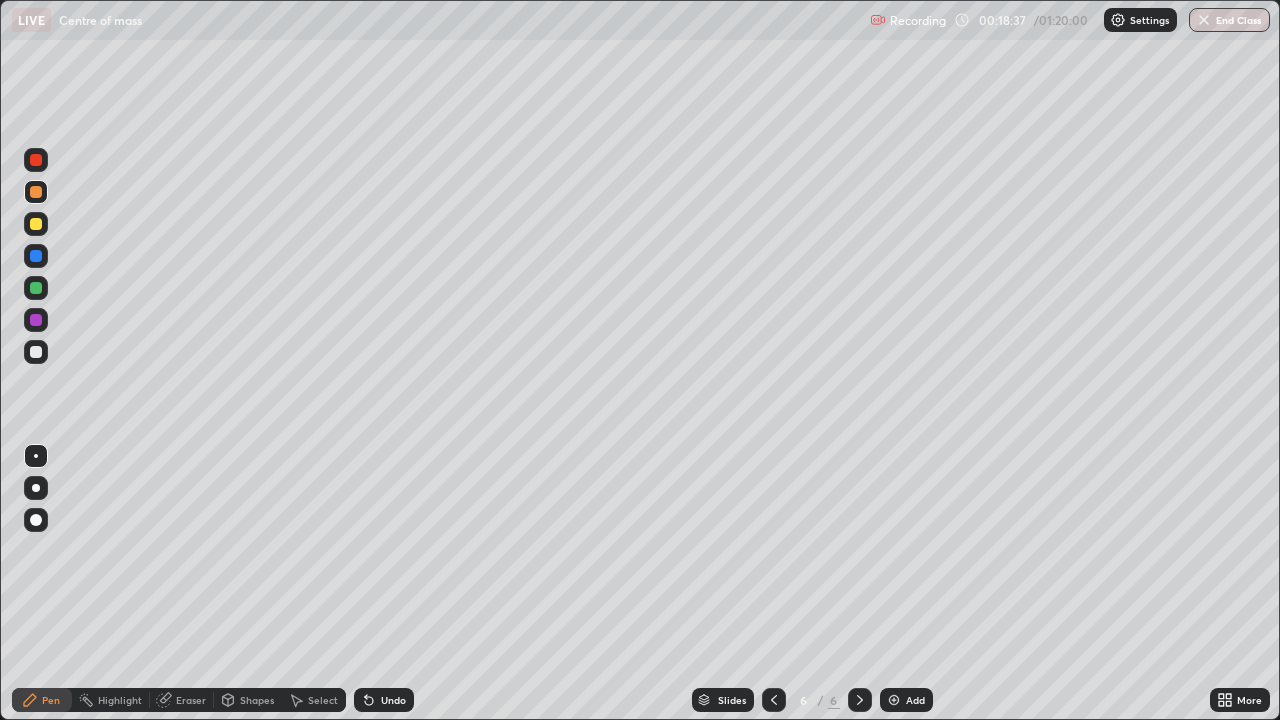 click at bounding box center [36, 160] 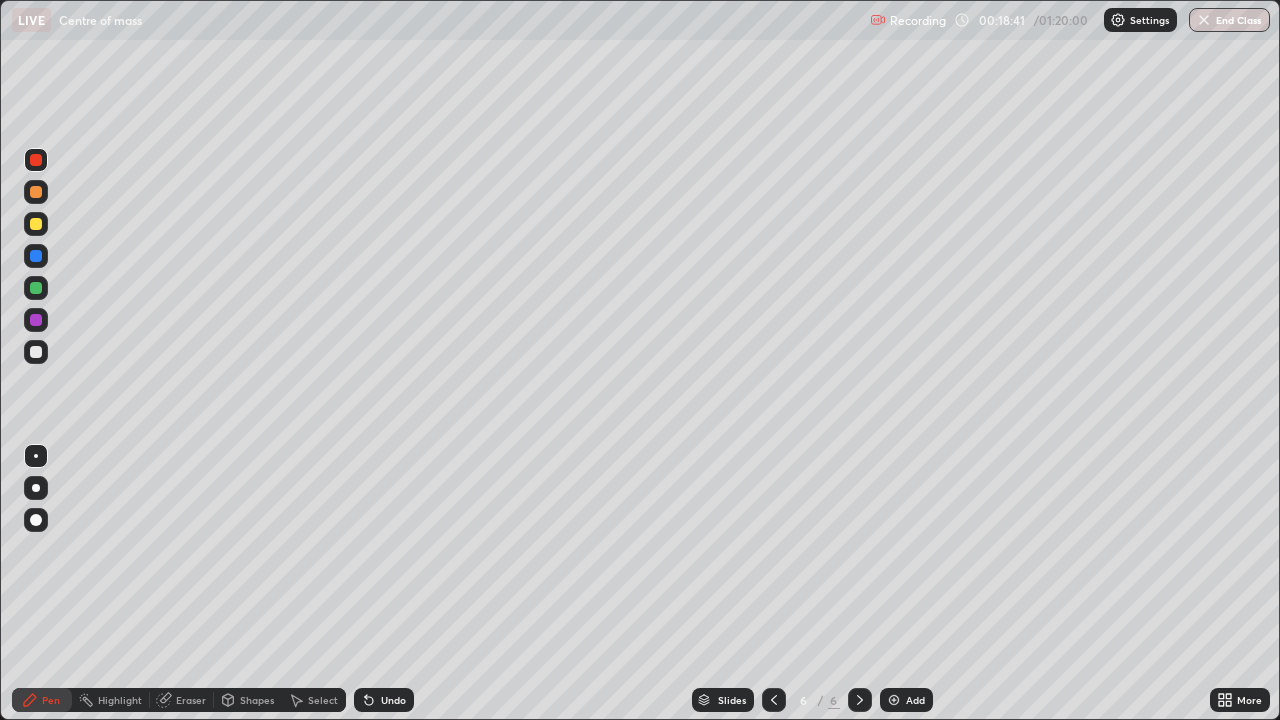 click at bounding box center [36, 192] 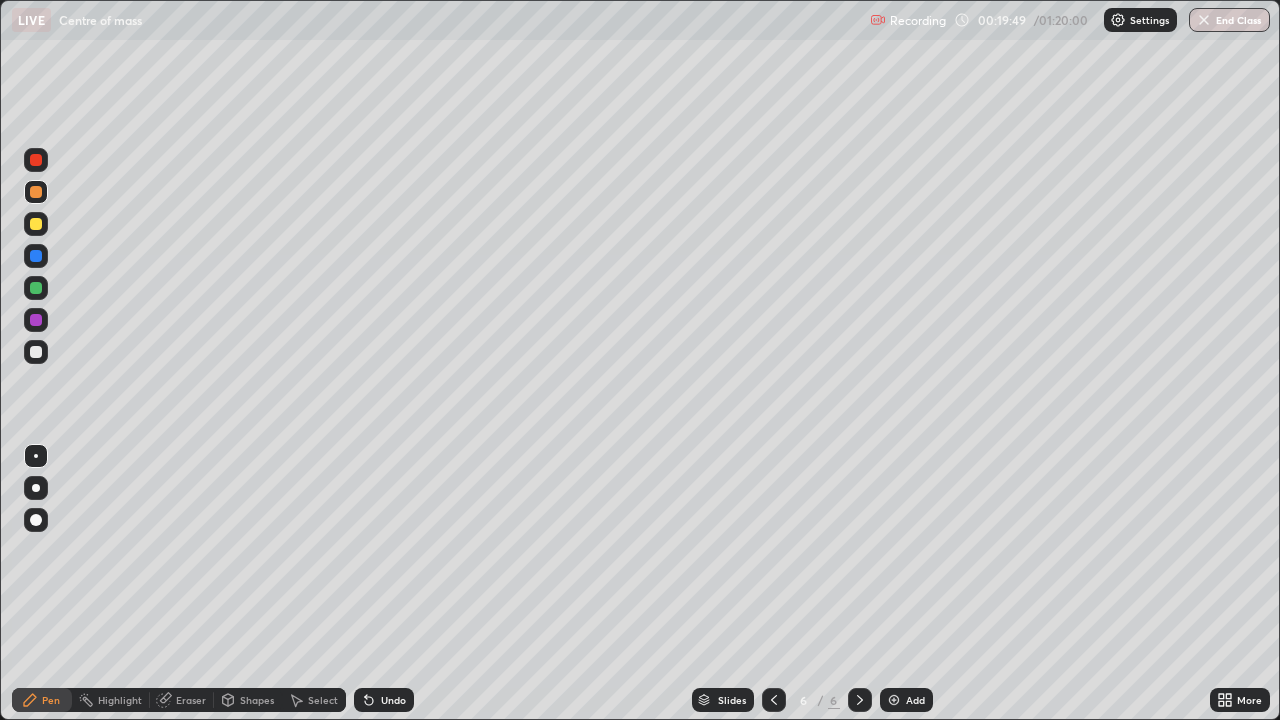click at bounding box center [36, 288] 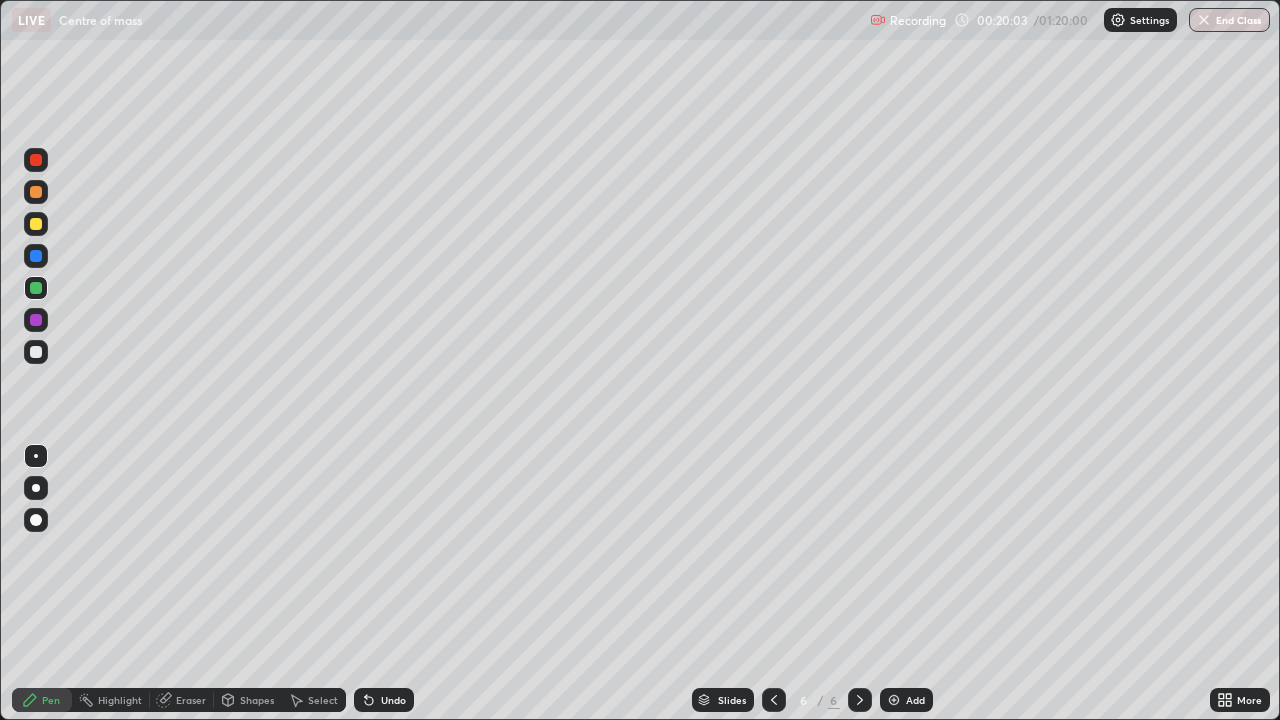 click at bounding box center [36, 224] 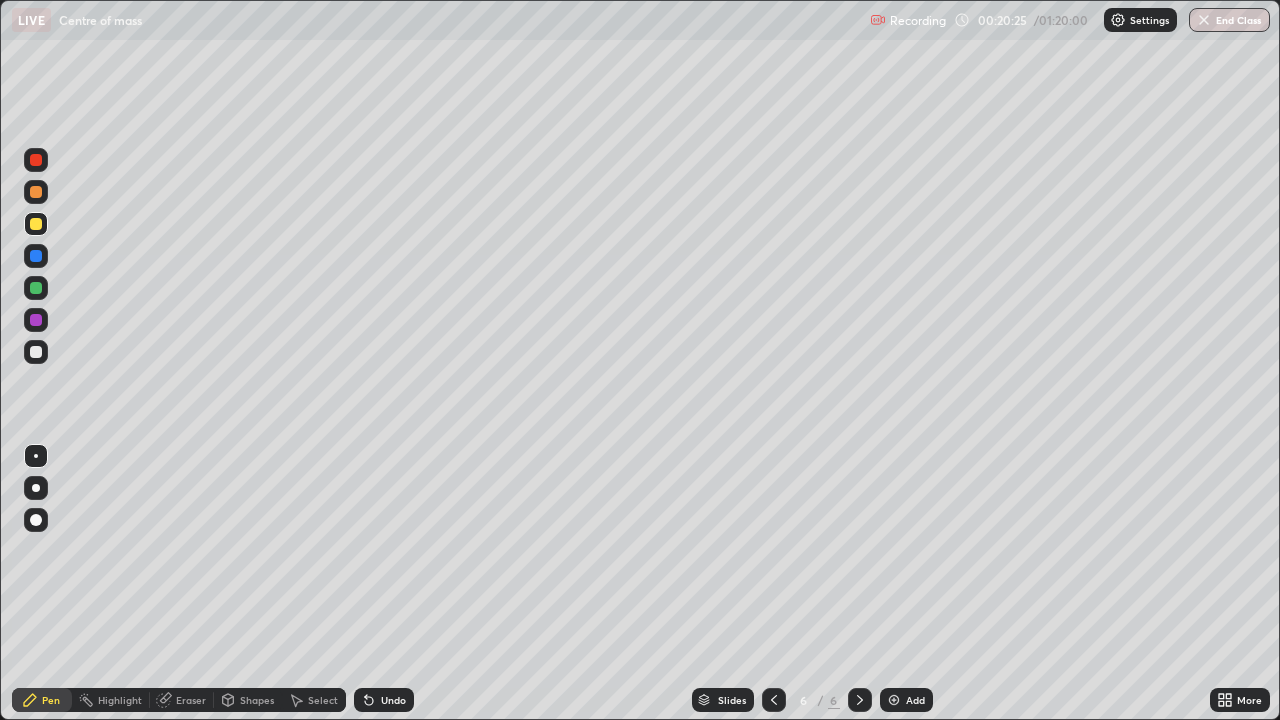 click at bounding box center (36, 352) 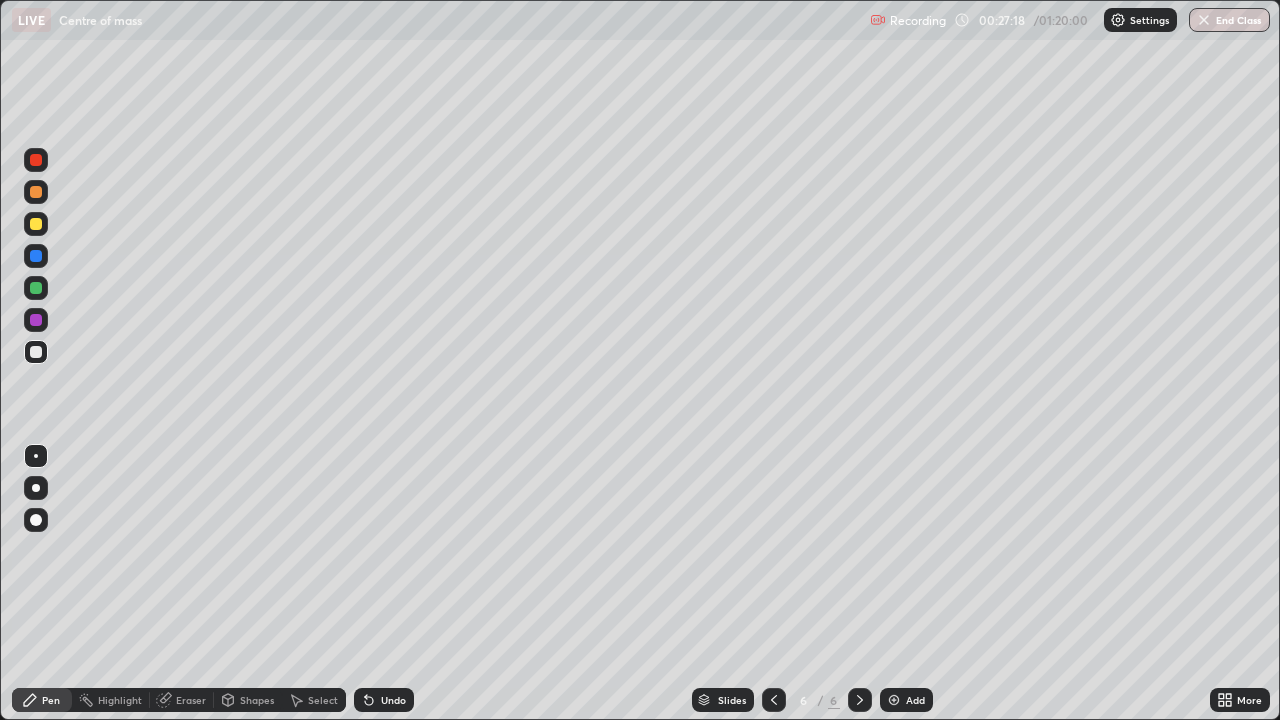 click on "Add" at bounding box center (906, 700) 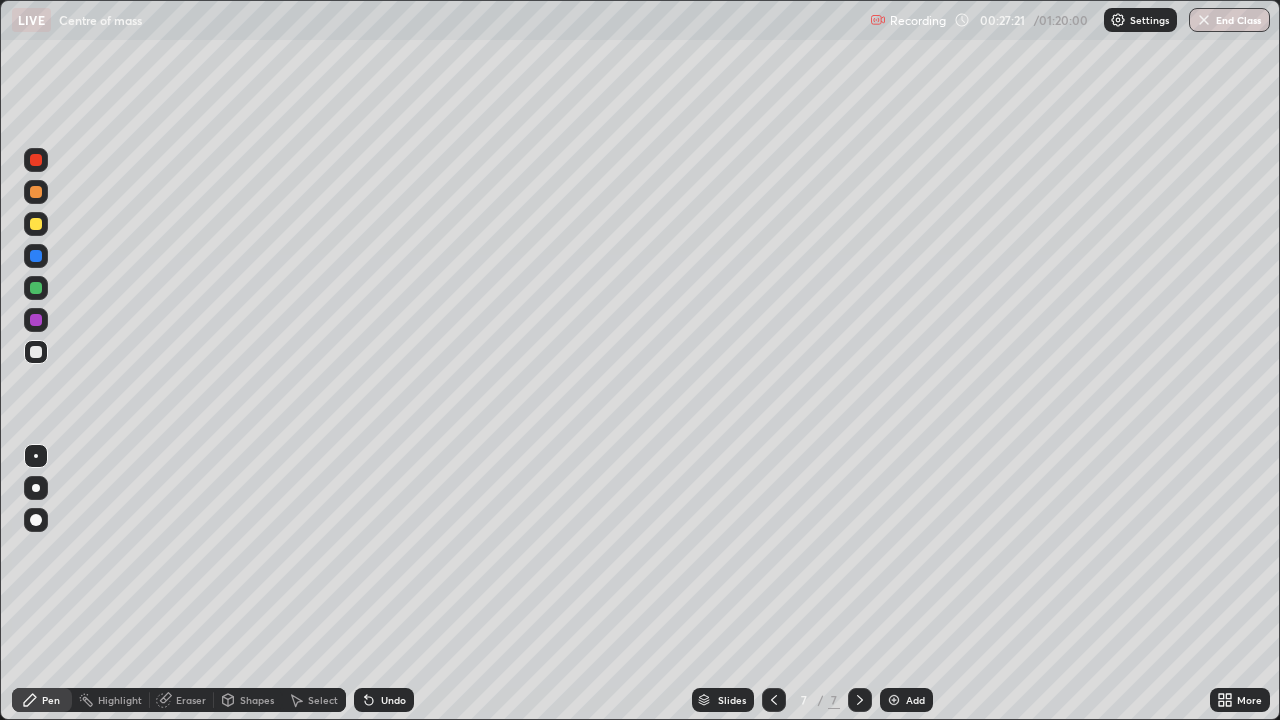 click at bounding box center (36, 192) 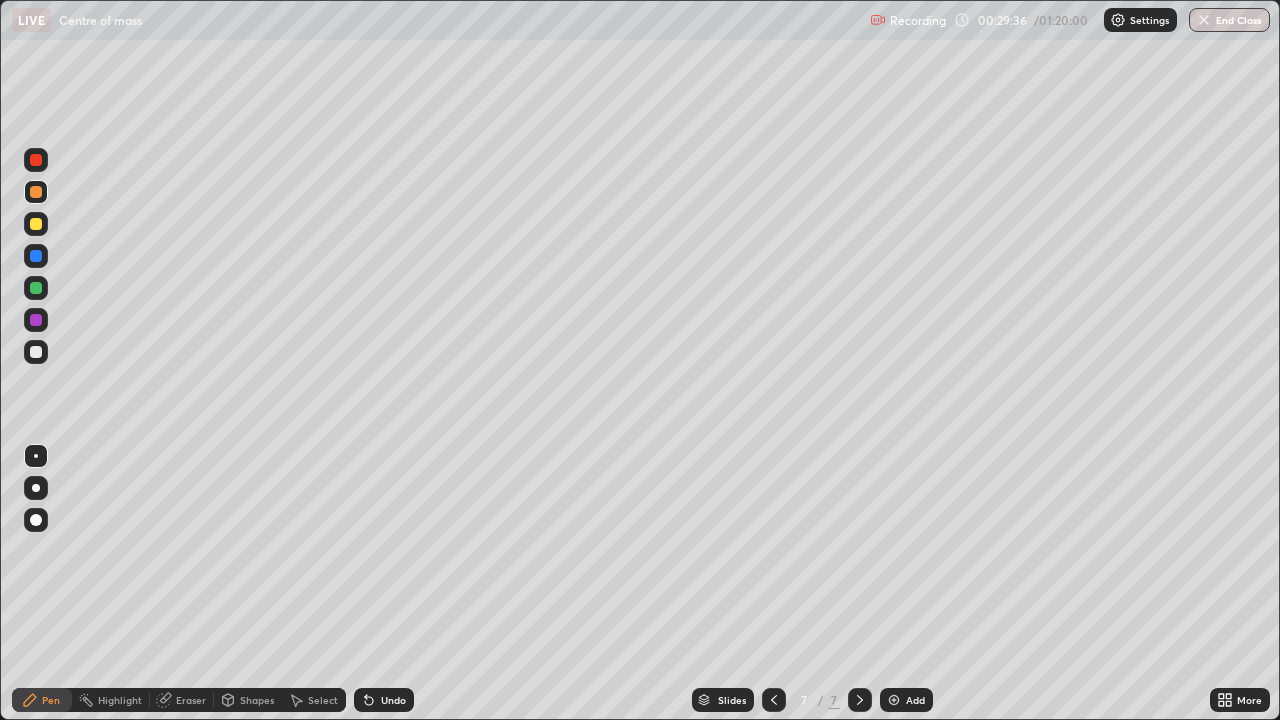 click on "Undo" at bounding box center (393, 700) 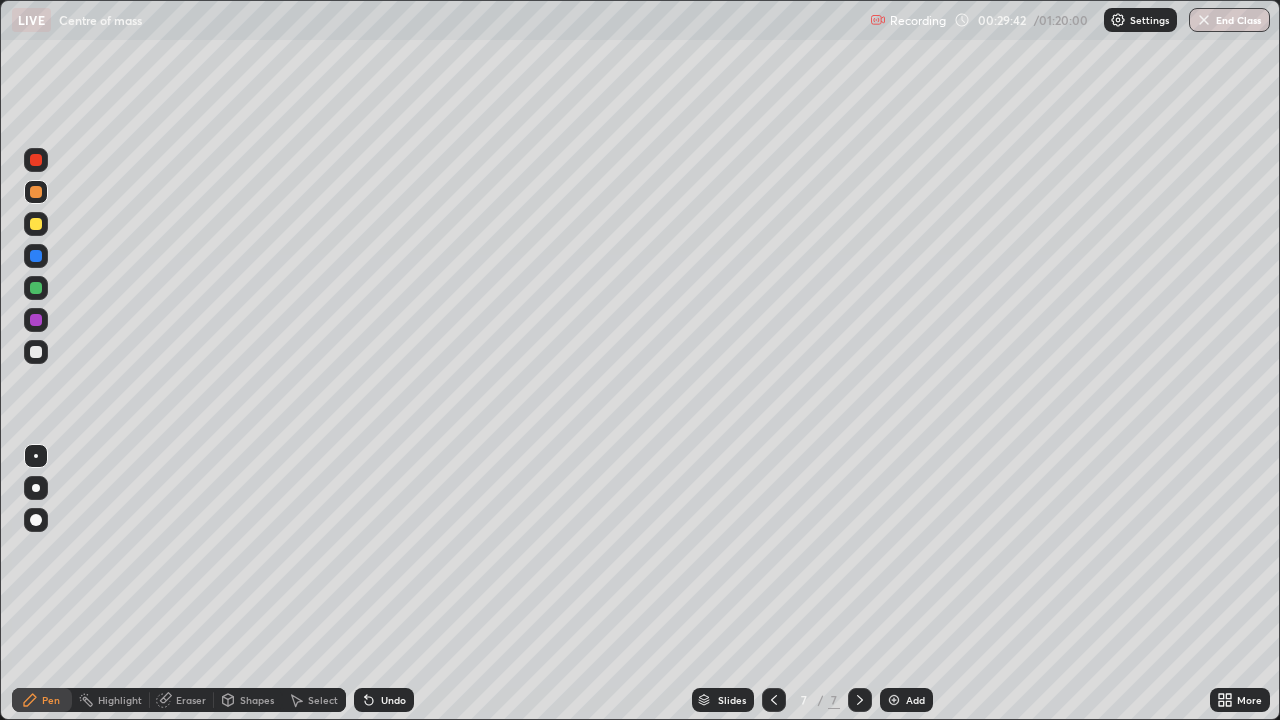 click on "Undo" at bounding box center (393, 700) 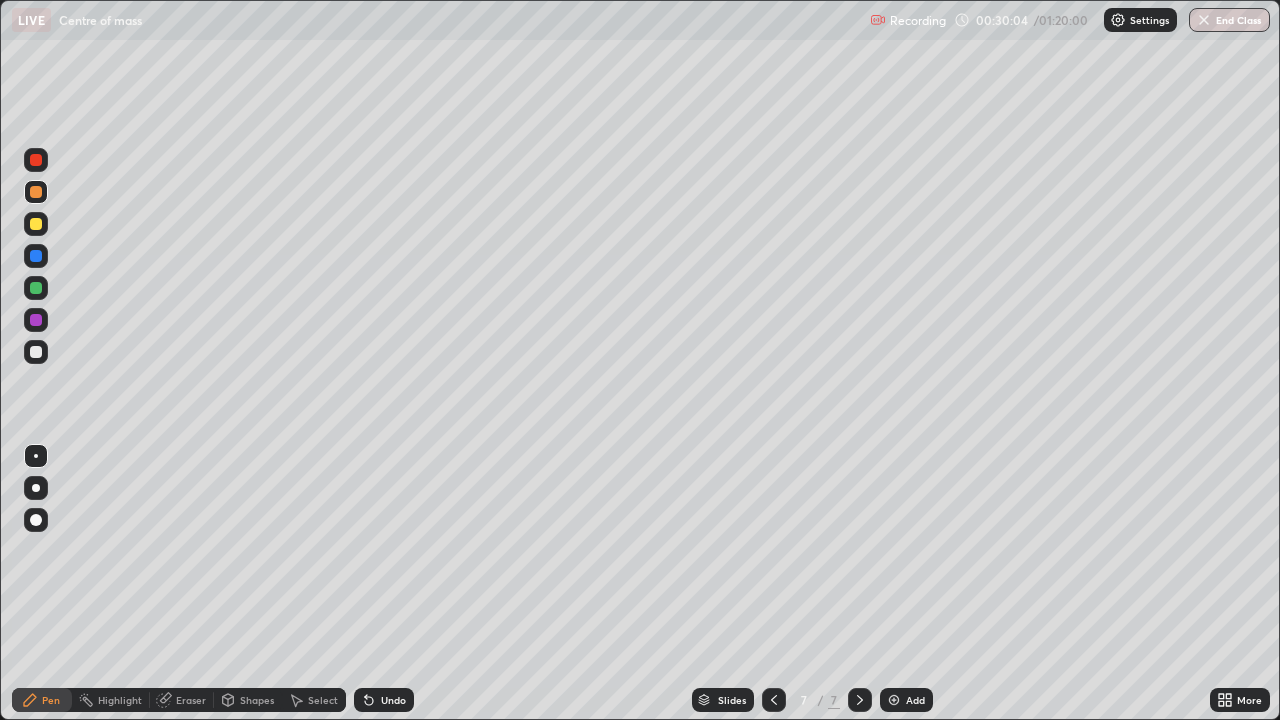 click at bounding box center [36, 352] 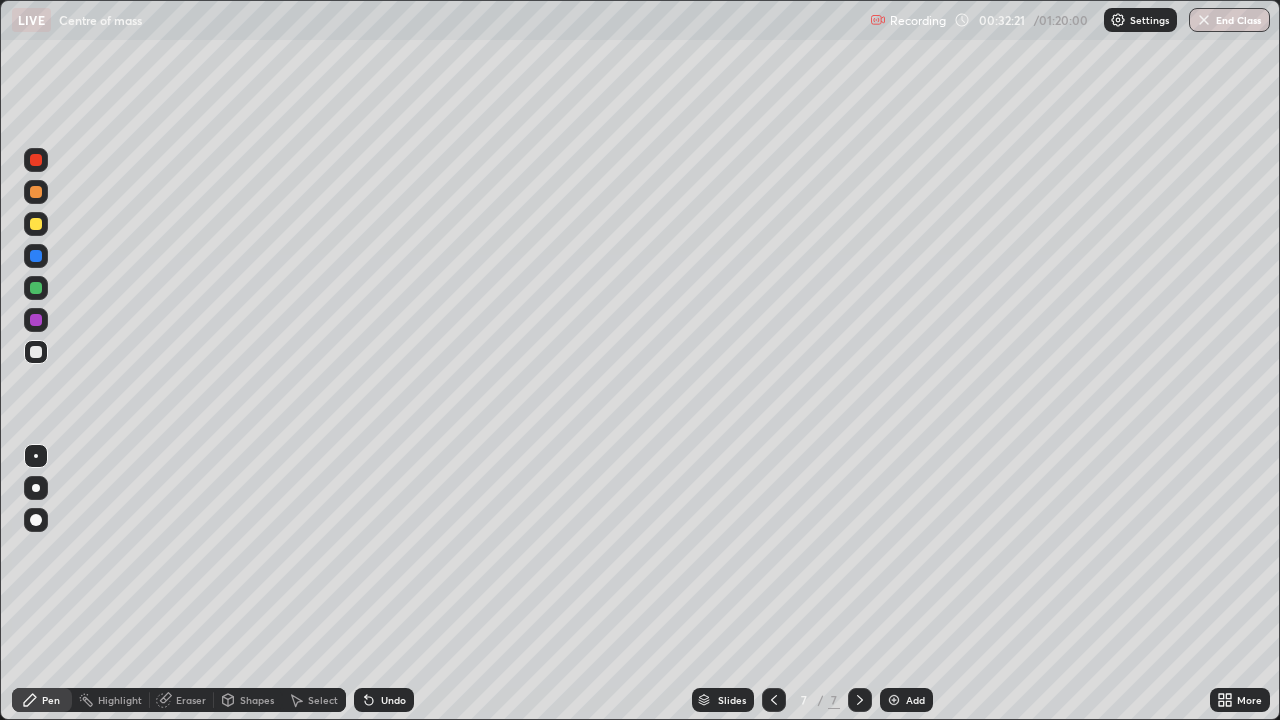 click on "Undo" at bounding box center (393, 700) 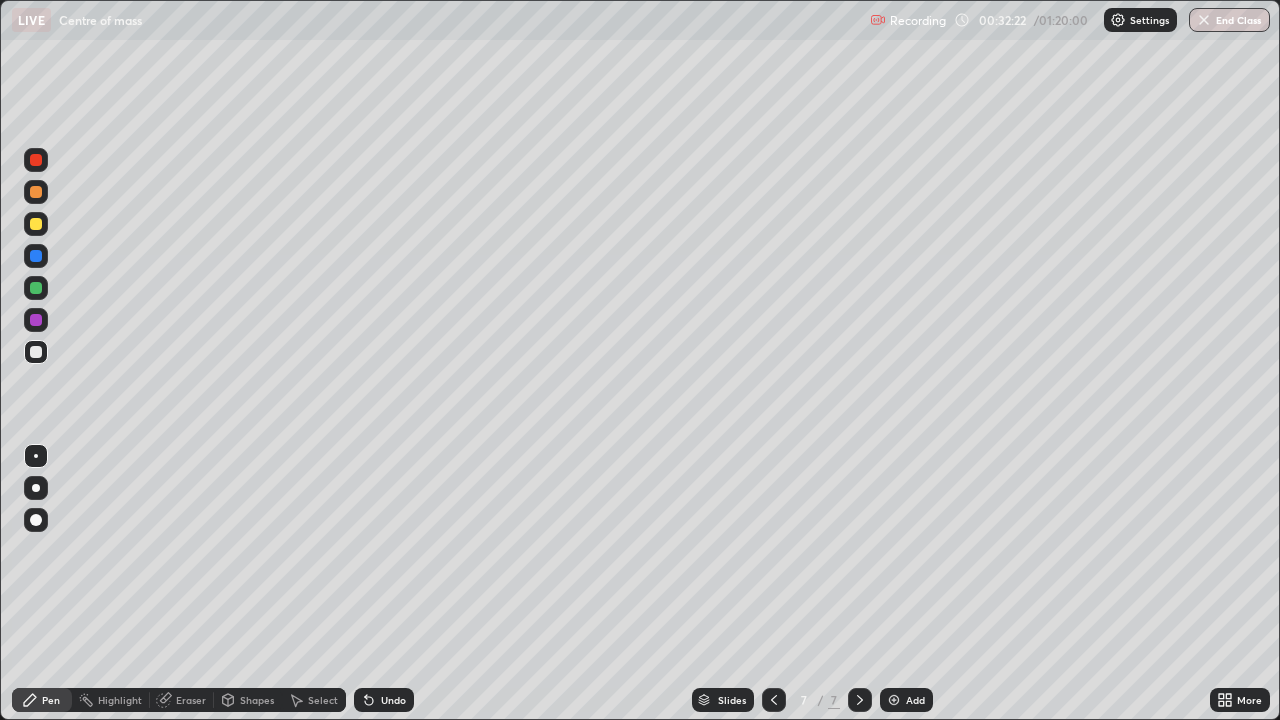 click on "Undo" at bounding box center [393, 700] 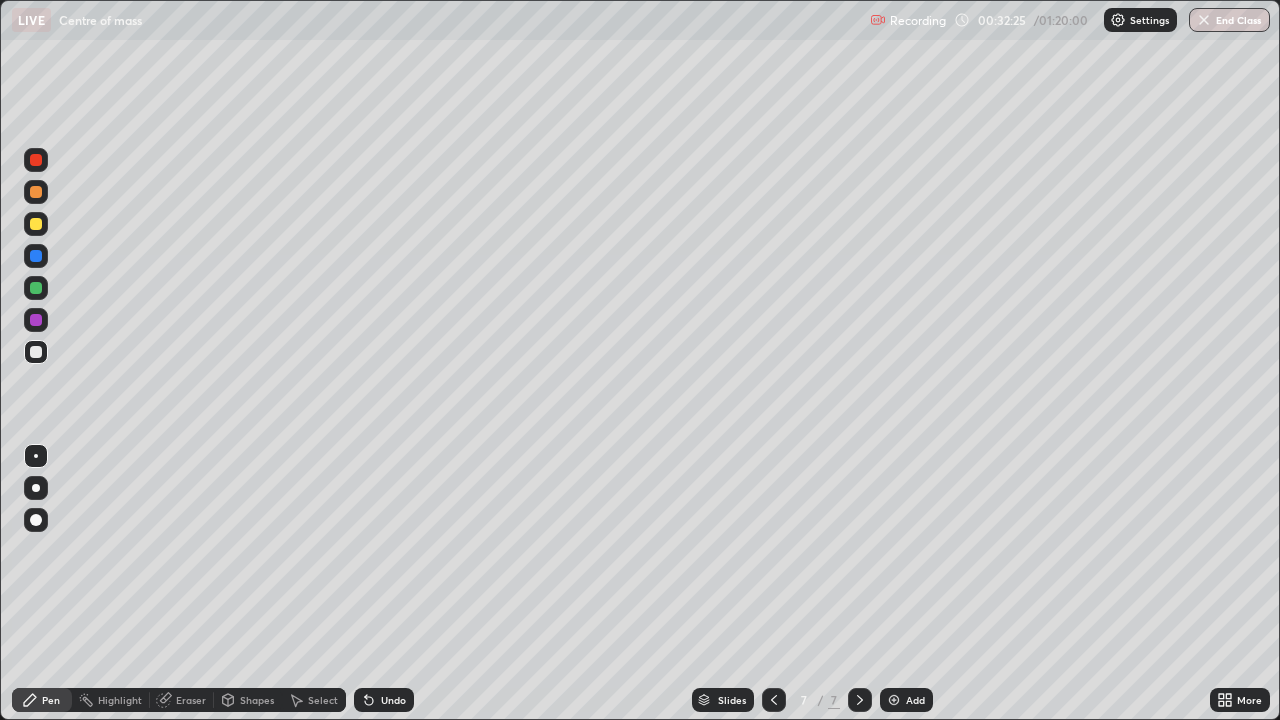 click at bounding box center [36, 320] 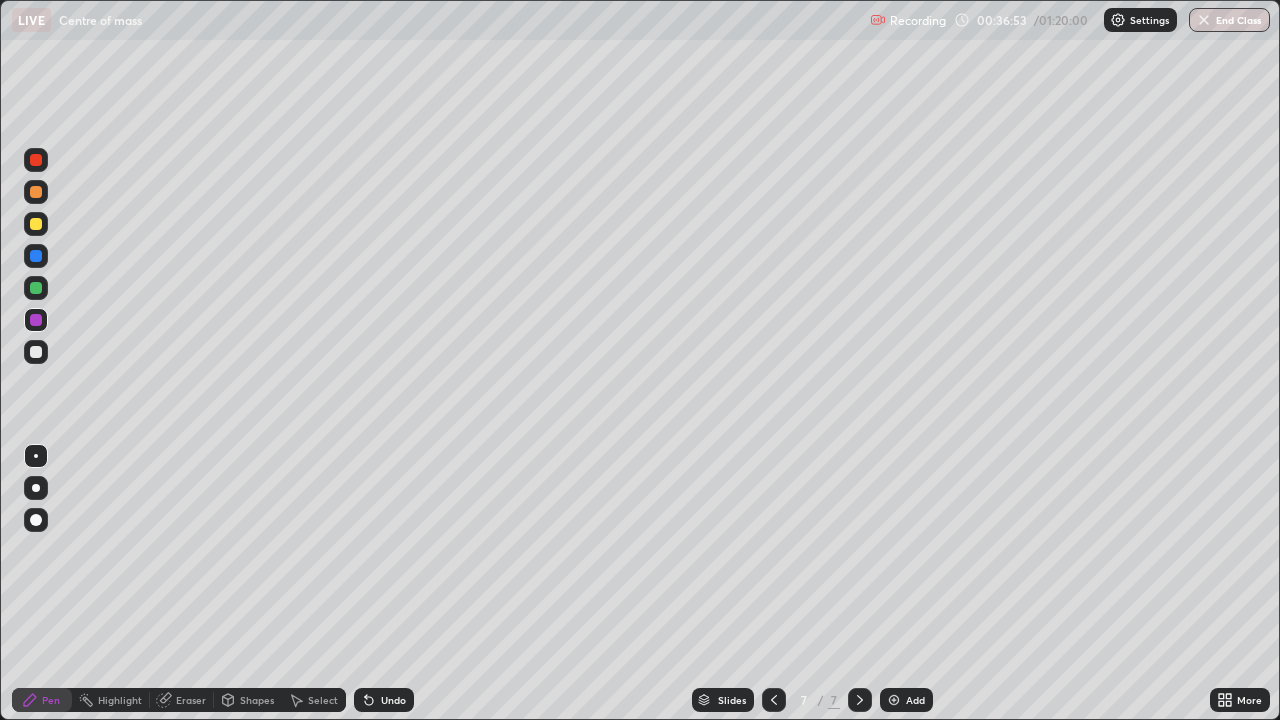 click on "Add" at bounding box center [915, 700] 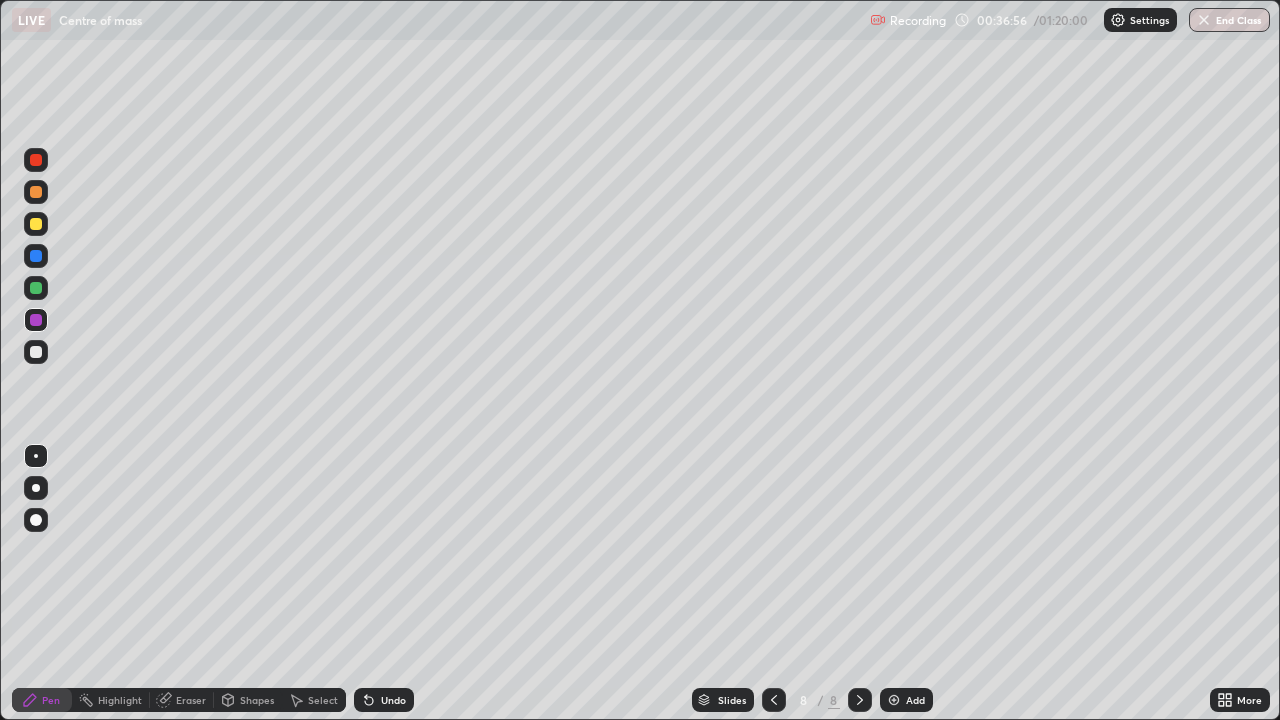click at bounding box center (36, 160) 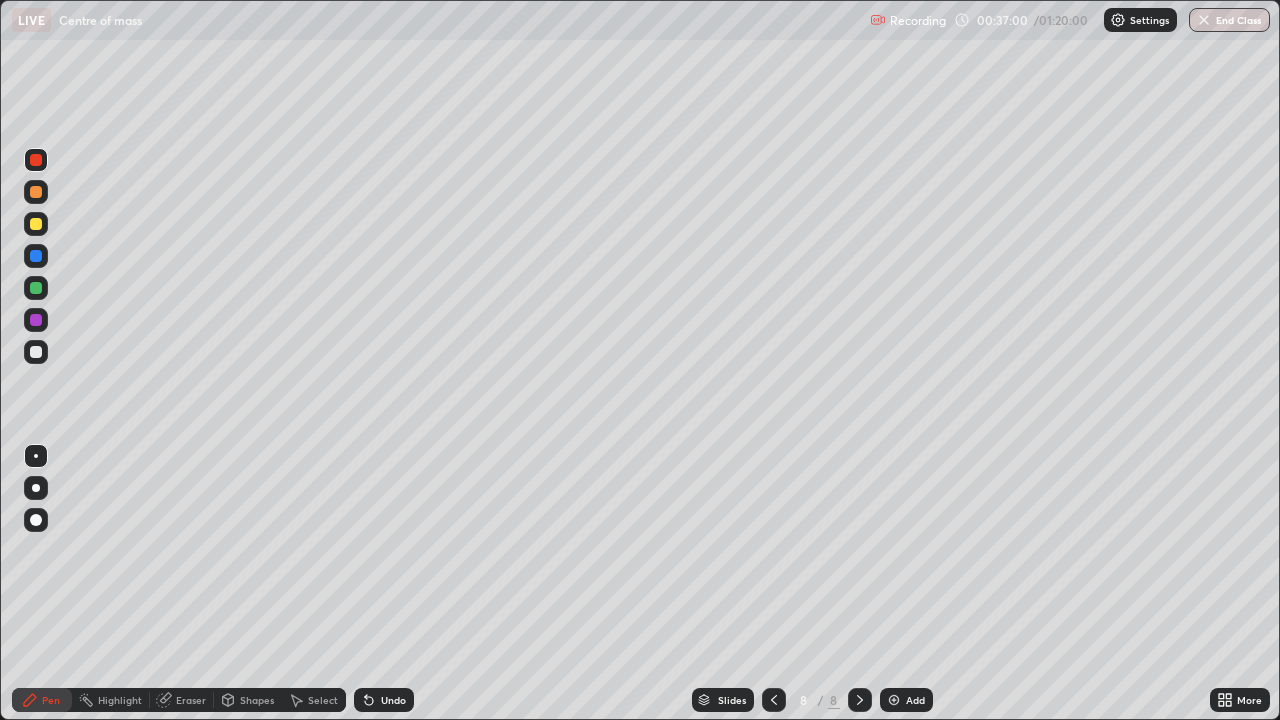 click at bounding box center (36, 192) 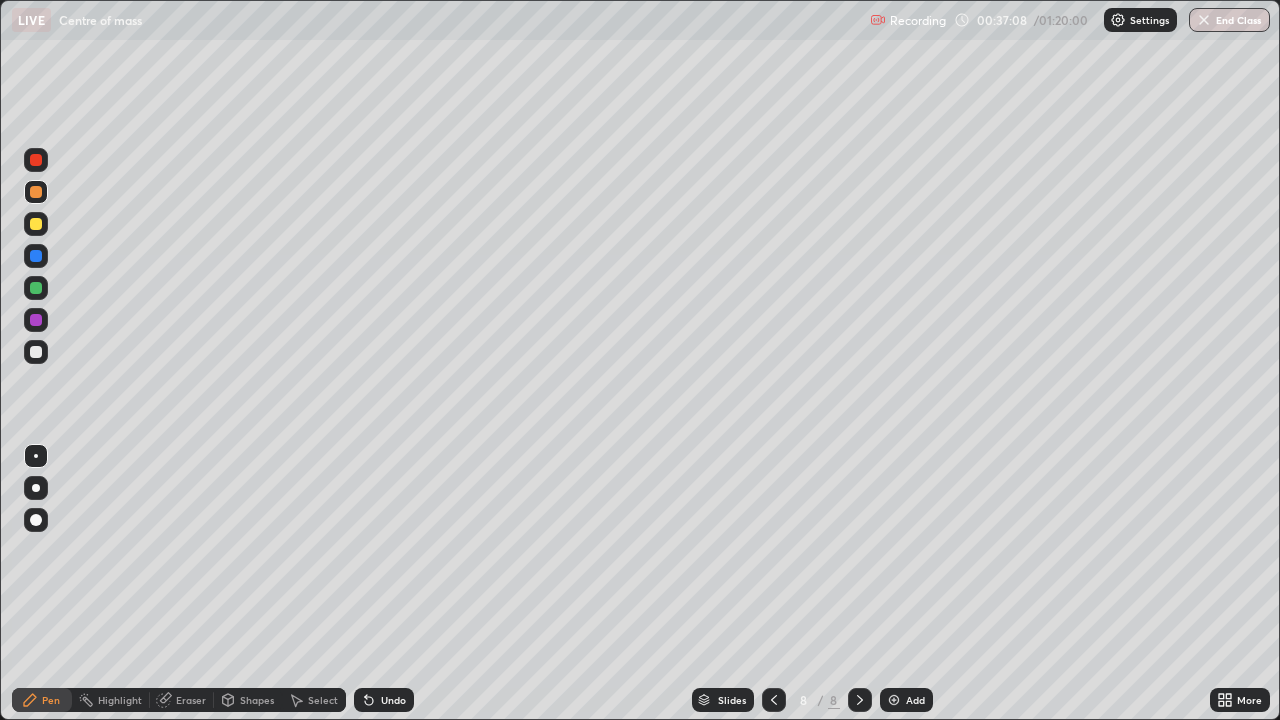 click at bounding box center [36, 288] 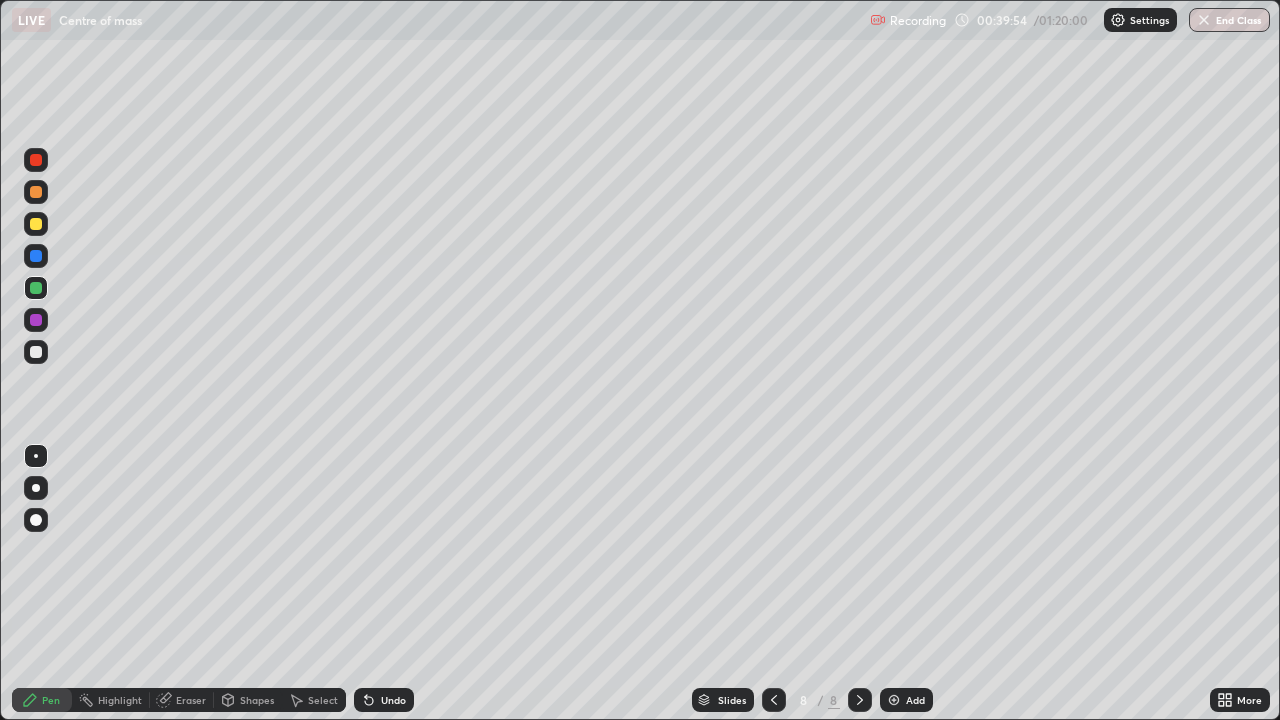 click at bounding box center [36, 224] 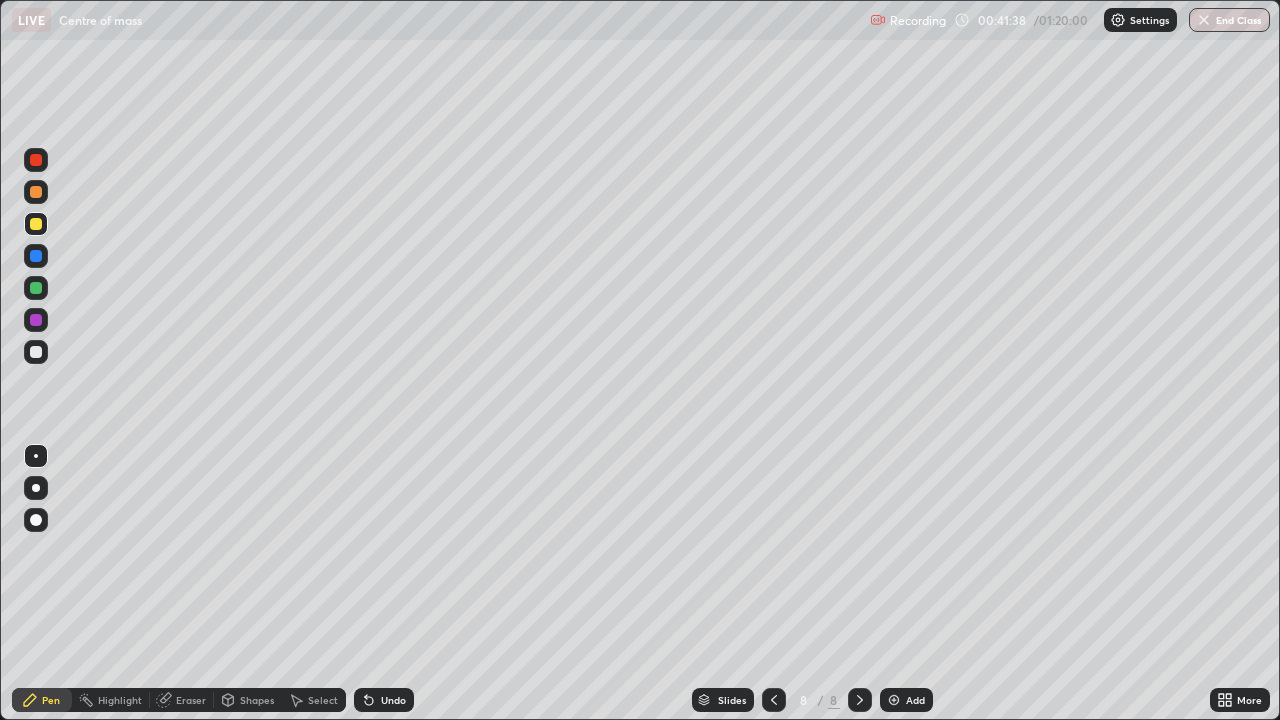click at bounding box center (36, 352) 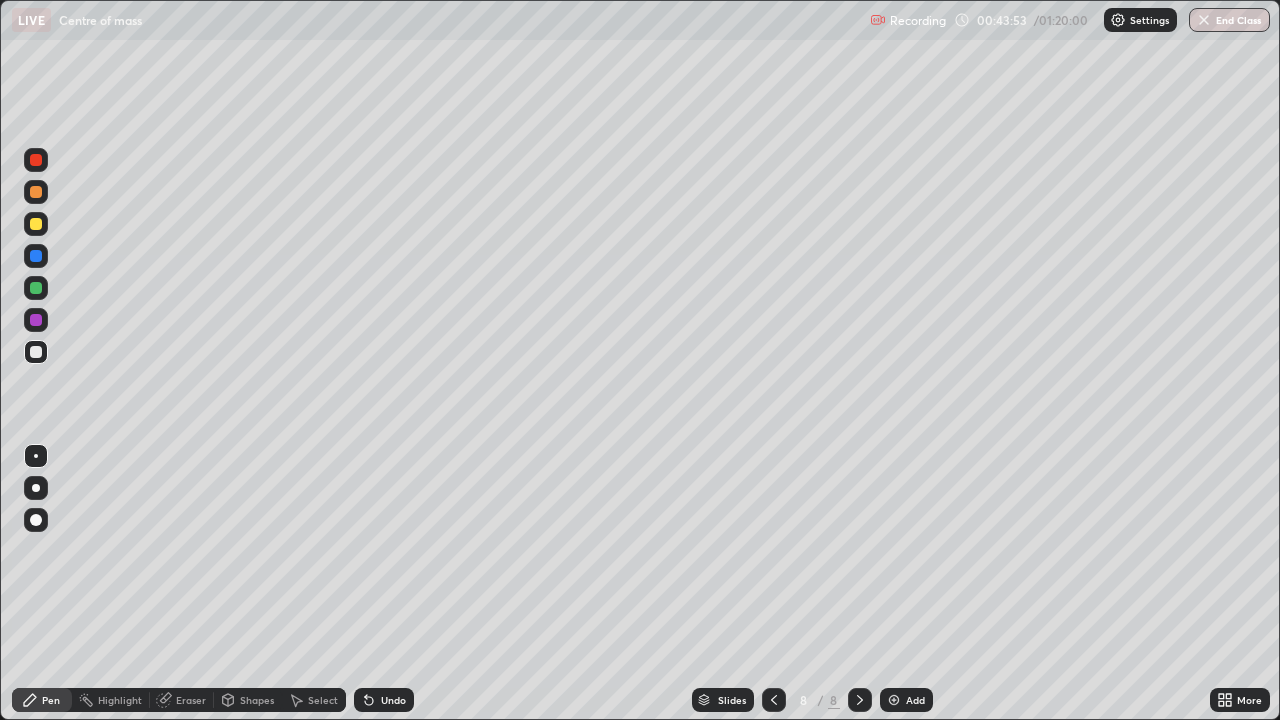 click on "Add" at bounding box center [915, 700] 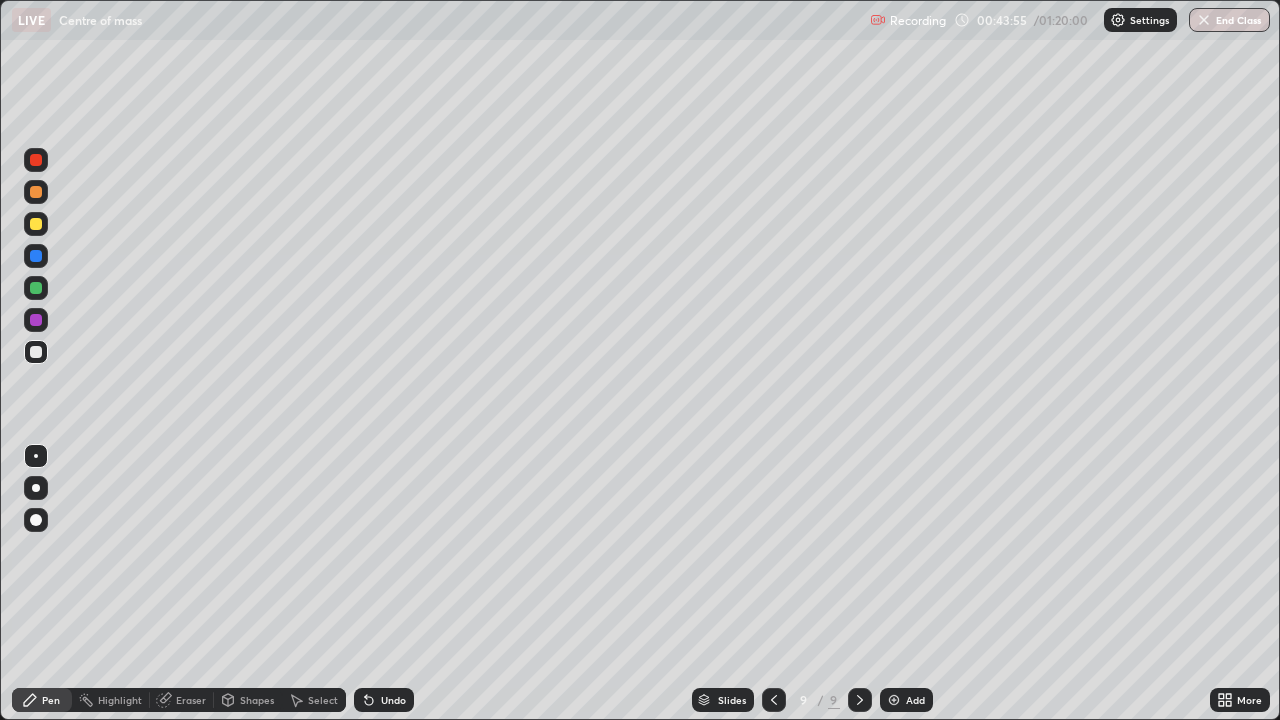 click at bounding box center [36, 160] 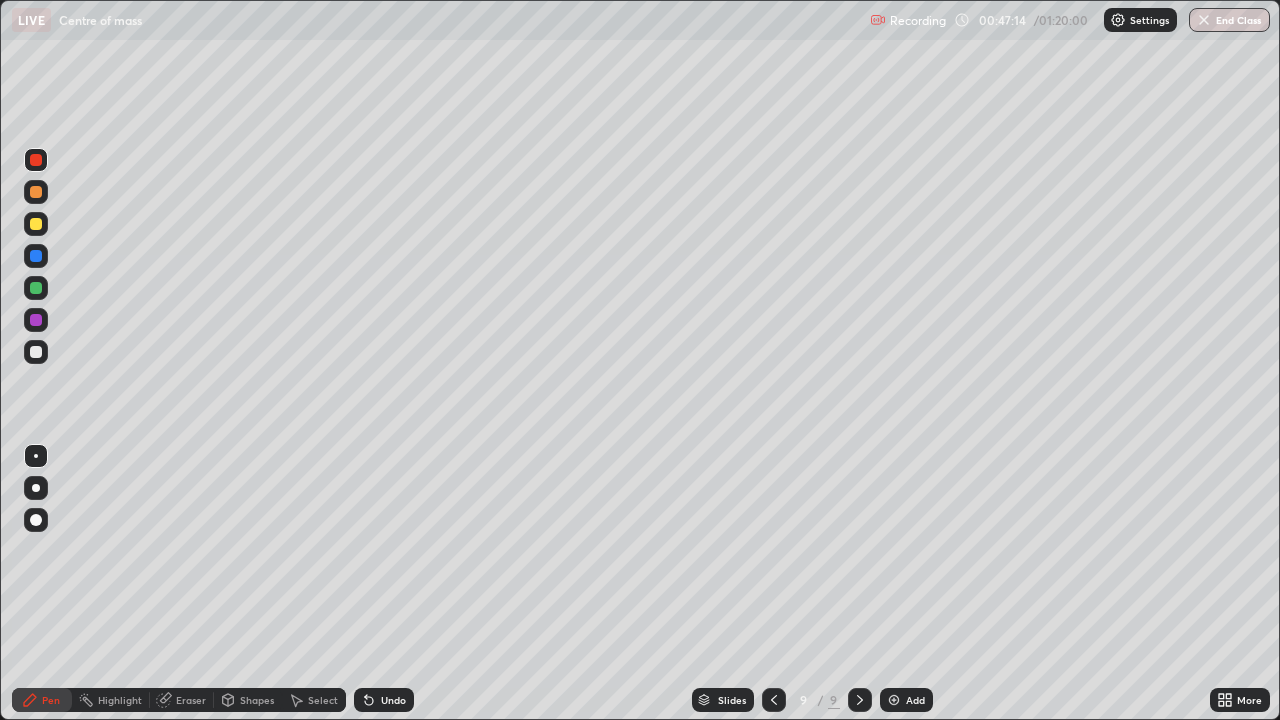 click at bounding box center [36, 192] 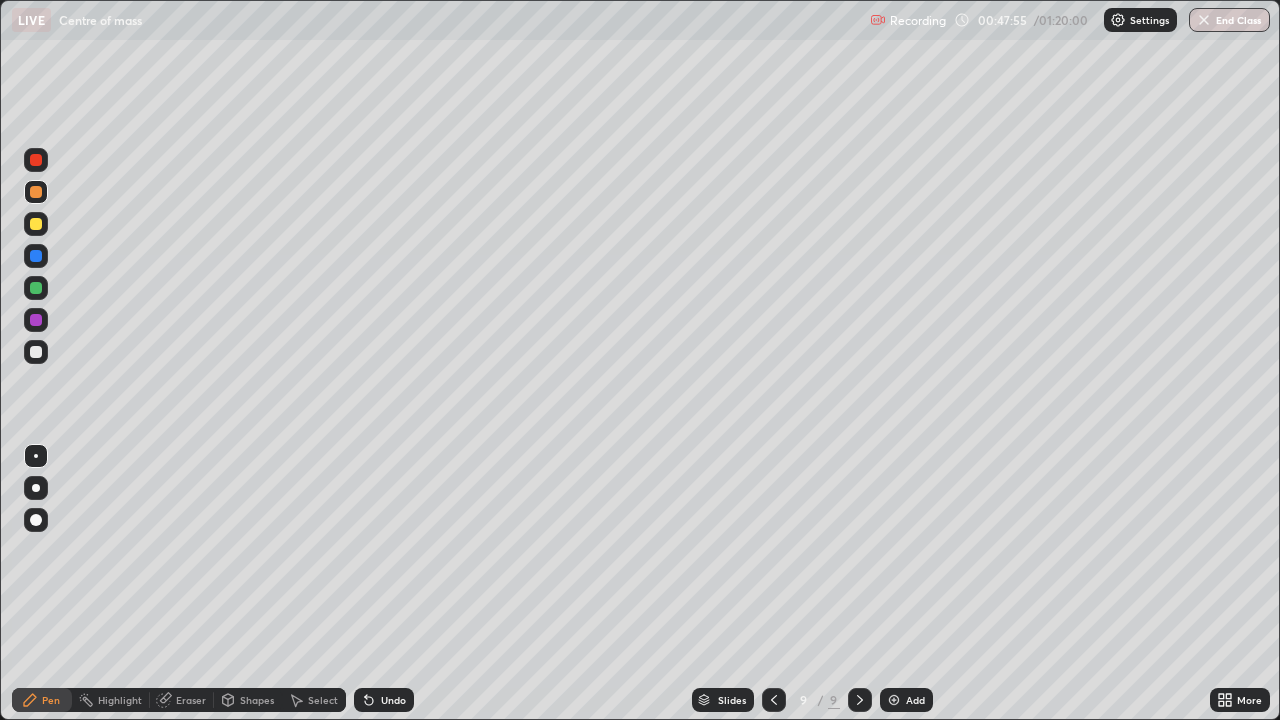 click at bounding box center [36, 352] 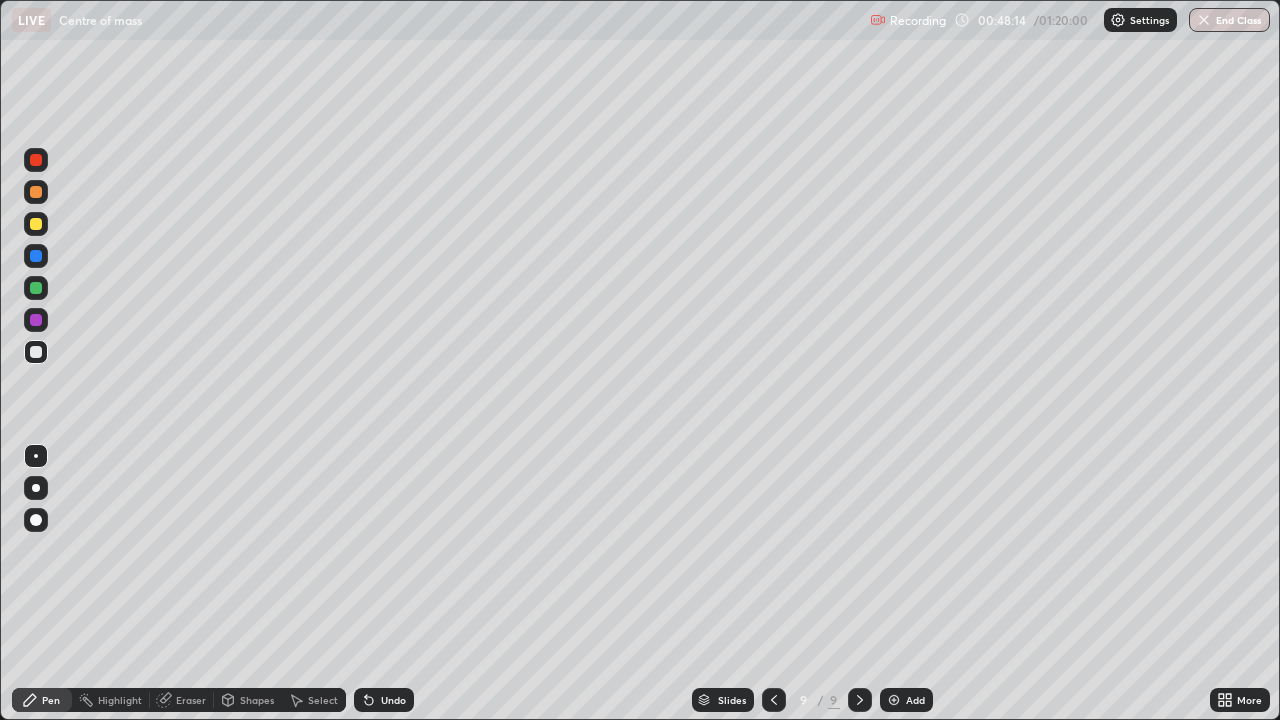 click on "Undo" at bounding box center [393, 700] 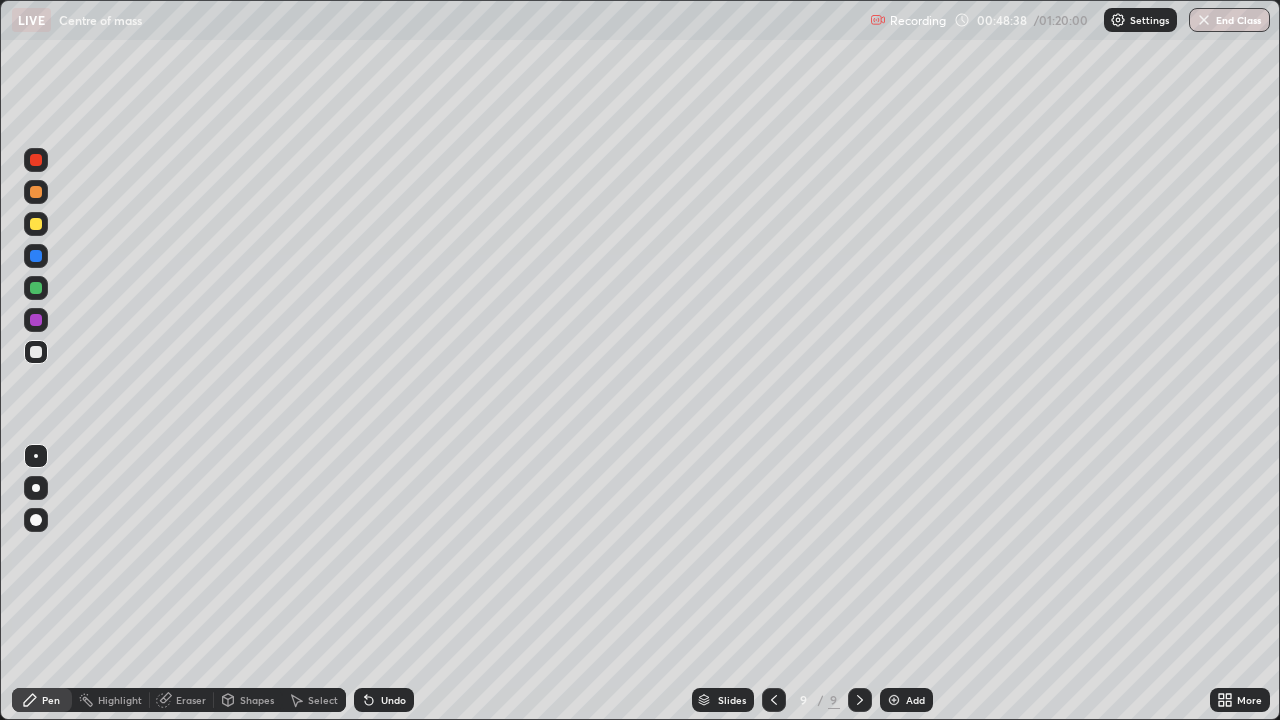 click at bounding box center [36, 288] 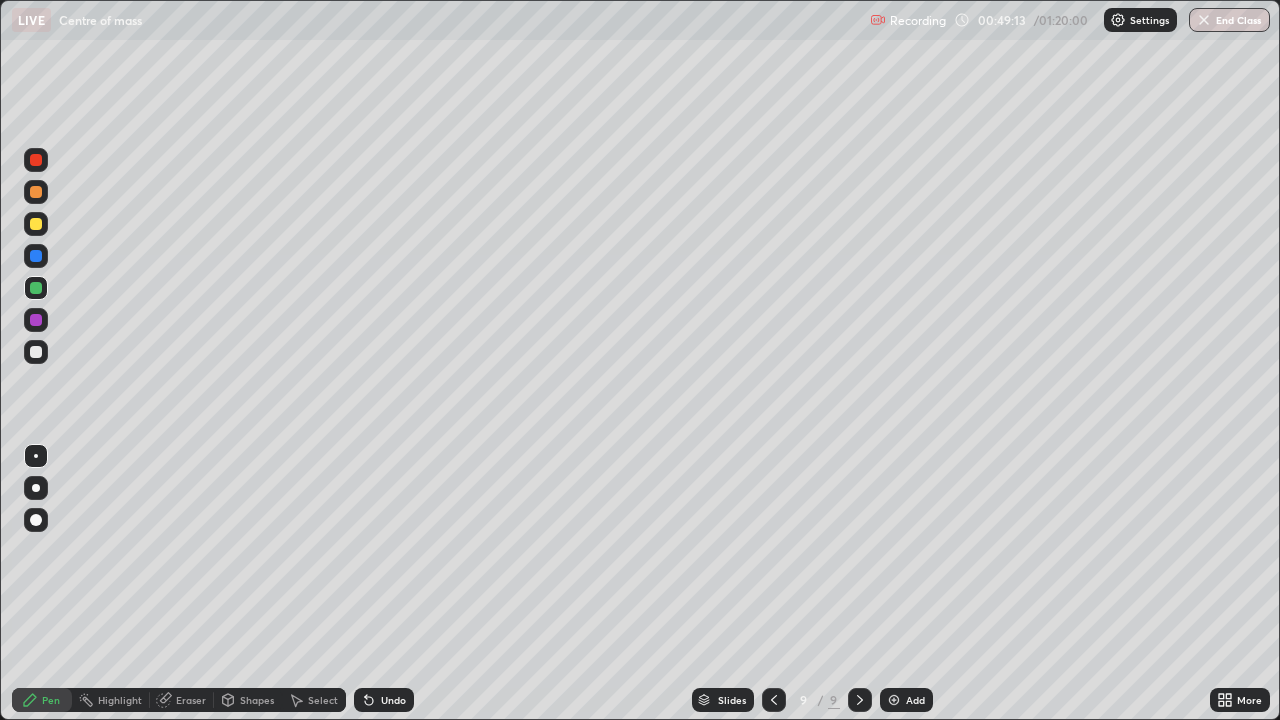 click on "Add" at bounding box center (915, 700) 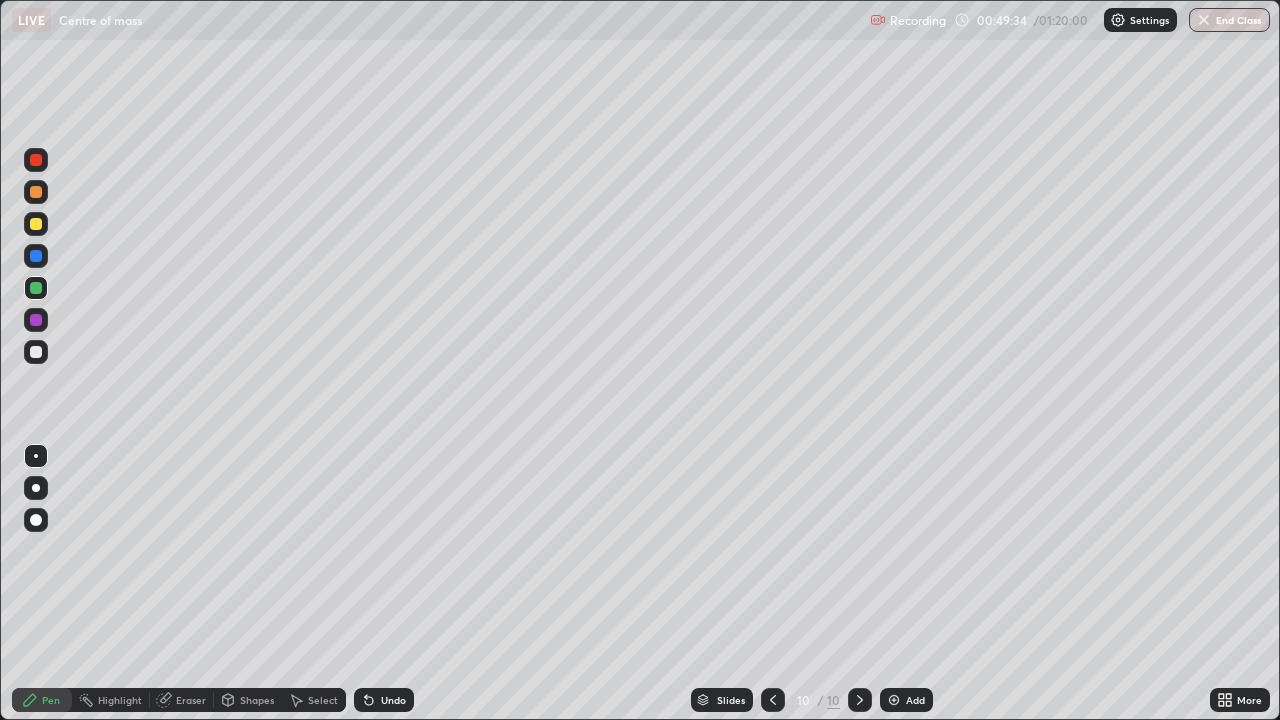 click at bounding box center [36, 224] 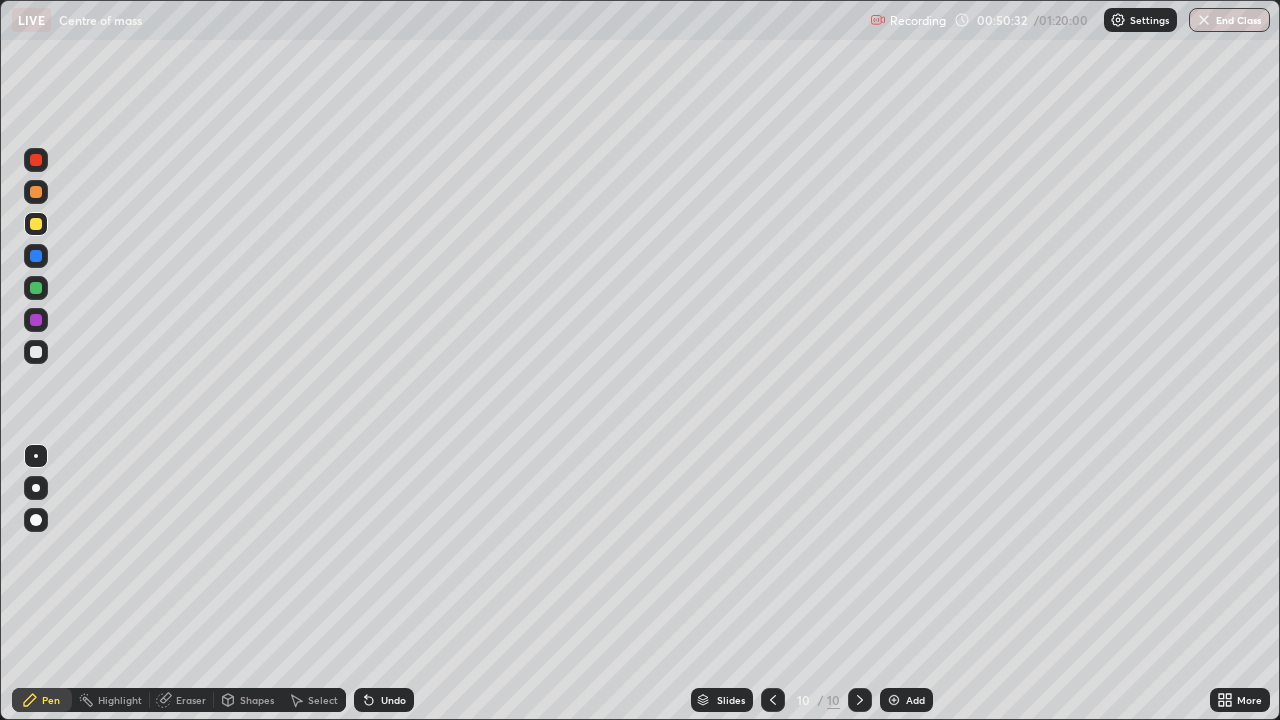 click at bounding box center (773, 700) 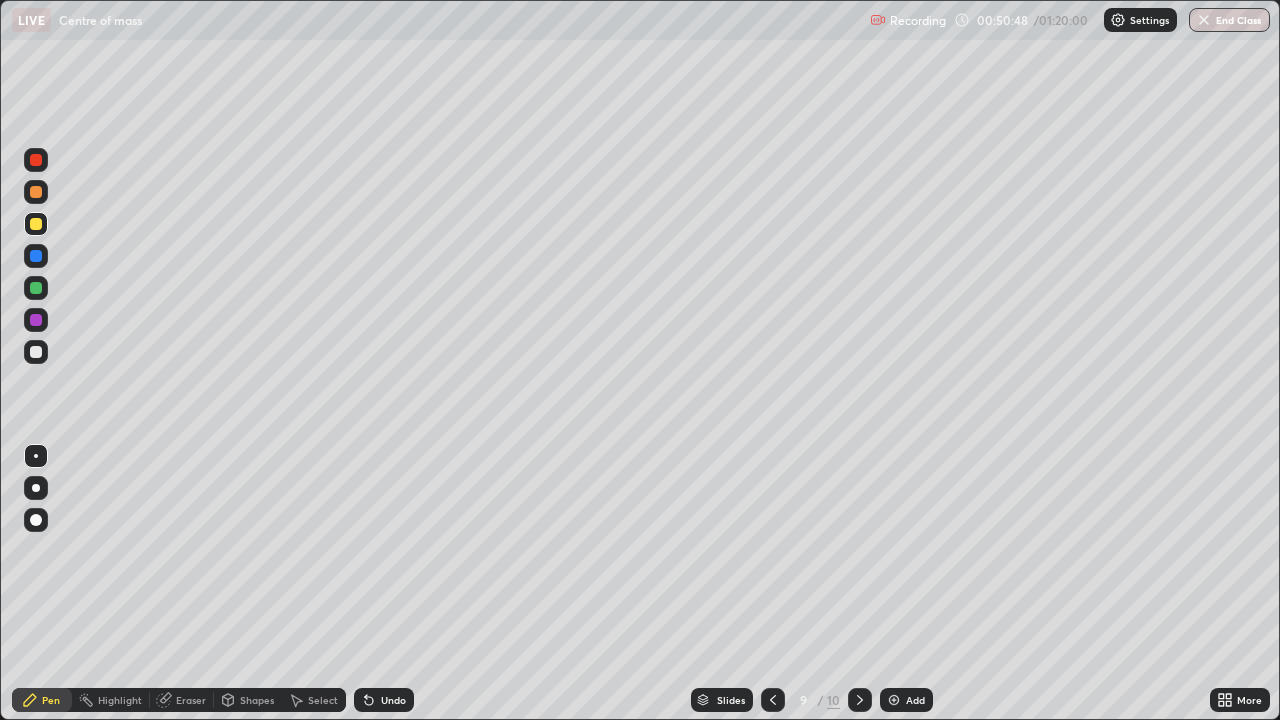 click on "Undo" at bounding box center [393, 700] 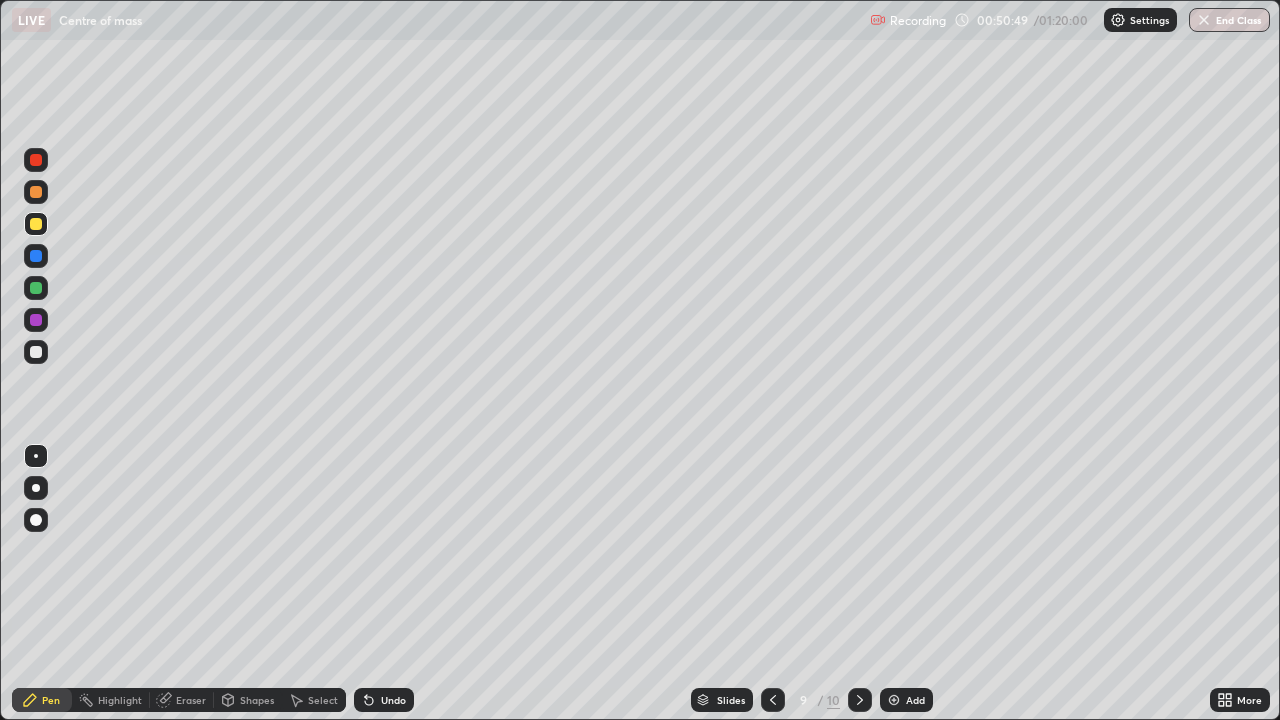click on "Undo" at bounding box center (384, 700) 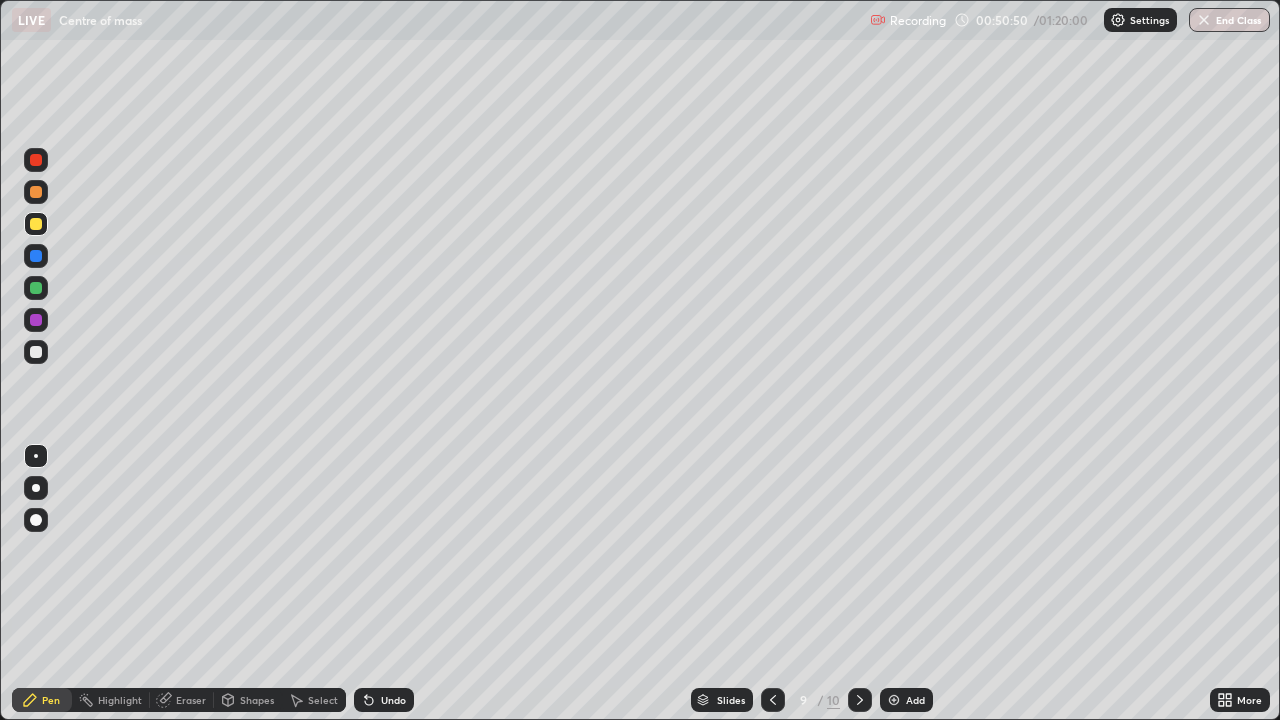 click on "Undo" at bounding box center (393, 700) 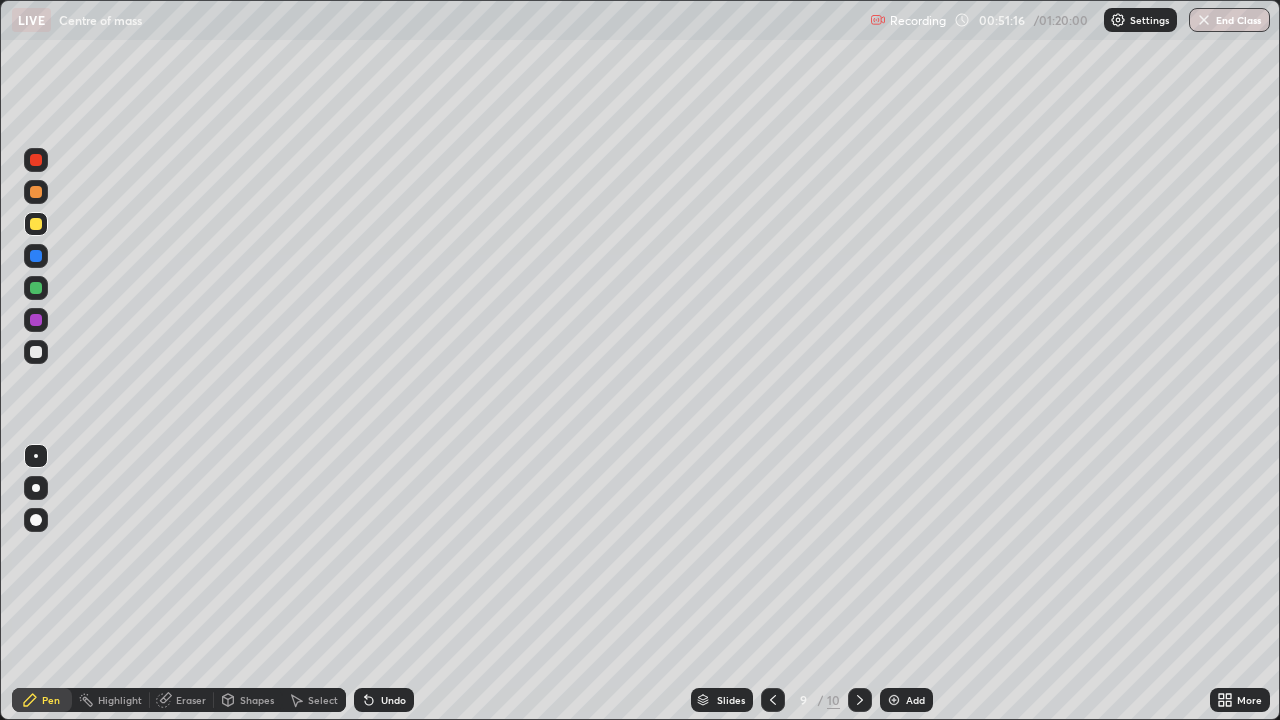 click at bounding box center [36, 320] 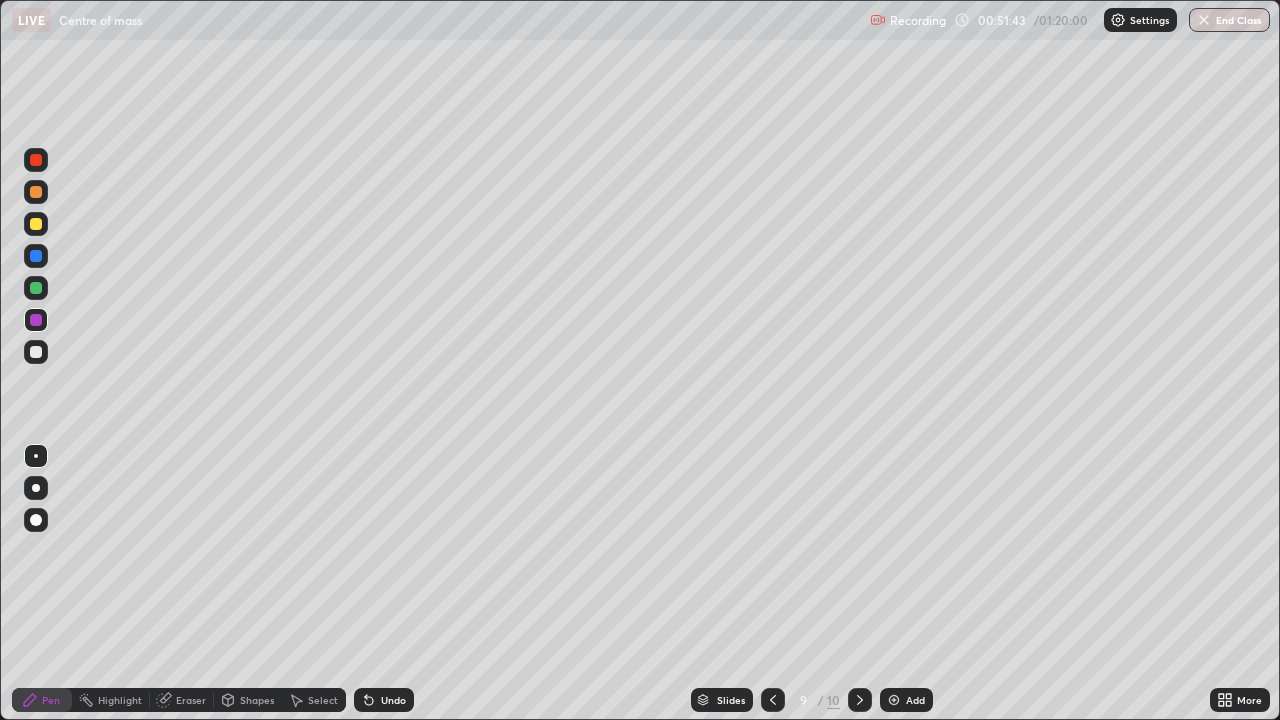 click at bounding box center (36, 288) 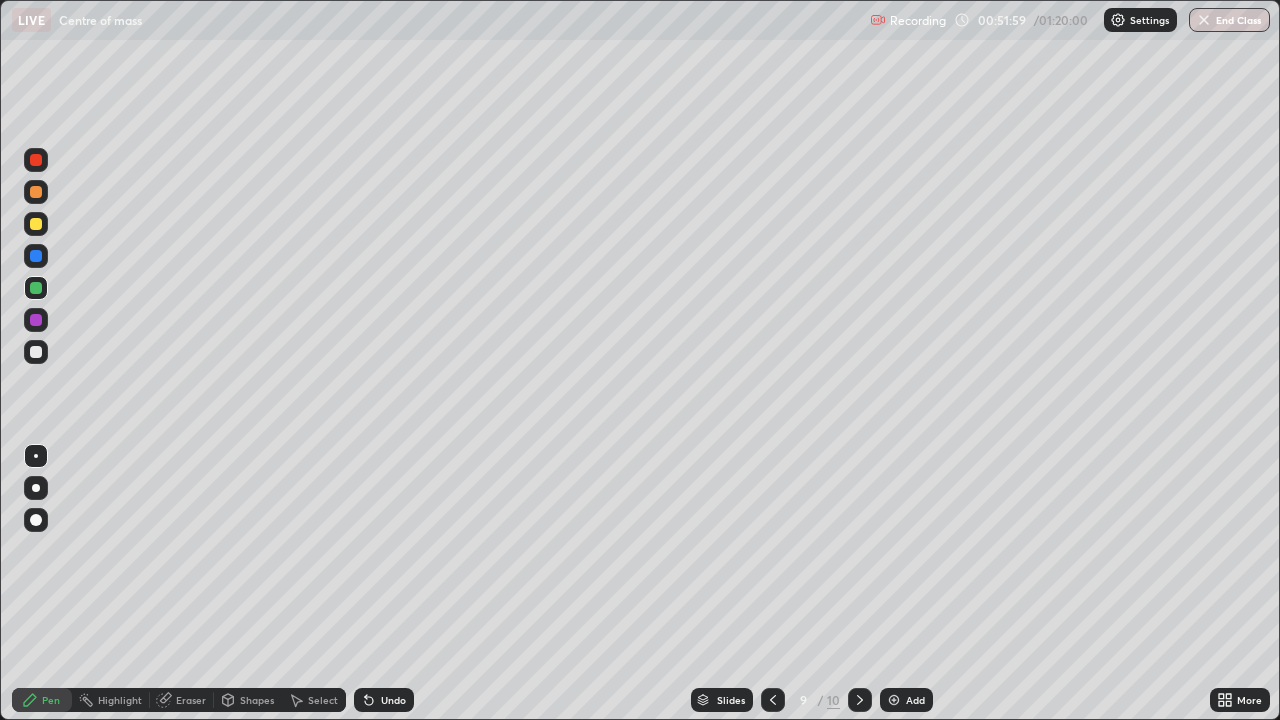 click 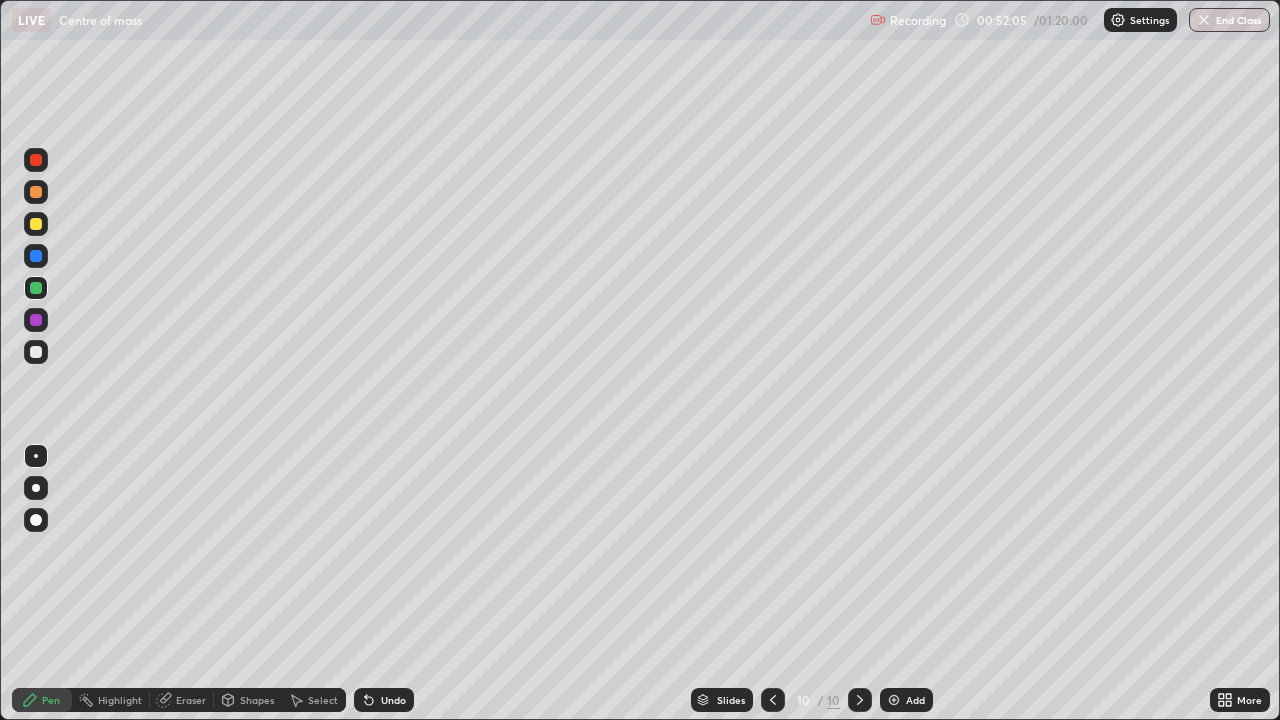 click at bounding box center (773, 700) 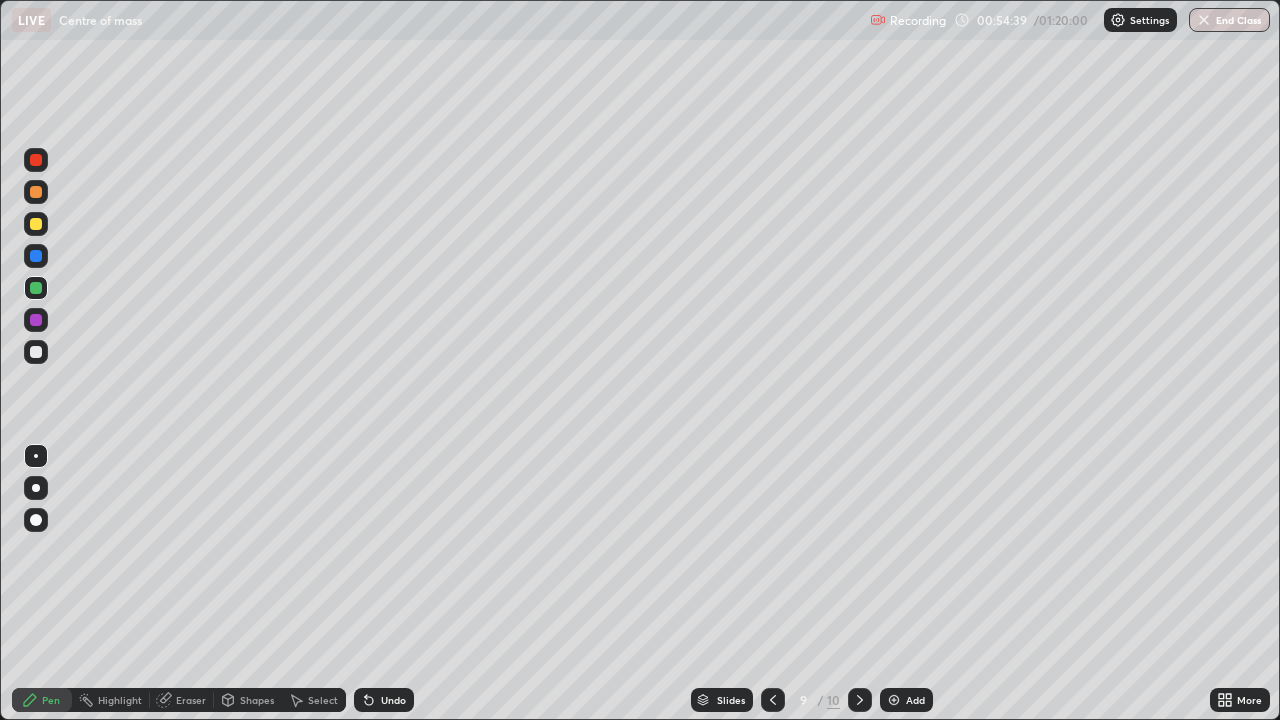 click at bounding box center [36, 352] 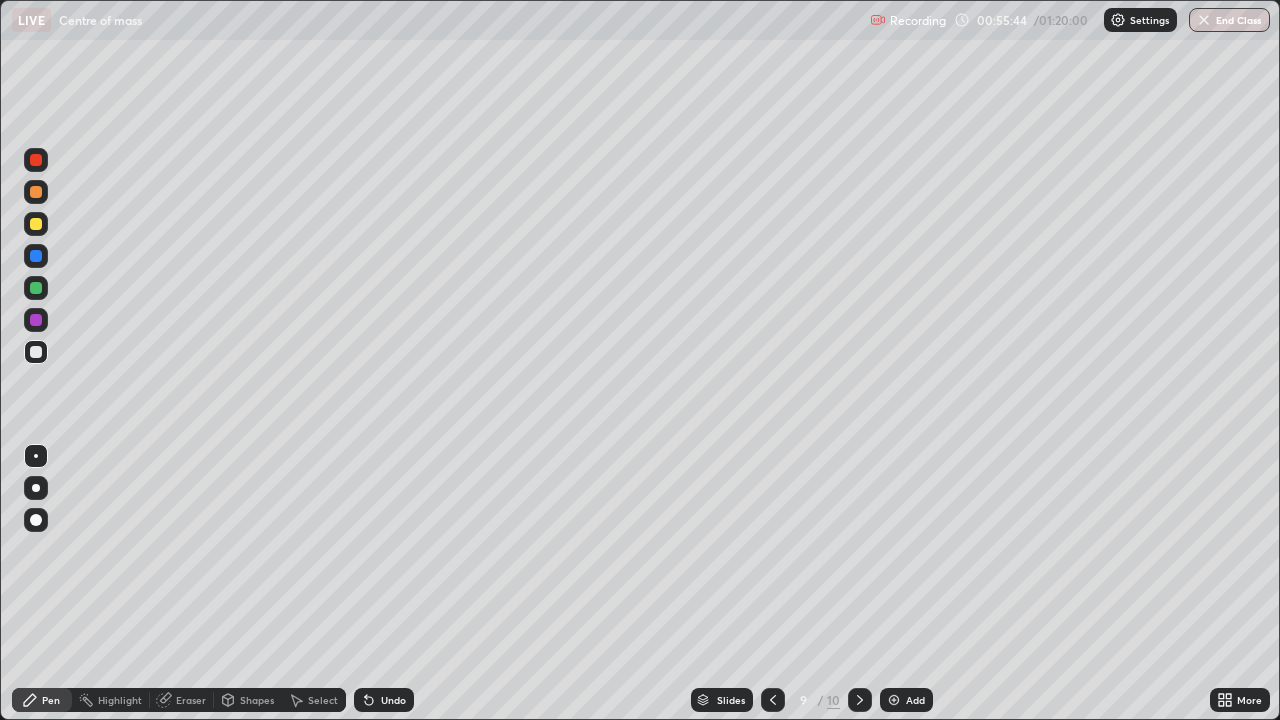 click at bounding box center [894, 700] 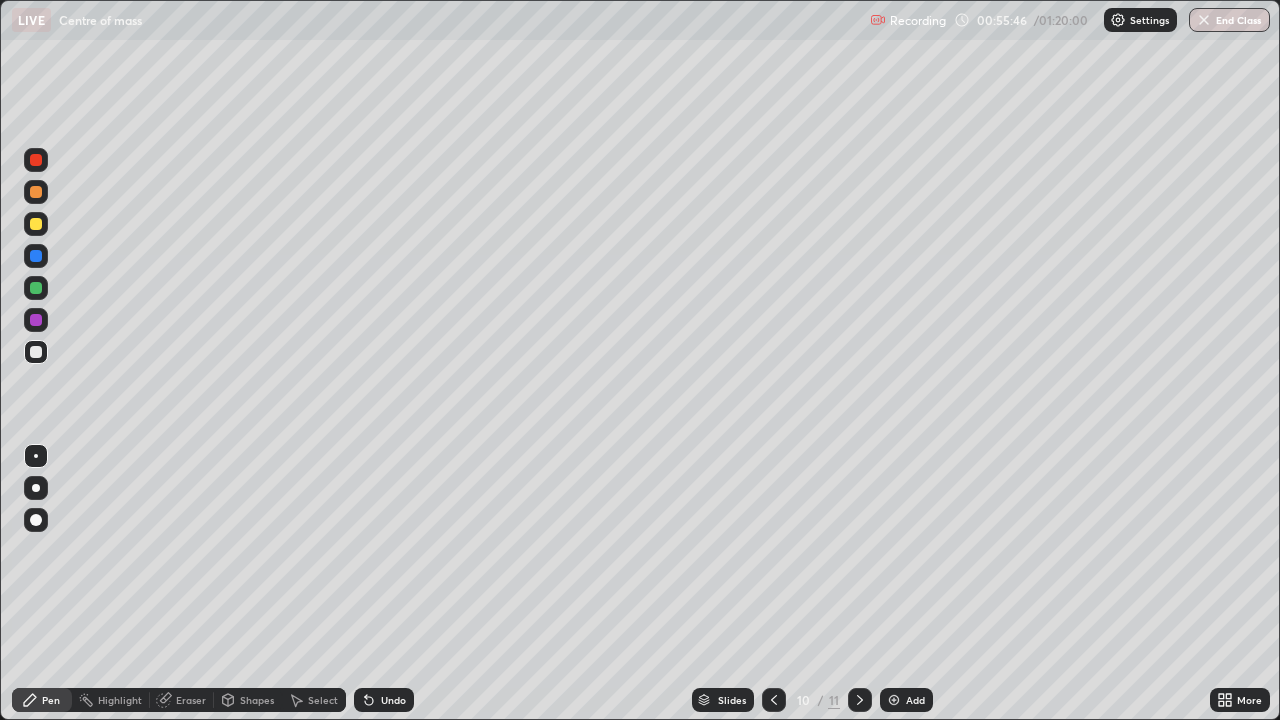 click at bounding box center (36, 160) 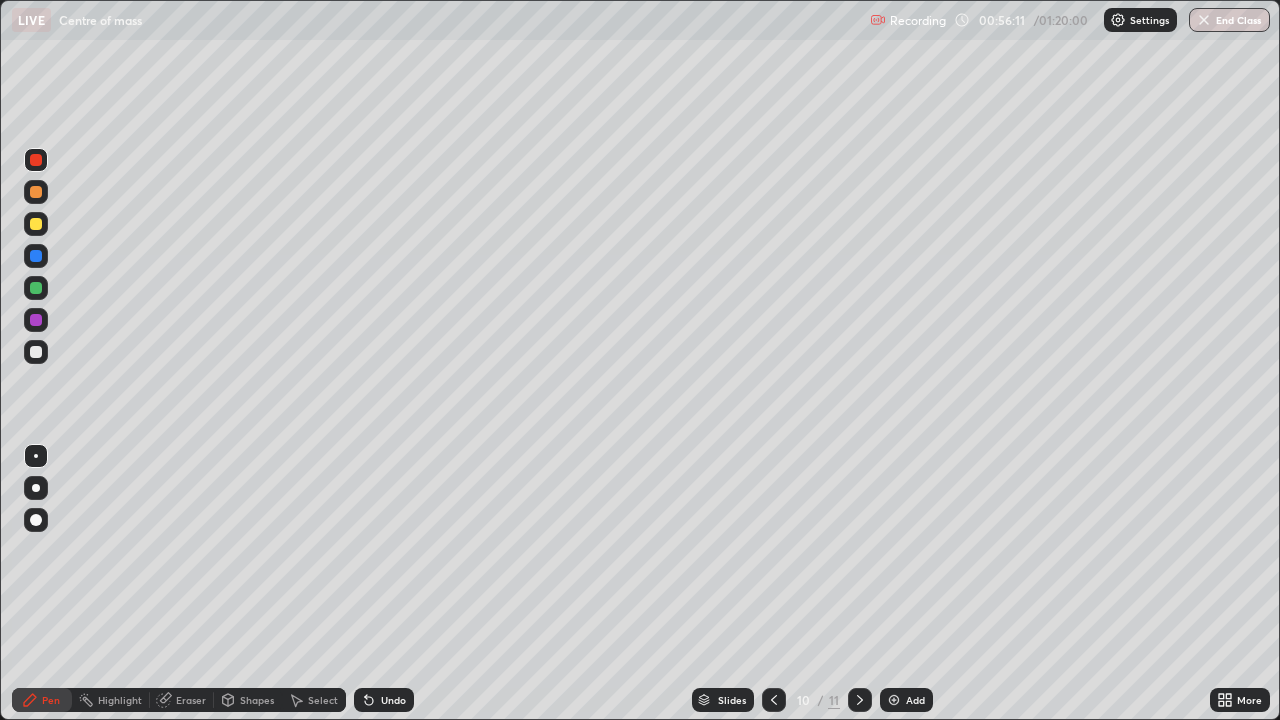 click at bounding box center [36, 192] 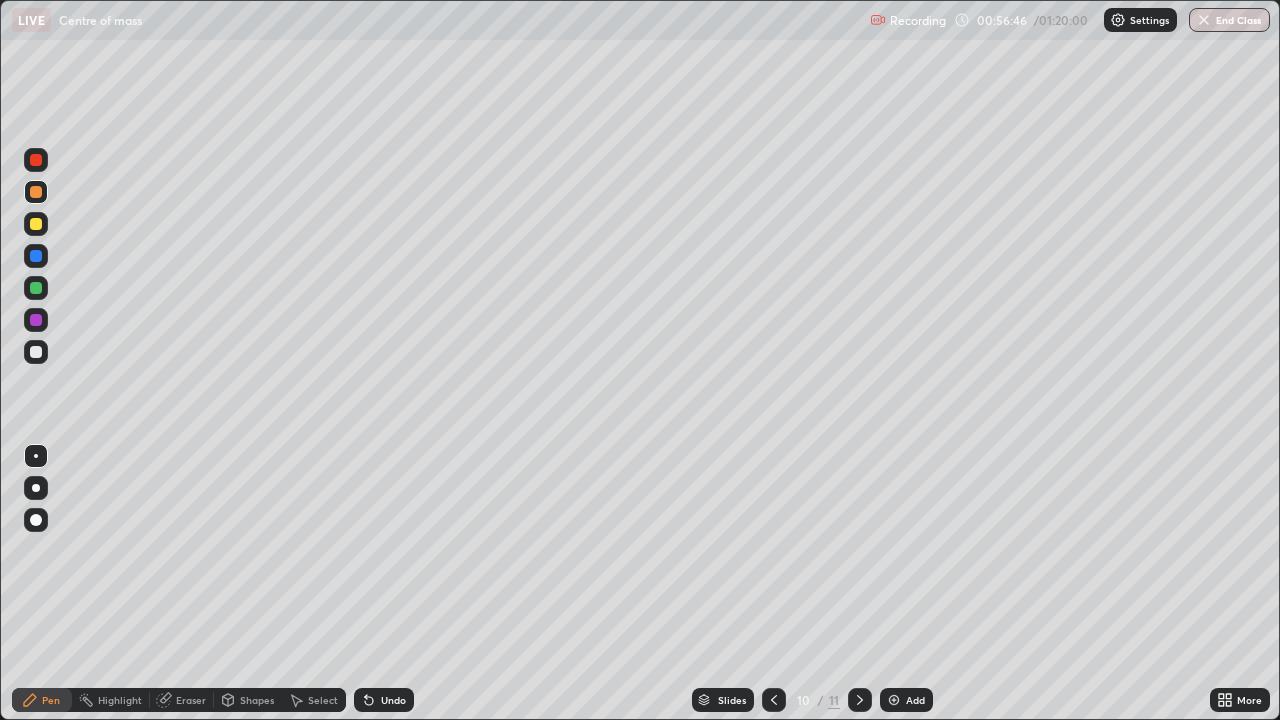 click at bounding box center (36, 224) 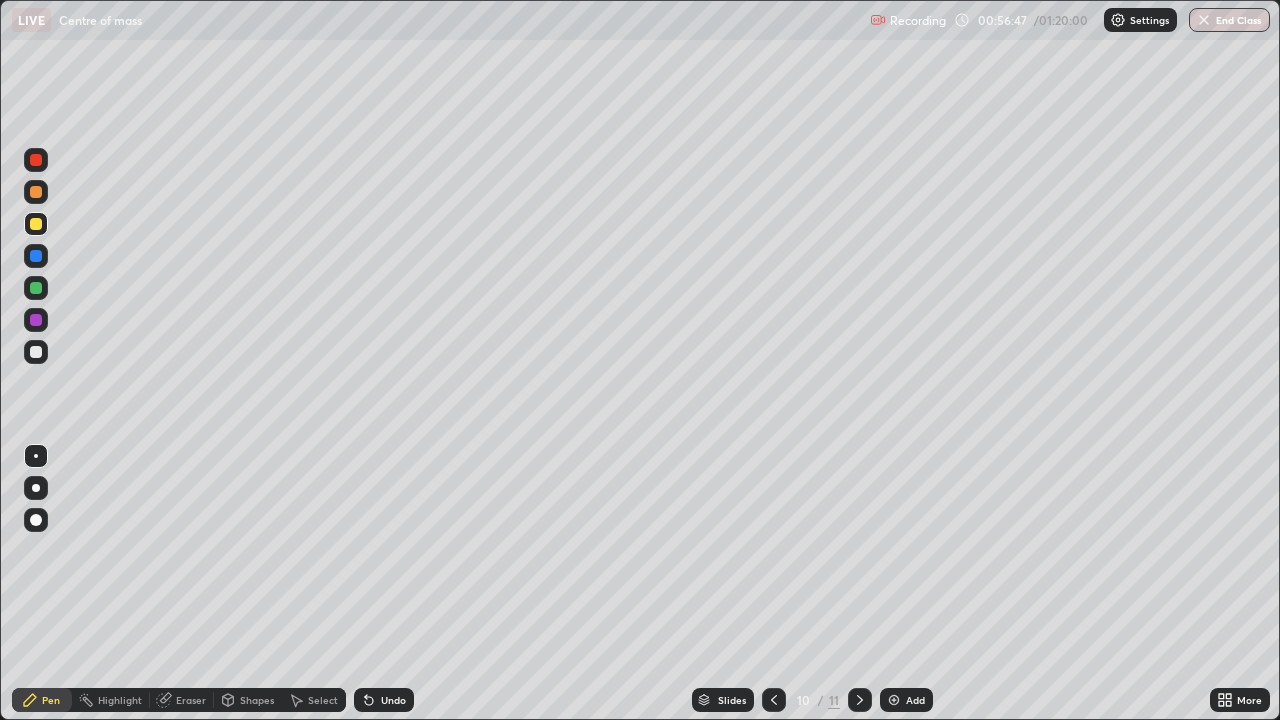 click at bounding box center [36, 256] 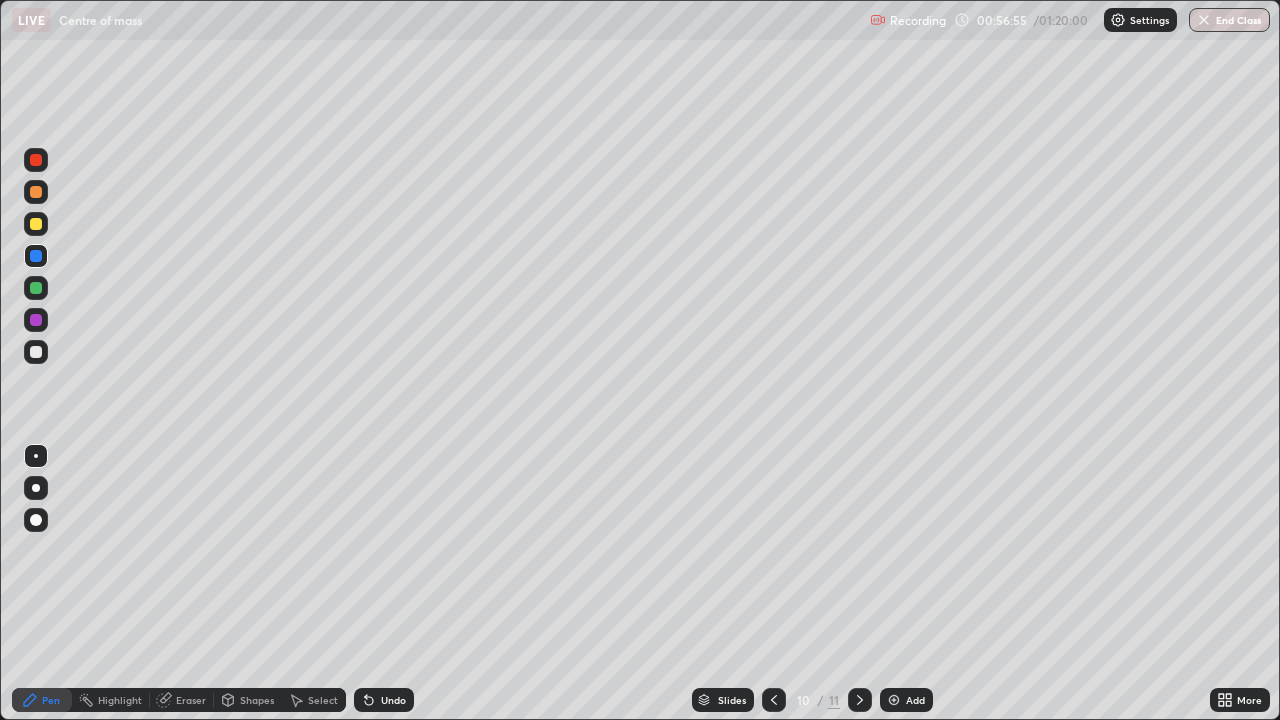 click on "Undo" at bounding box center (393, 700) 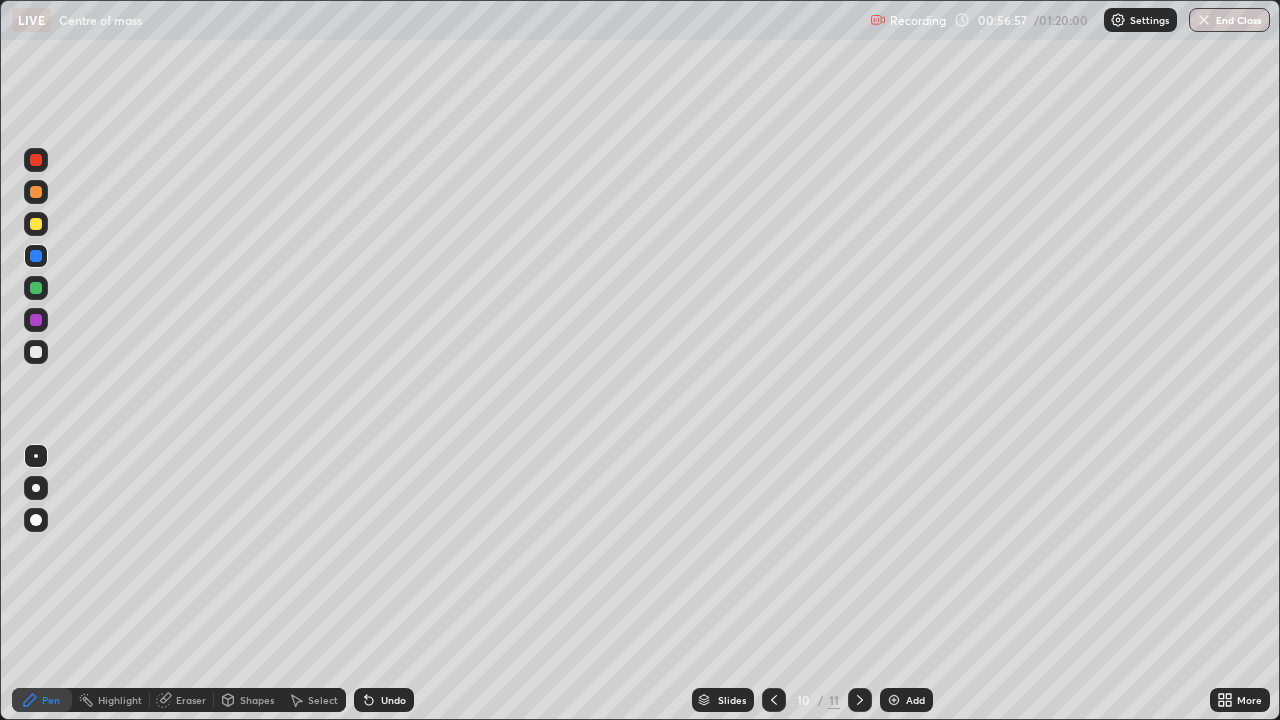 click at bounding box center [36, 288] 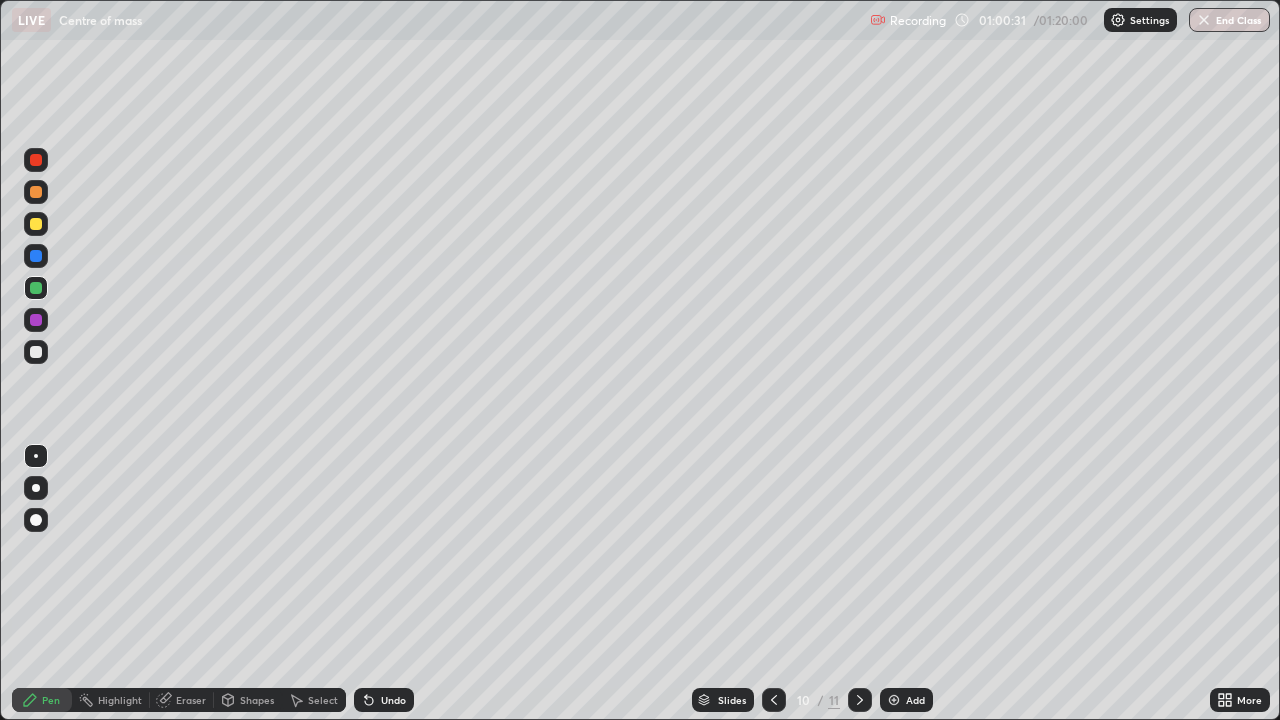 click at bounding box center (36, 352) 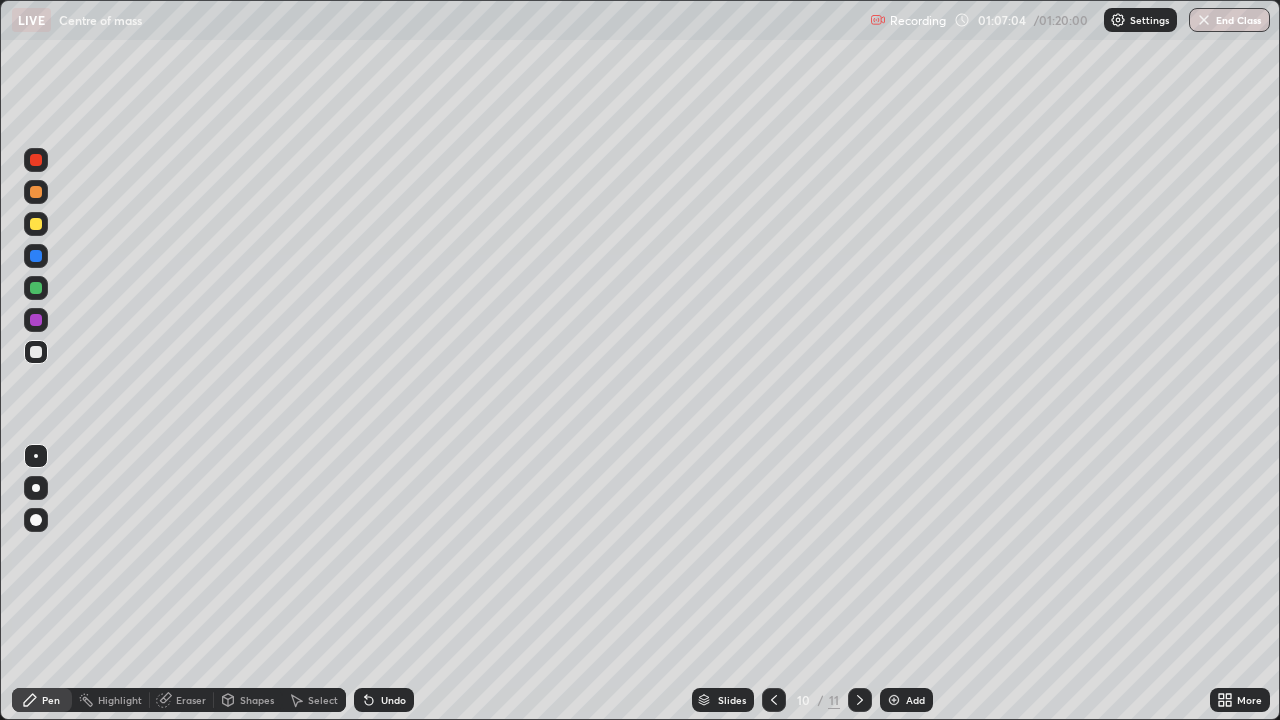 click on "Add" at bounding box center [915, 700] 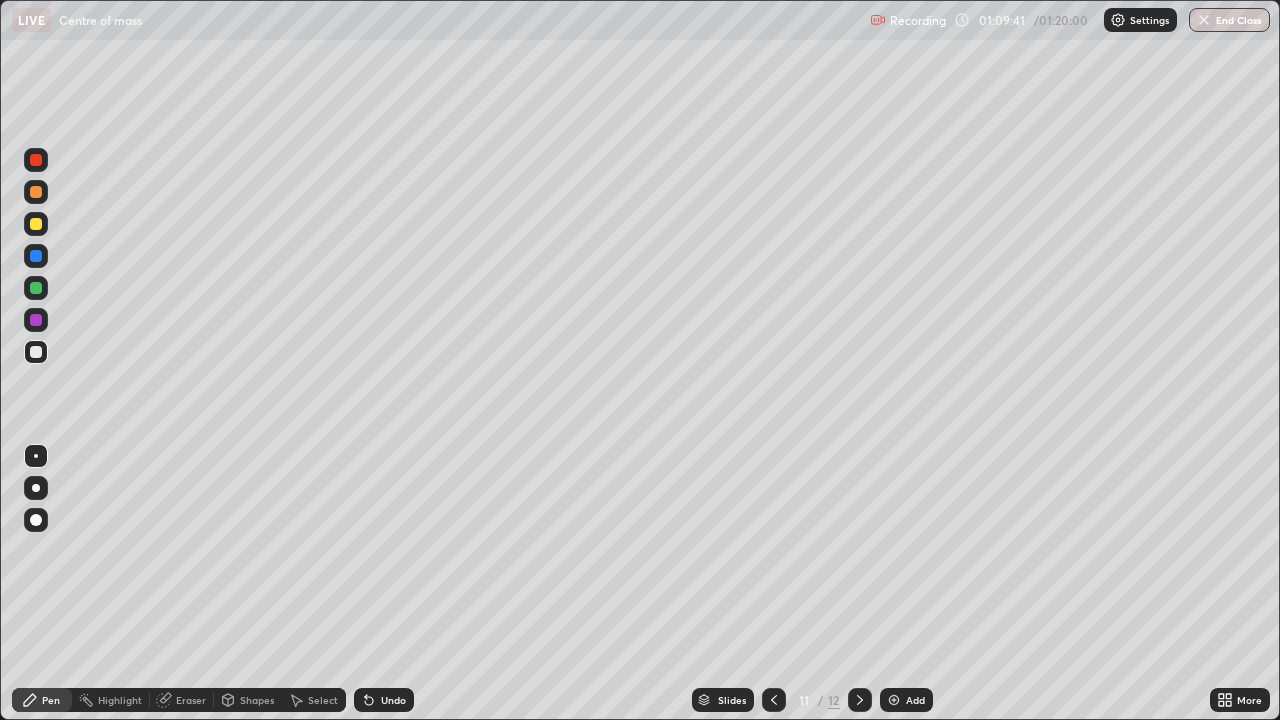 click at bounding box center [36, 320] 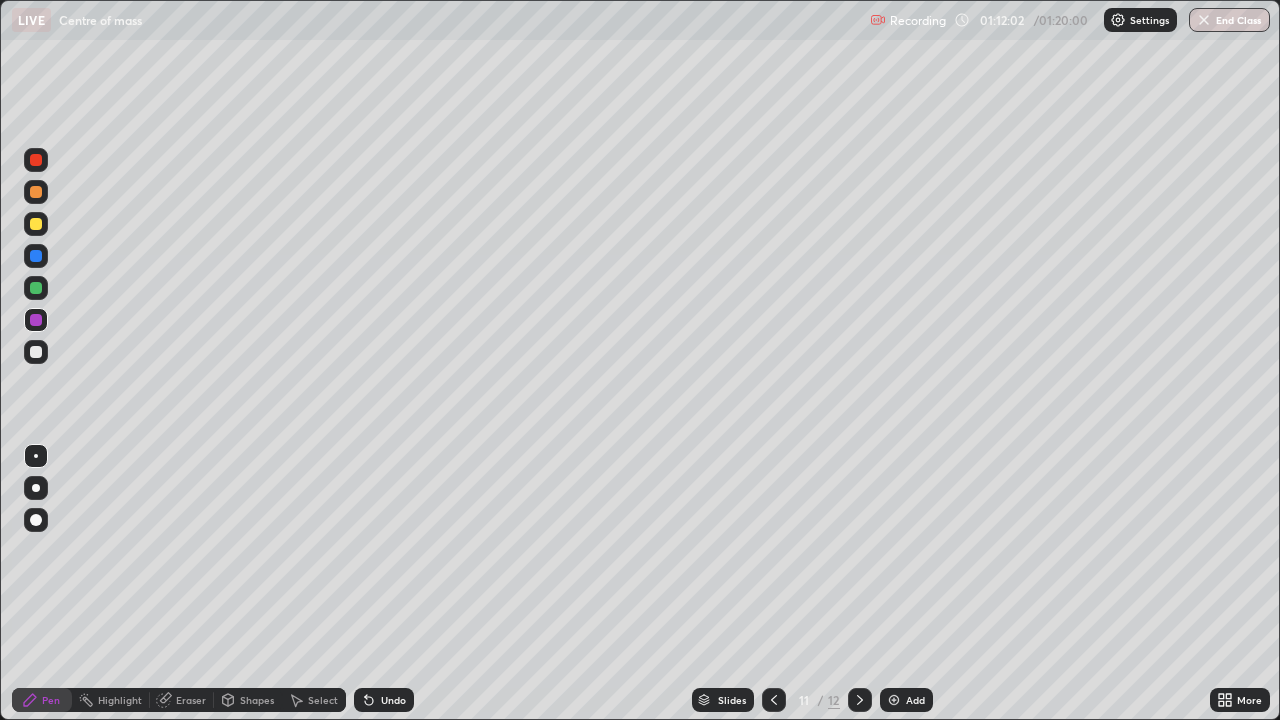 click on "Add" at bounding box center [906, 700] 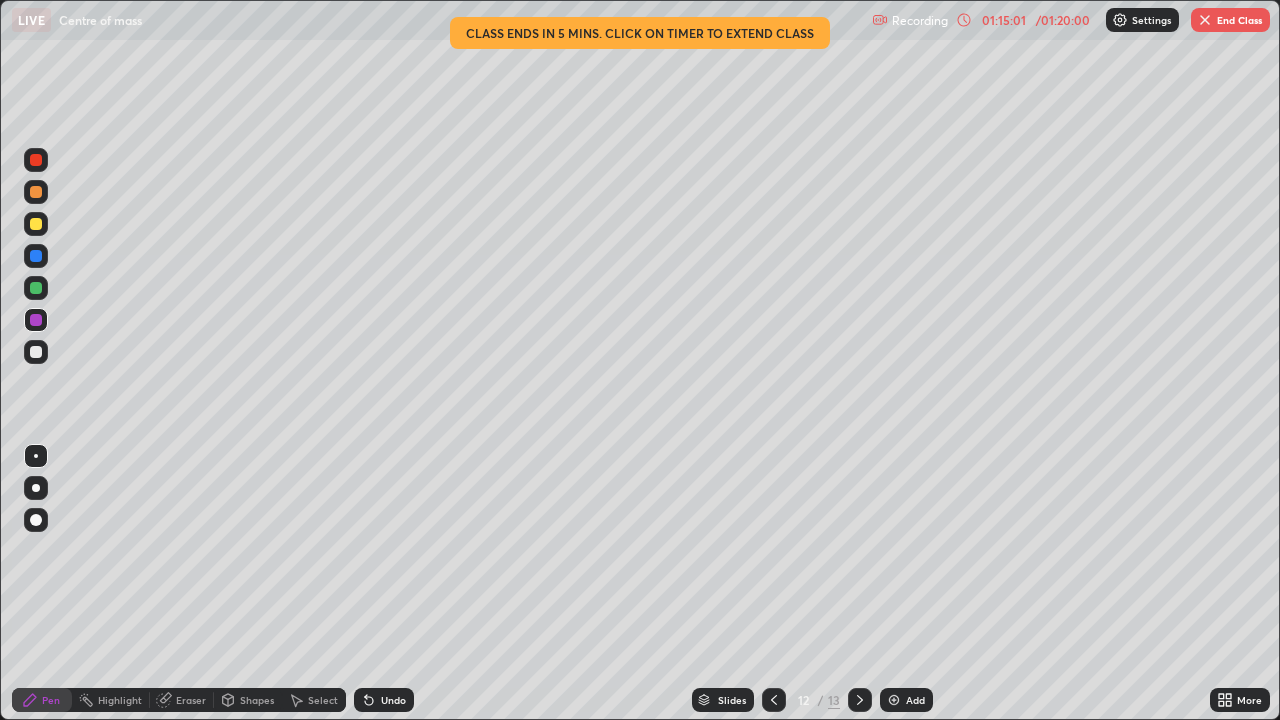 click at bounding box center (894, 700) 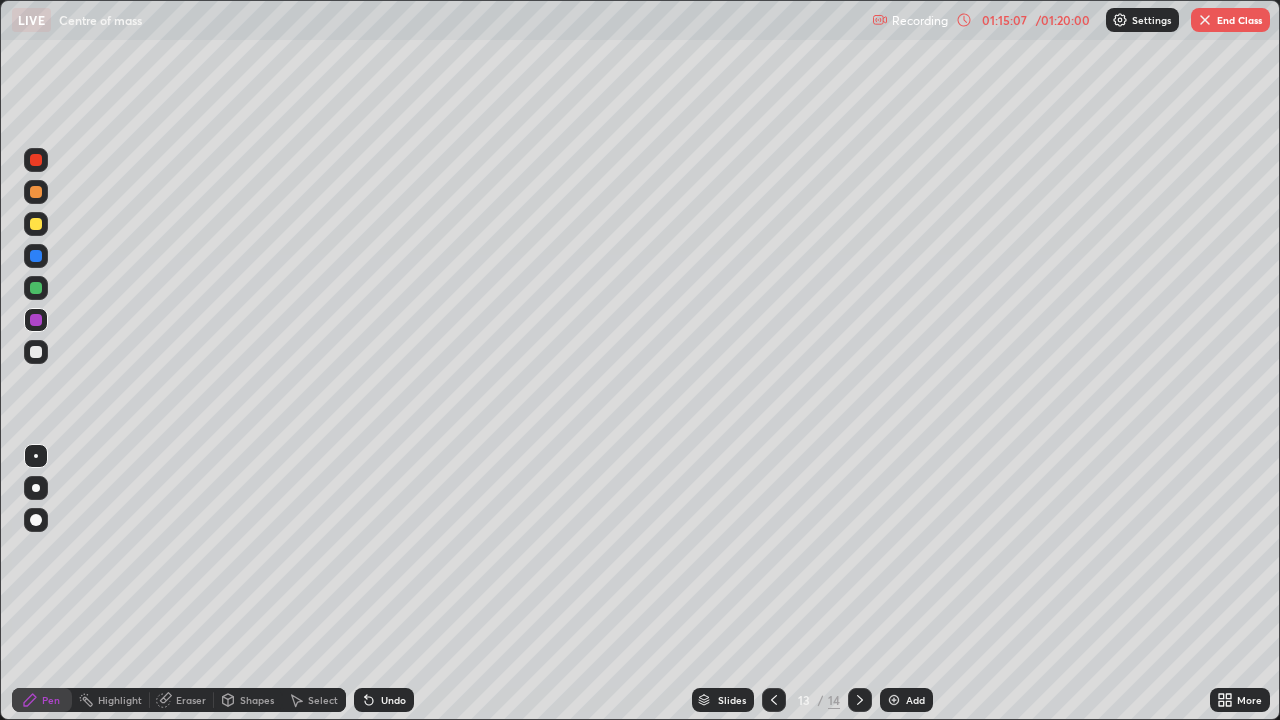 click on "Eraser" at bounding box center (191, 700) 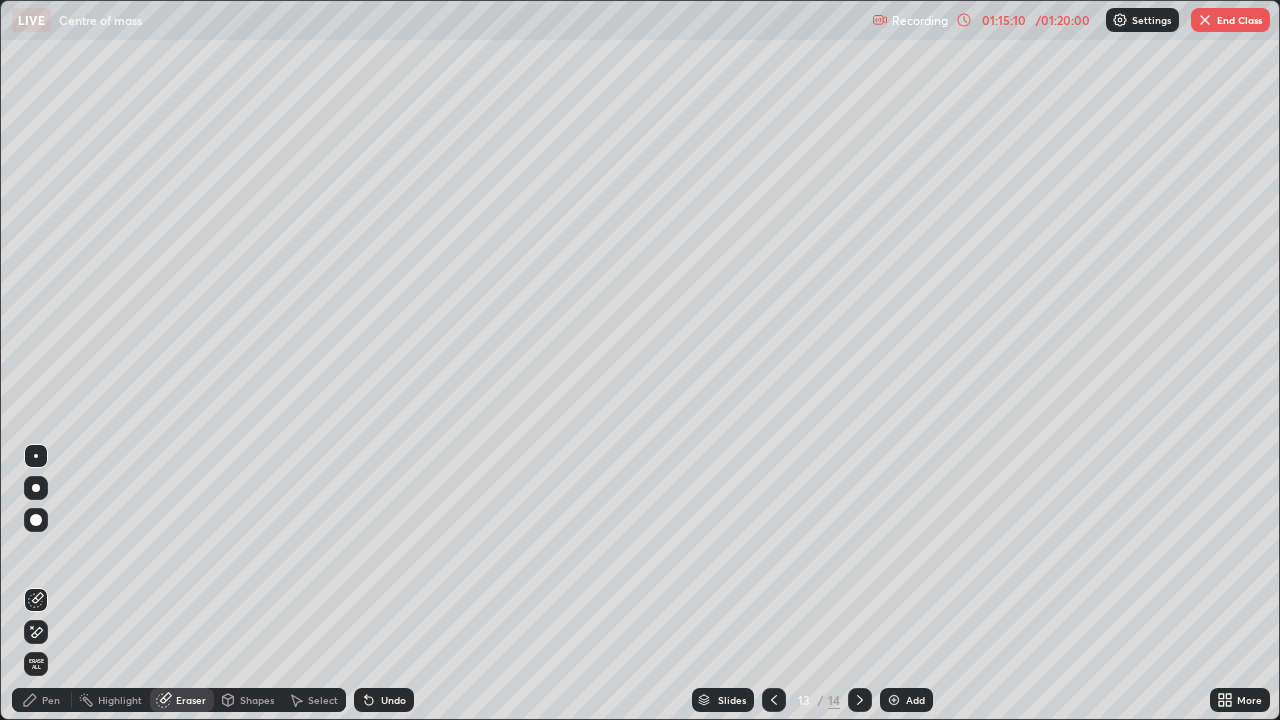 click on "Pen" at bounding box center (42, 700) 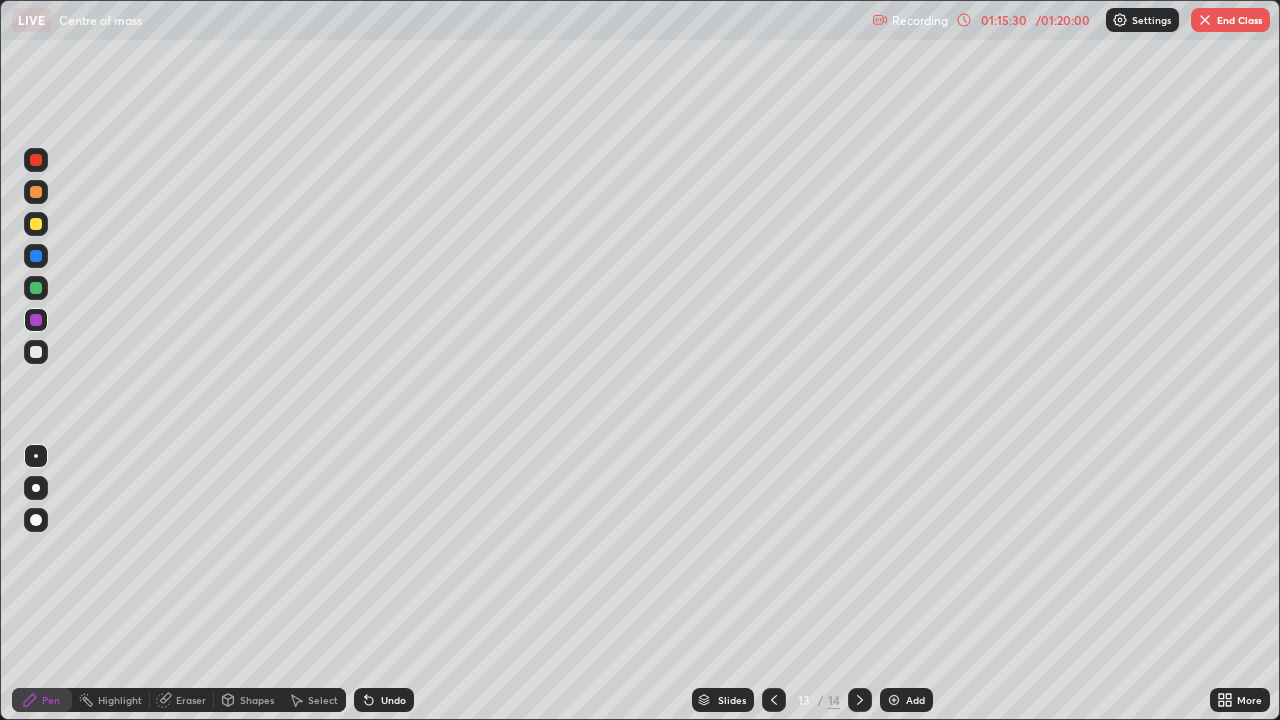 click at bounding box center (36, 288) 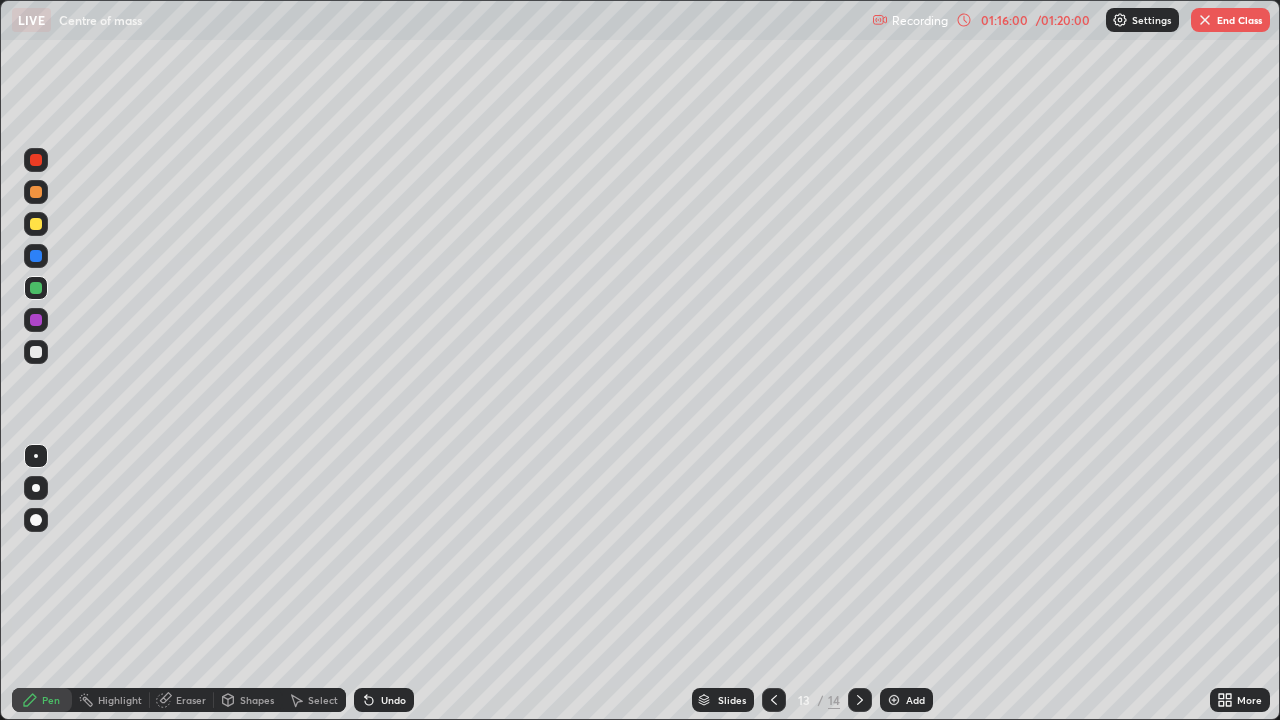 click at bounding box center (36, 320) 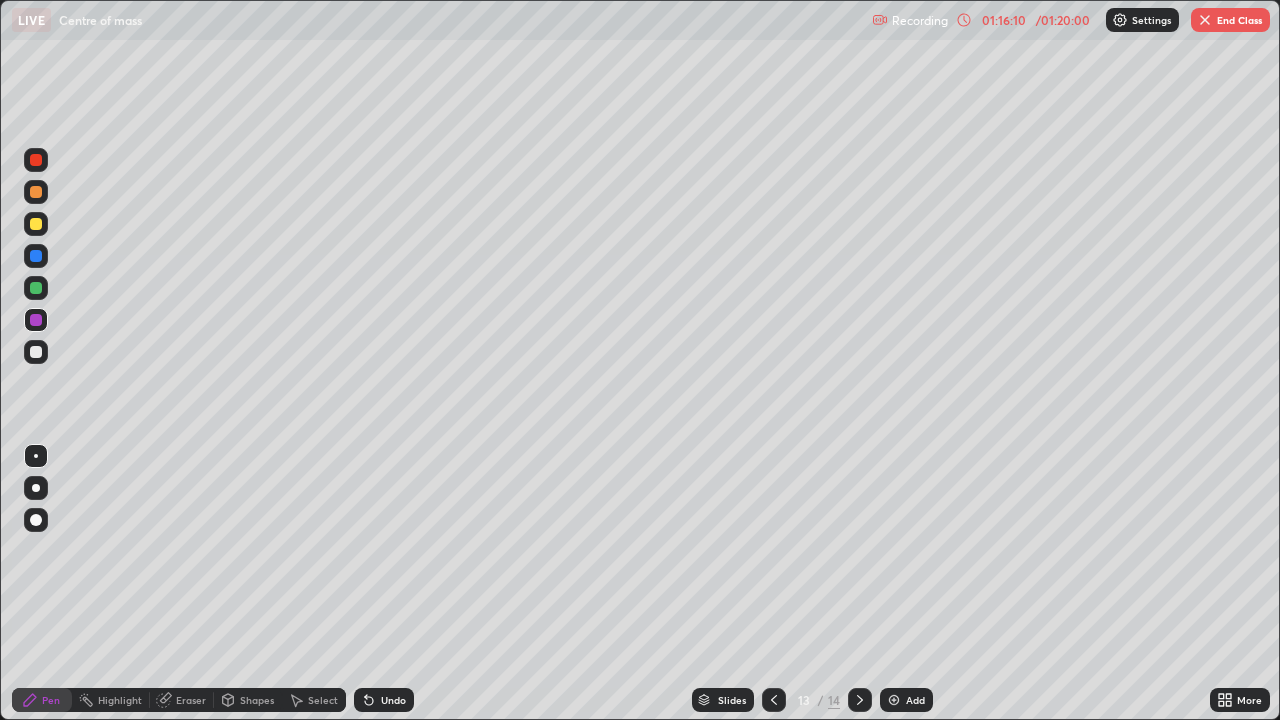 click at bounding box center [36, 352] 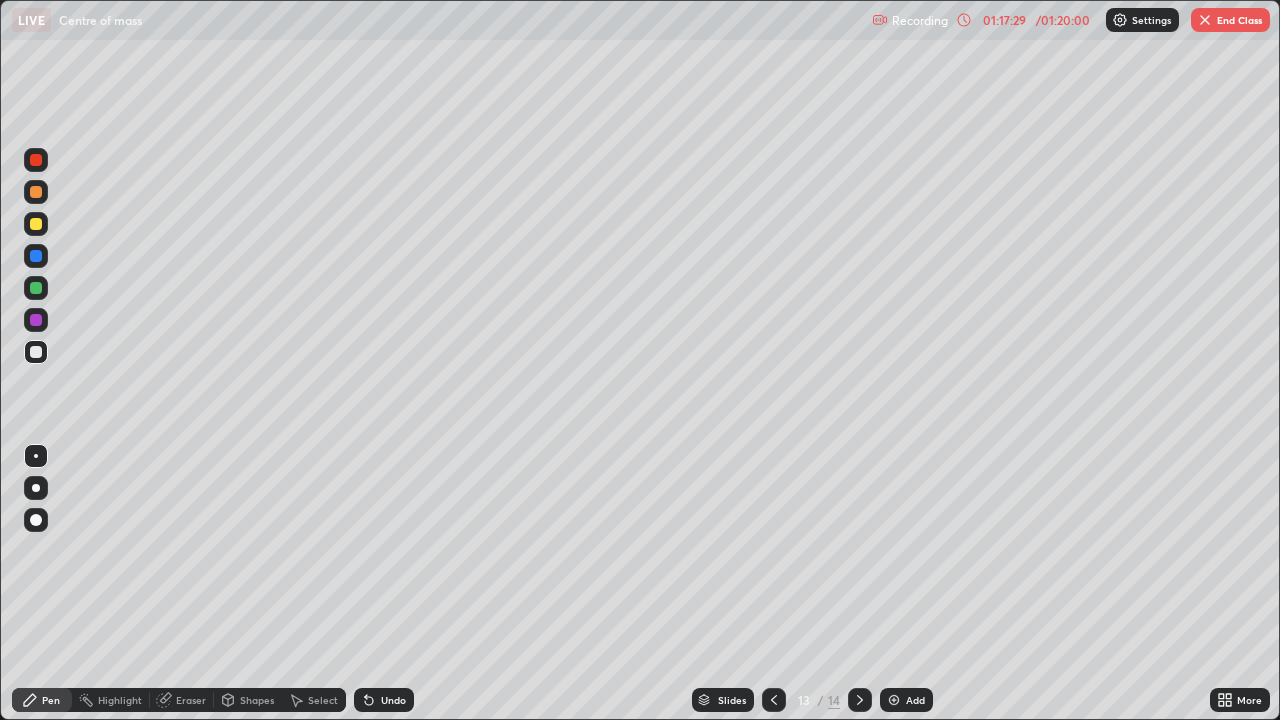click on "Add" at bounding box center (906, 700) 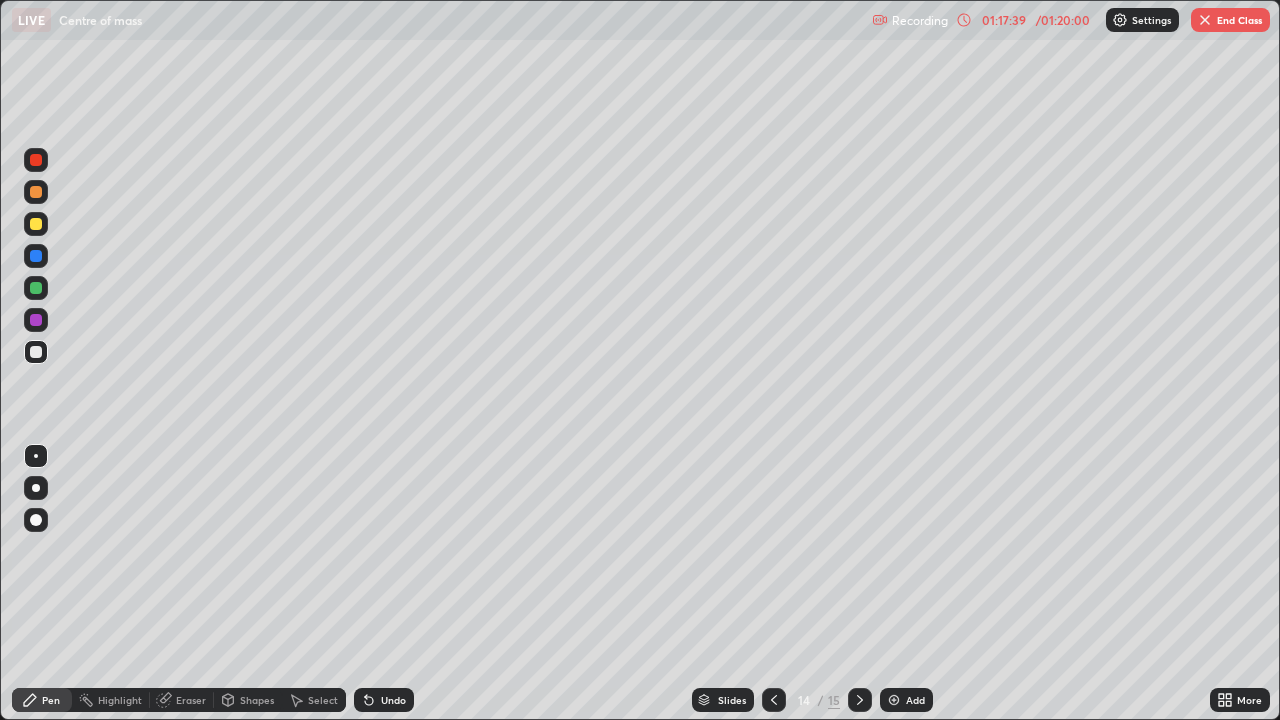 click at bounding box center (36, 192) 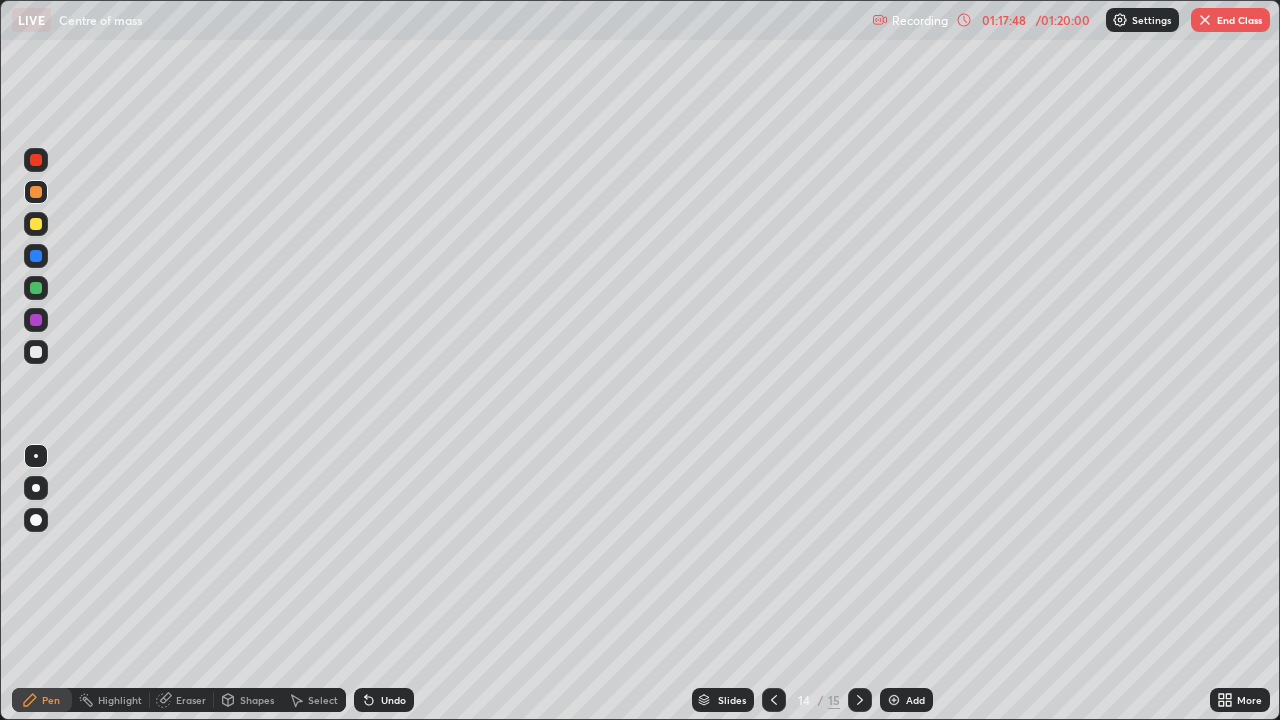 click at bounding box center (36, 352) 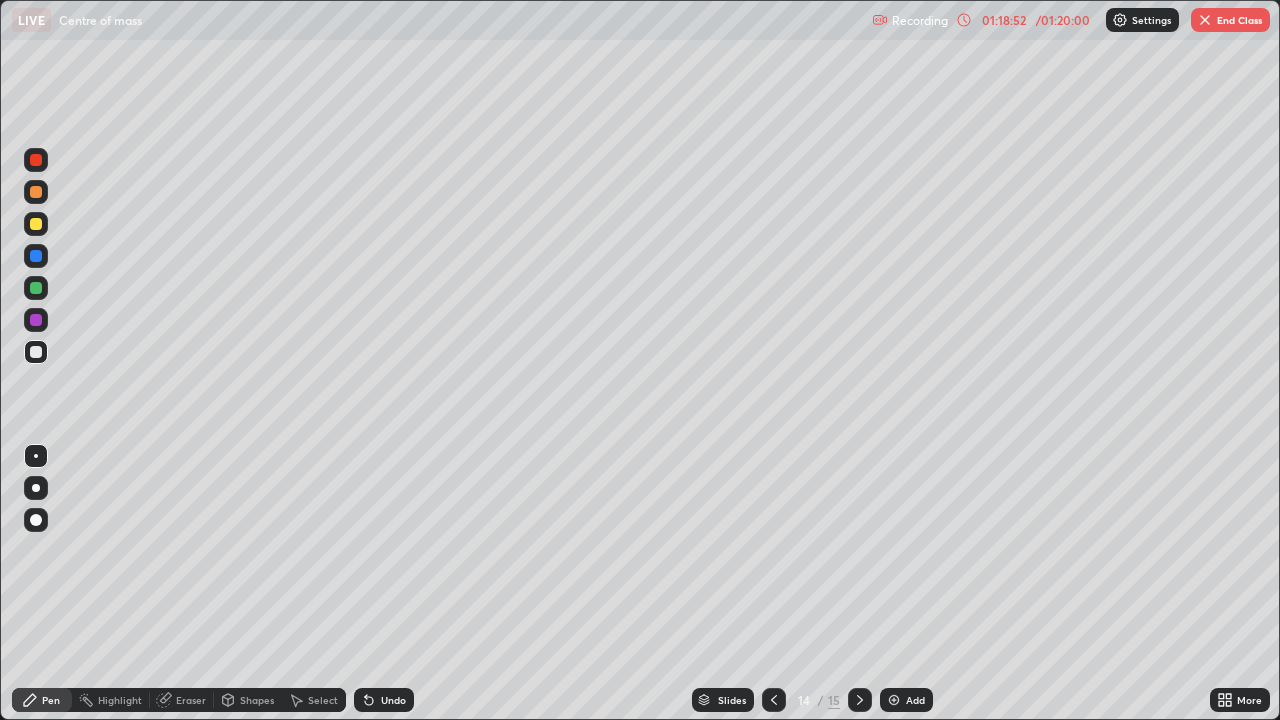 click at bounding box center (36, 320) 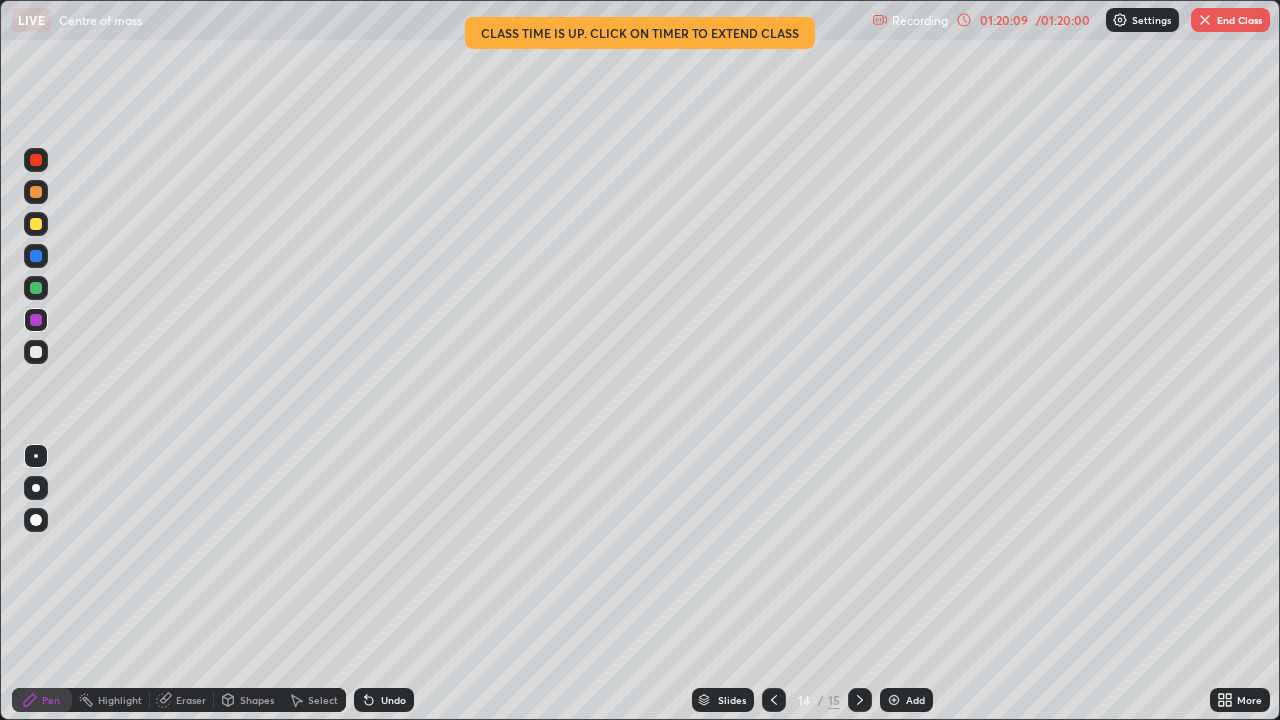 click on "Add" at bounding box center [906, 700] 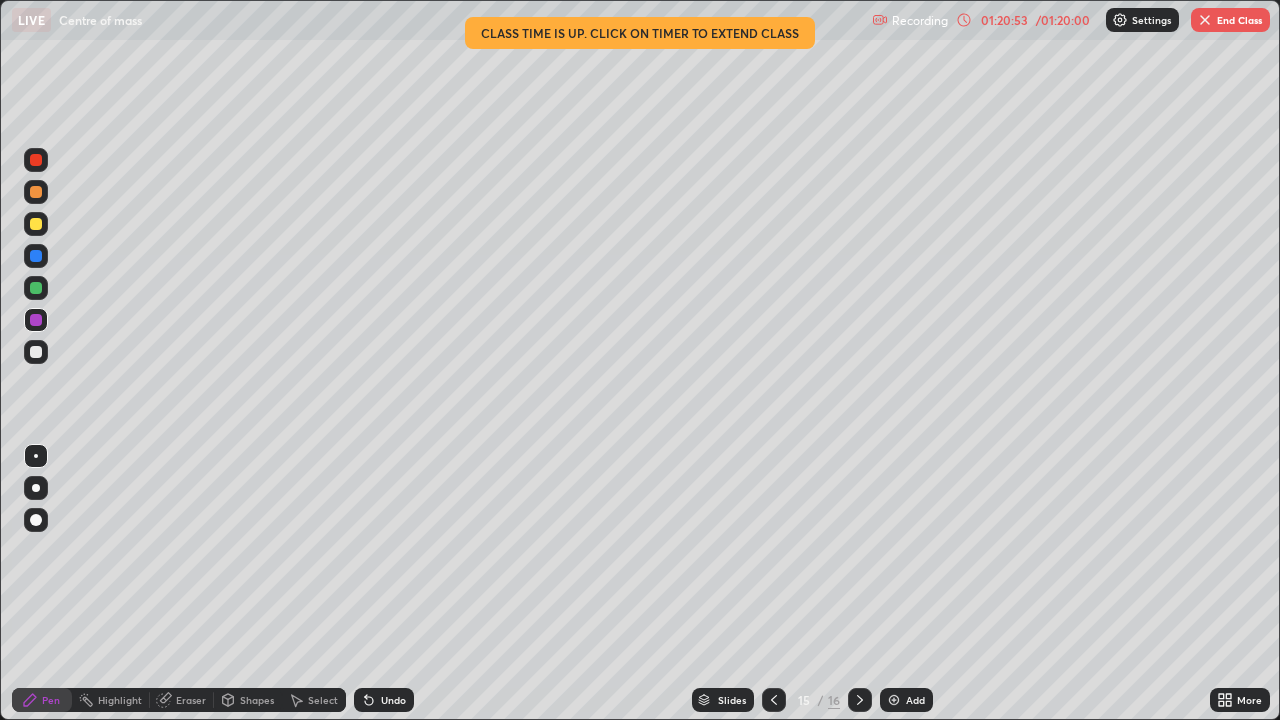 click at bounding box center [36, 352] 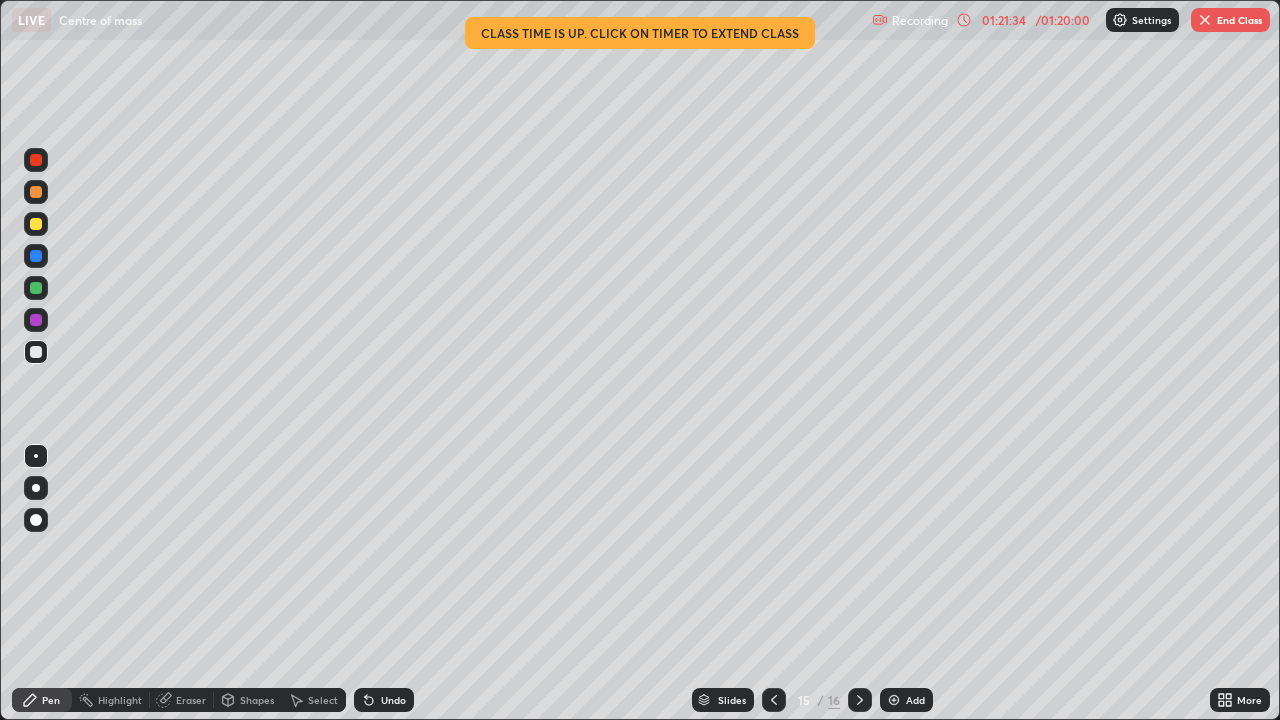 click at bounding box center (36, 192) 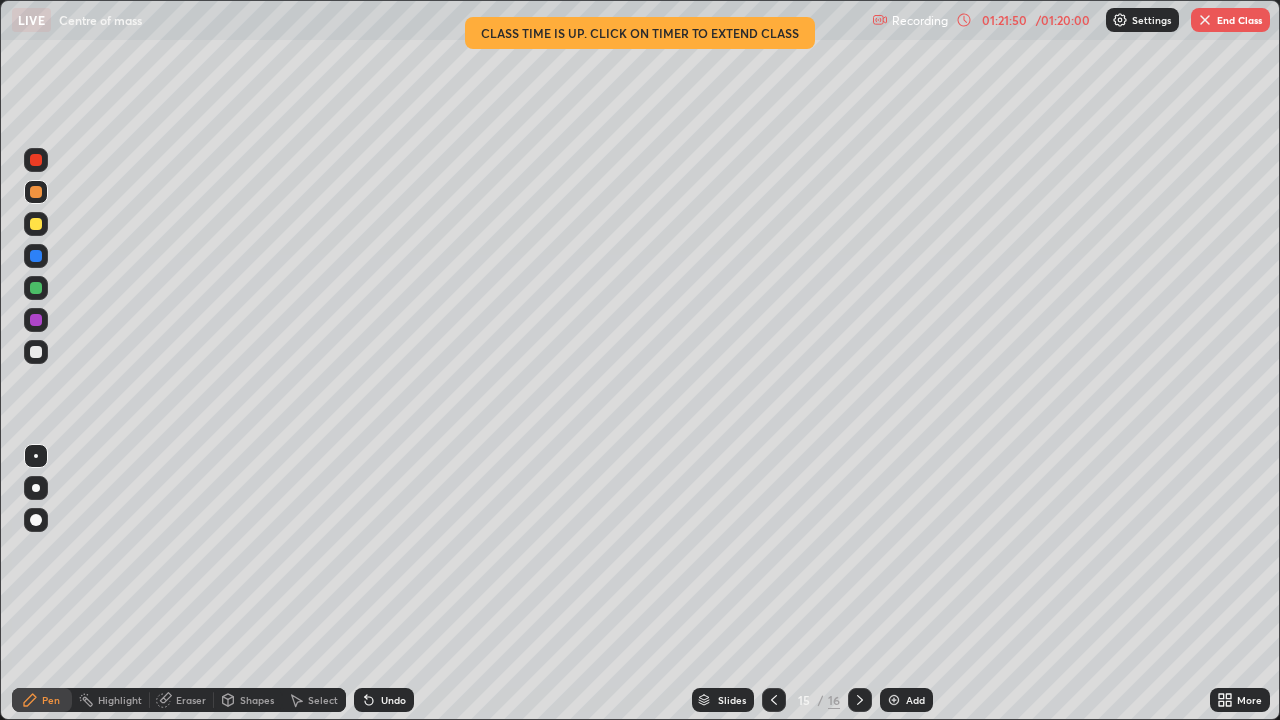 click at bounding box center (36, 288) 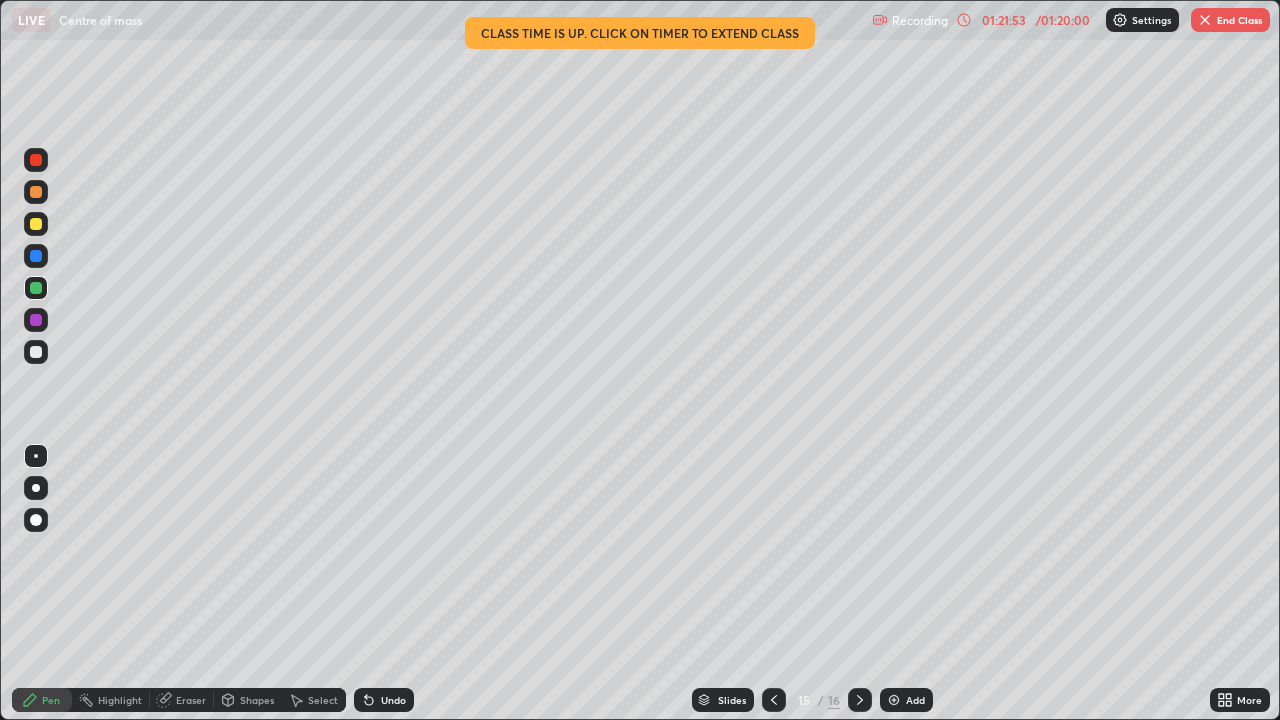 click on "Undo" at bounding box center (384, 700) 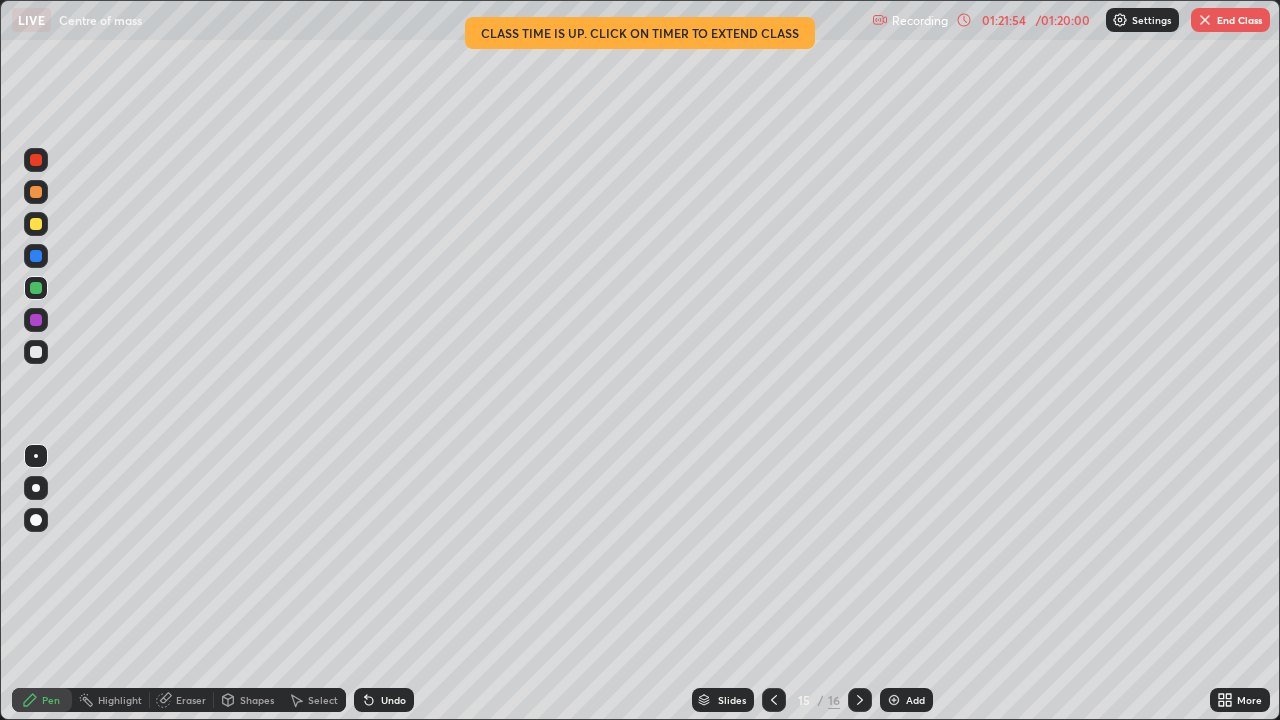 click 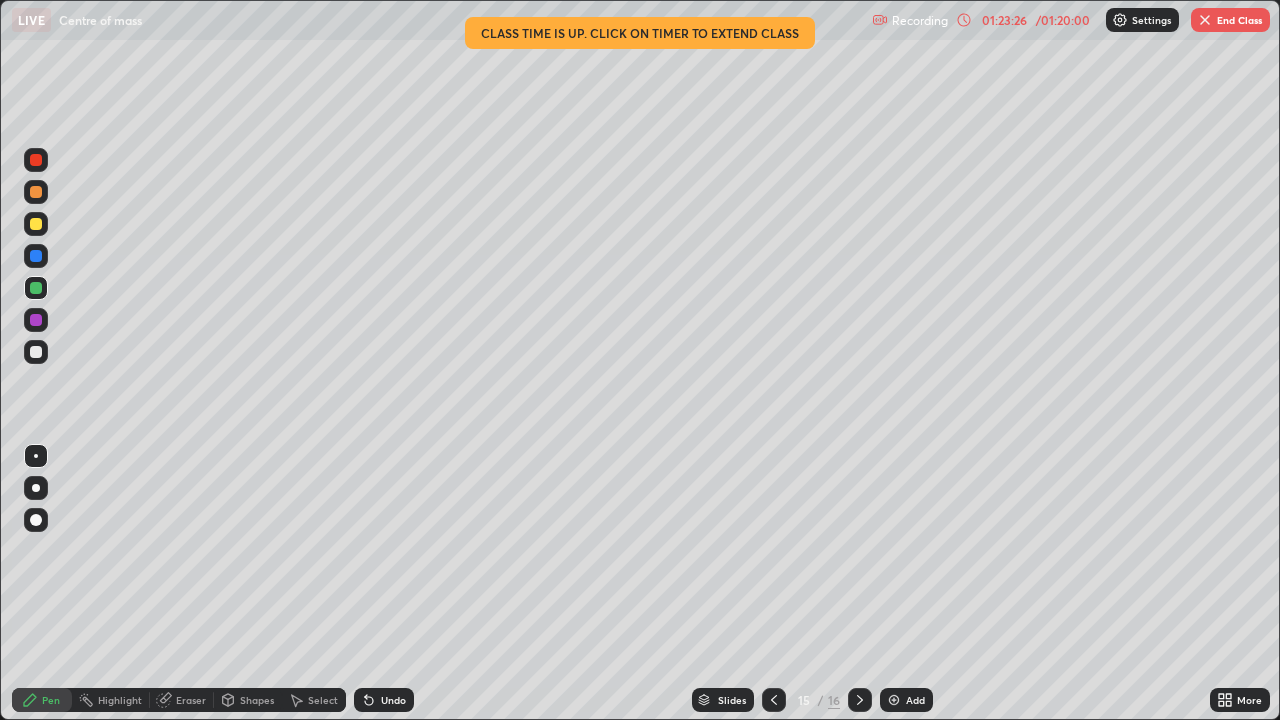 click on "End Class" at bounding box center [1230, 20] 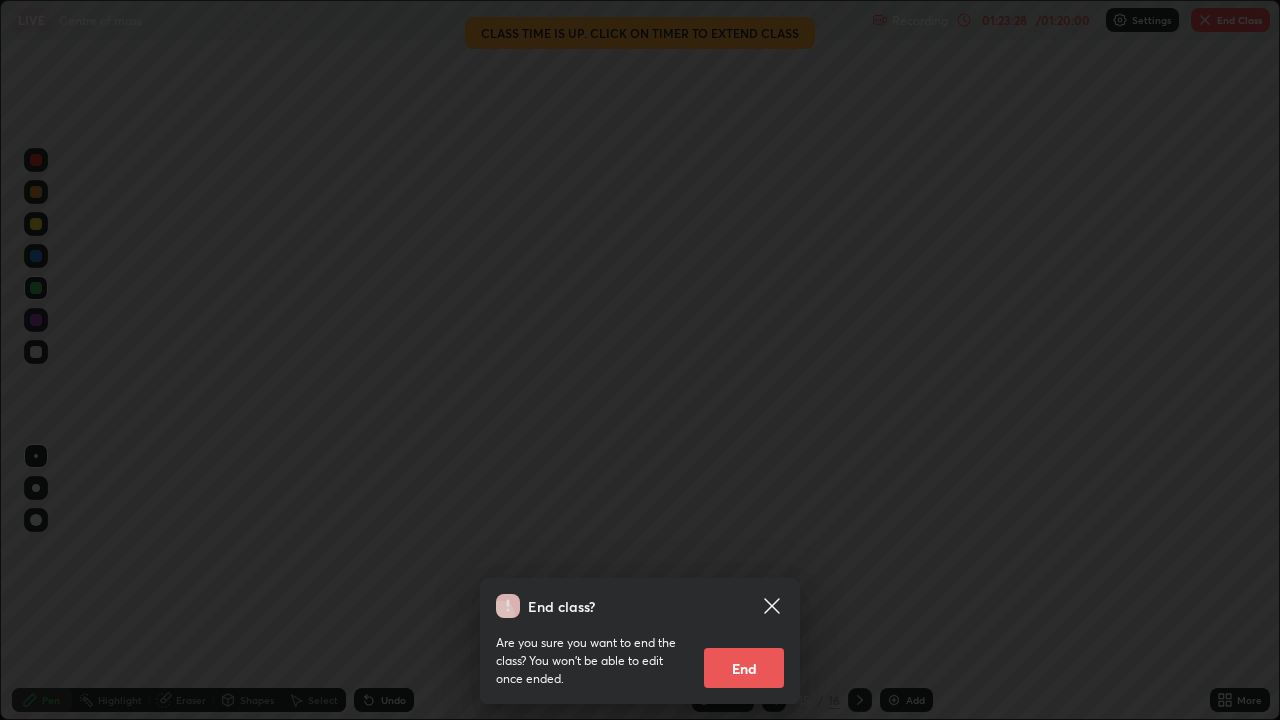 click on "End" at bounding box center (744, 668) 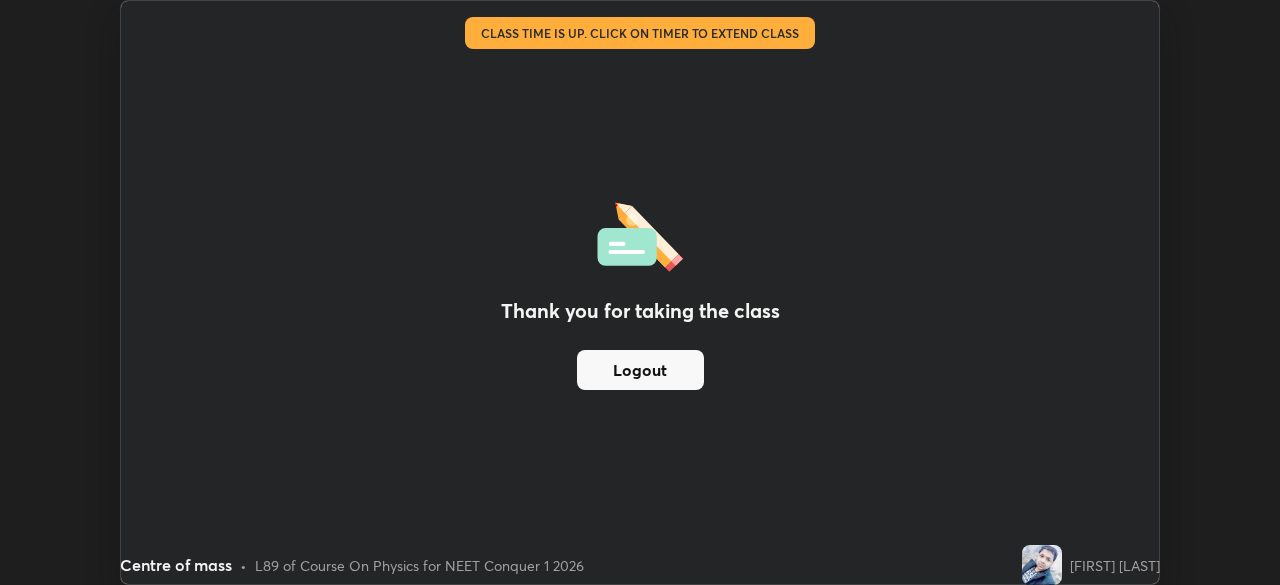 scroll, scrollTop: 585, scrollLeft: 1280, axis: both 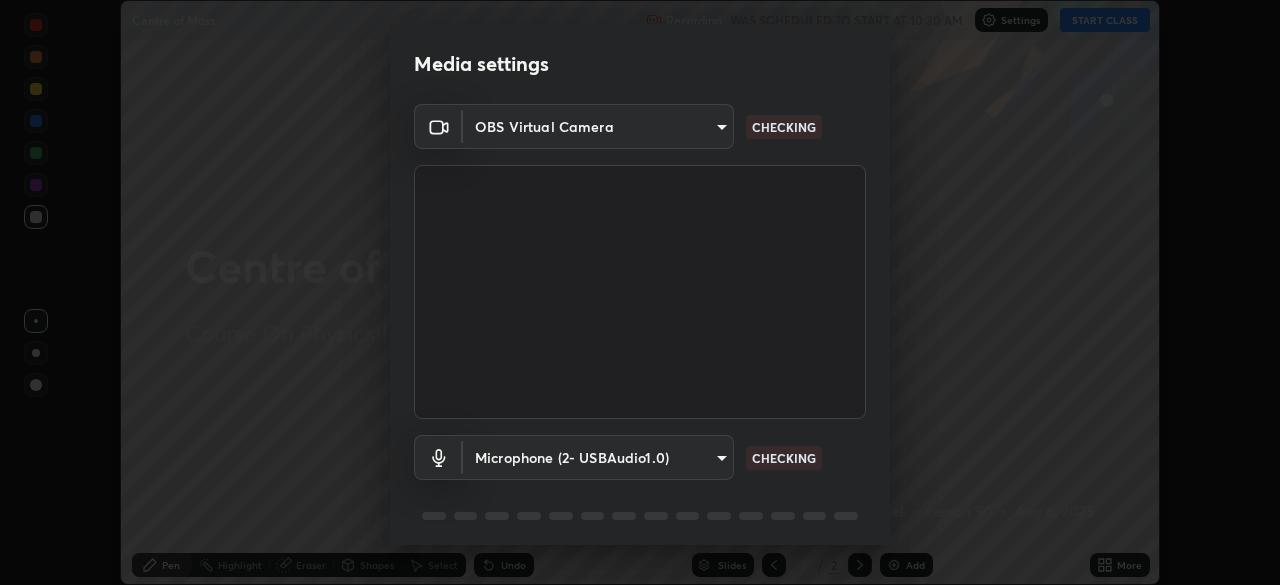 type on "94041621d18cc9dd34390ff77fa3d0b0b860356df96153333a0061212b2b3e48" 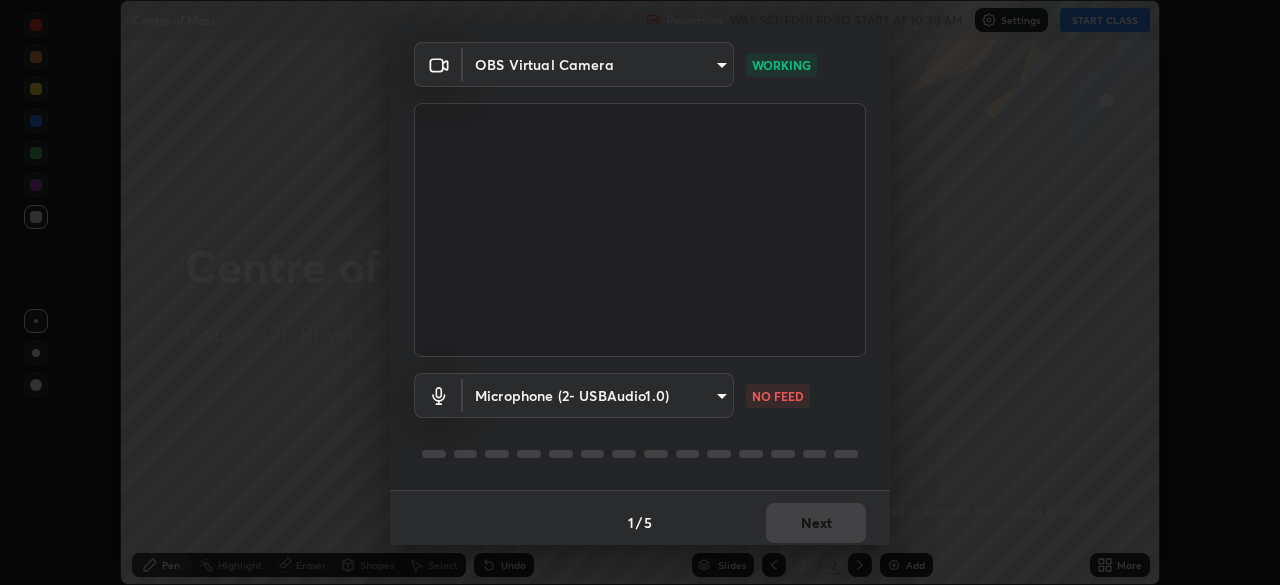 scroll, scrollTop: 71, scrollLeft: 0, axis: vertical 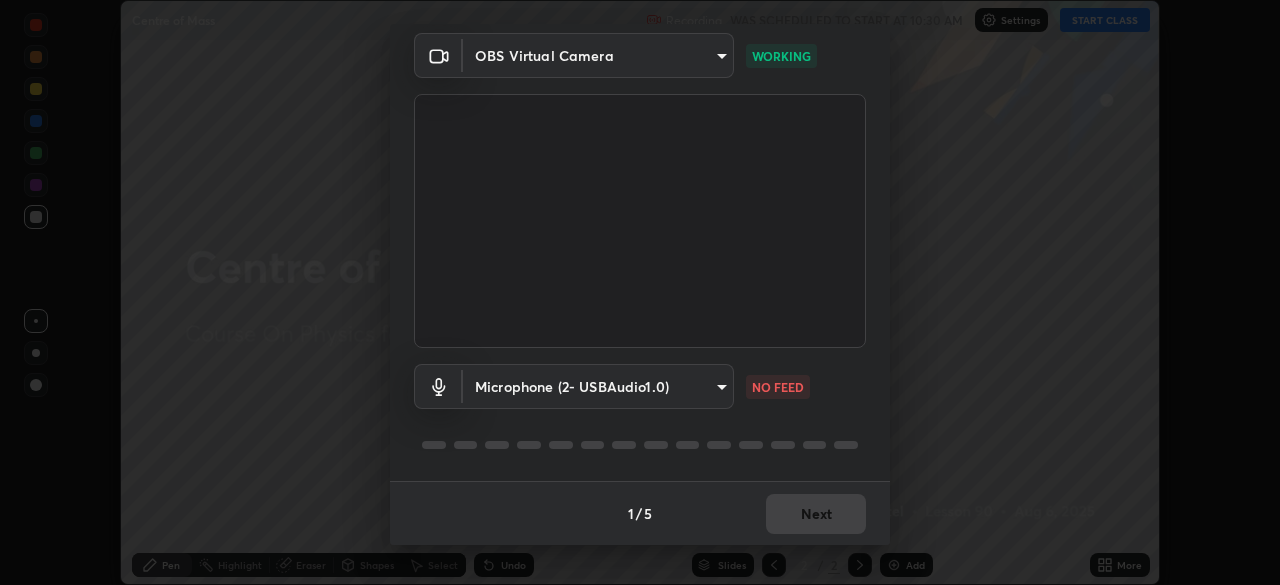 click on "Erase all Centre of Mass Recording WAS SCHEDULED TO START AT  10:30 AM Settings START CLASS Setting up your live class Centre of Mass • L90 of Course On Physics for NEET Conquer 1 2026 Rahul Kumar Patel Pen Highlight Eraser Shapes Select Undo Slides 2 / 2 Add More No doubts shared Encourage your learners to ask a doubt for better clarity Report an issue Reason for reporting Buffering Chat not working Audio - Video sync issue Educator video quality low ​ Attach an image Report Media settings OBS Virtual Camera 94041621d18cc9dd34390ff77fa3d0b0b860356df96153333a0061212b2b3e48 WORKING Microphone (2- USBAudio1.0) 551e77b46e8c6428d4620f8e56ec6f62caea4f91a0689828d7180c21a468a13c NO FEED 1 / 5 Next" at bounding box center (640, 292) 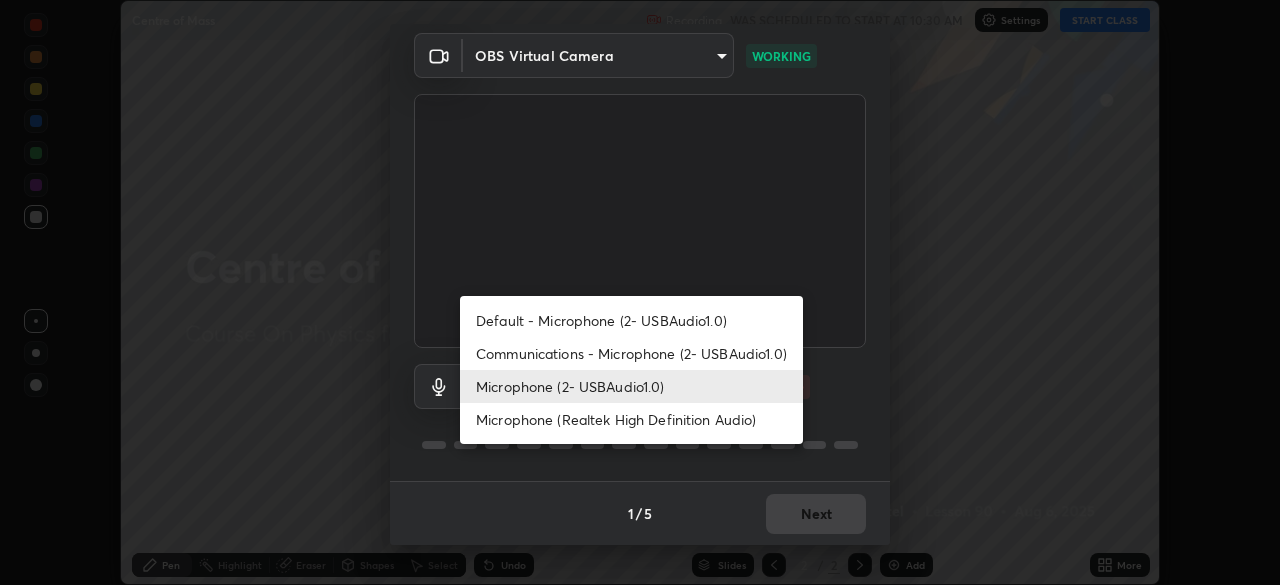 click on "Microphone (2- USBAudio1.0)" at bounding box center (631, 386) 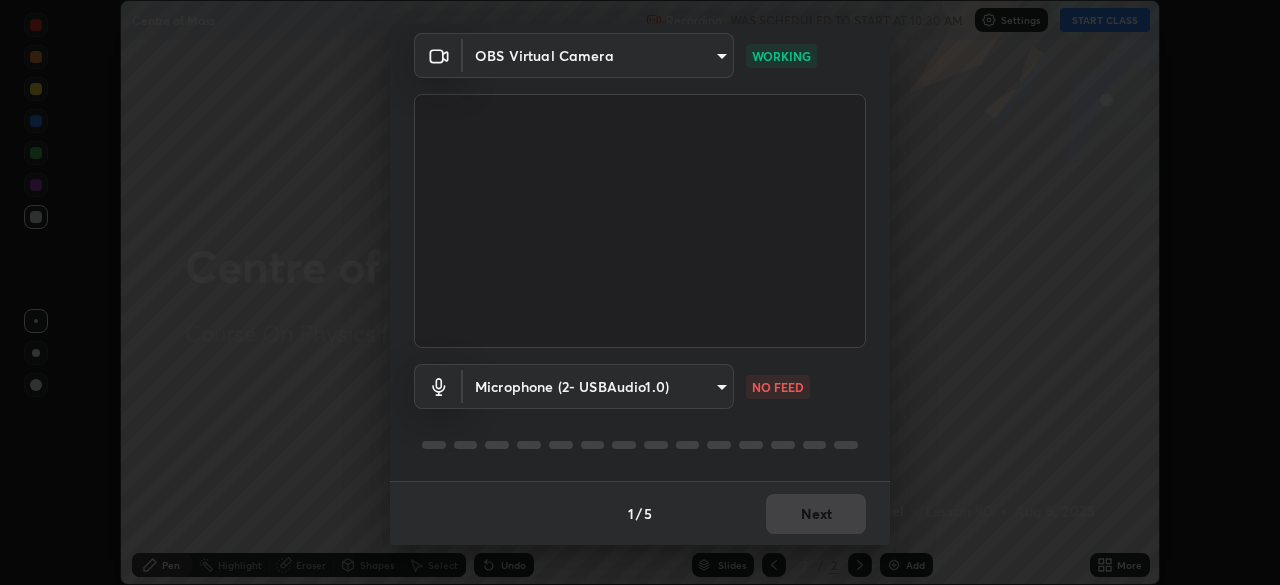 click on "Erase all Centre of Mass Recording WAS SCHEDULED TO START AT  10:30 AM Settings START CLASS Setting up your live class Centre of Mass • L90 of Course On Physics for NEET Conquer 1 2026 Rahul Kumar Patel Pen Highlight Eraser Shapes Select Undo Slides 2 / 2 Add More No doubts shared Encourage your learners to ask a doubt for better clarity Report an issue Reason for reporting Buffering Chat not working Audio - Video sync issue Educator video quality low ​ Attach an image Report Media settings OBS Virtual Camera 94041621d18cc9dd34390ff77fa3d0b0b860356df96153333a0061212b2b3e48 WORKING Microphone (2- USBAudio1.0) 551e77b46e8c6428d4620f8e56ec6f62caea4f91a0689828d7180c21a468a13c NO FEED 1 / 5 Next" at bounding box center [640, 292] 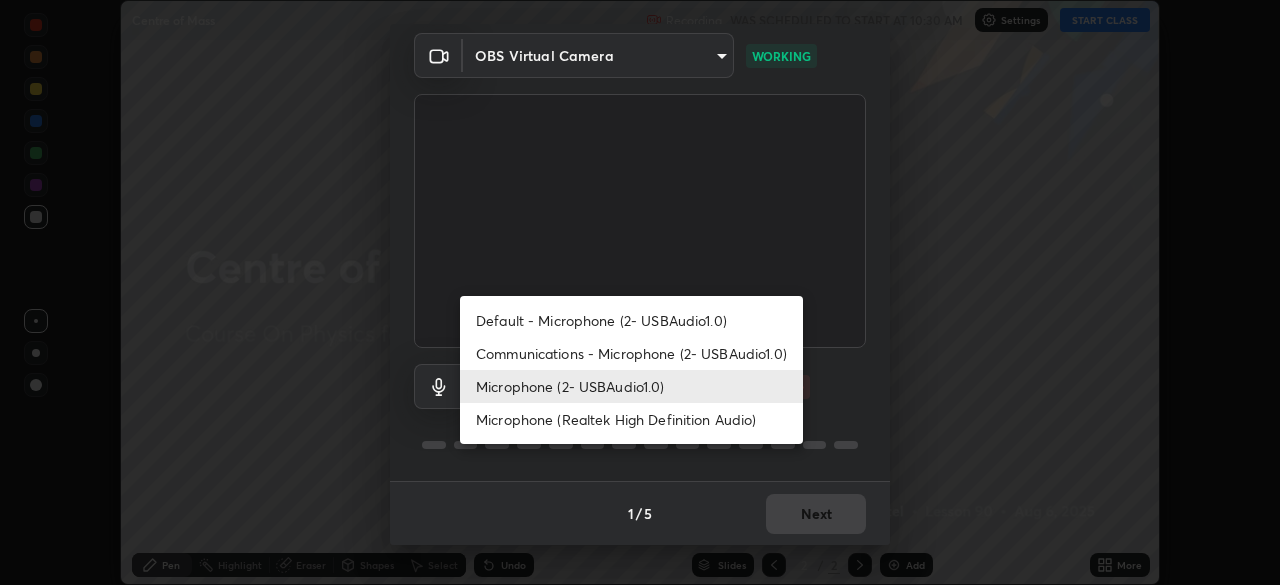 click on "Microphone (Realtek High Definition Audio)" at bounding box center [631, 419] 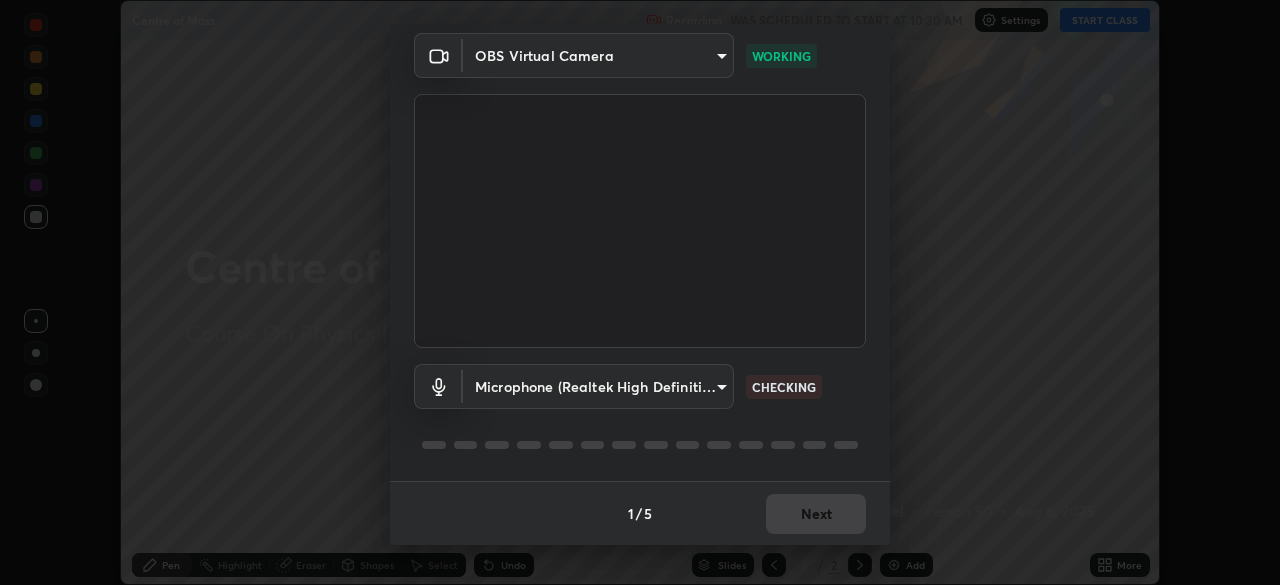 click on "Erase all Centre of Mass Recording WAS SCHEDULED TO START AT  10:30 AM Settings START CLASS Setting up your live class Centre of Mass • L90 of Course On Physics for NEET Conquer 1 2026 Rahul Kumar Patel Pen Highlight Eraser Shapes Select Undo Slides 2 / 2 Add More No doubts shared Encourage your learners to ask a doubt for better clarity Report an issue Reason for reporting Buffering Chat not working Audio - Video sync issue Educator video quality low ​ Attach an image Report Media settings OBS Virtual Camera 94041621d18cc9dd34390ff77fa3d0b0b860356df96153333a0061212b2b3e48 WORKING Microphone (Realtek High Definition Audio) fd0d1d7000841e4eec7362cc87b223234cb9e9422f6b45ee9f80dd7db5e1f949 CHECKING 1 / 5 Next" at bounding box center (640, 292) 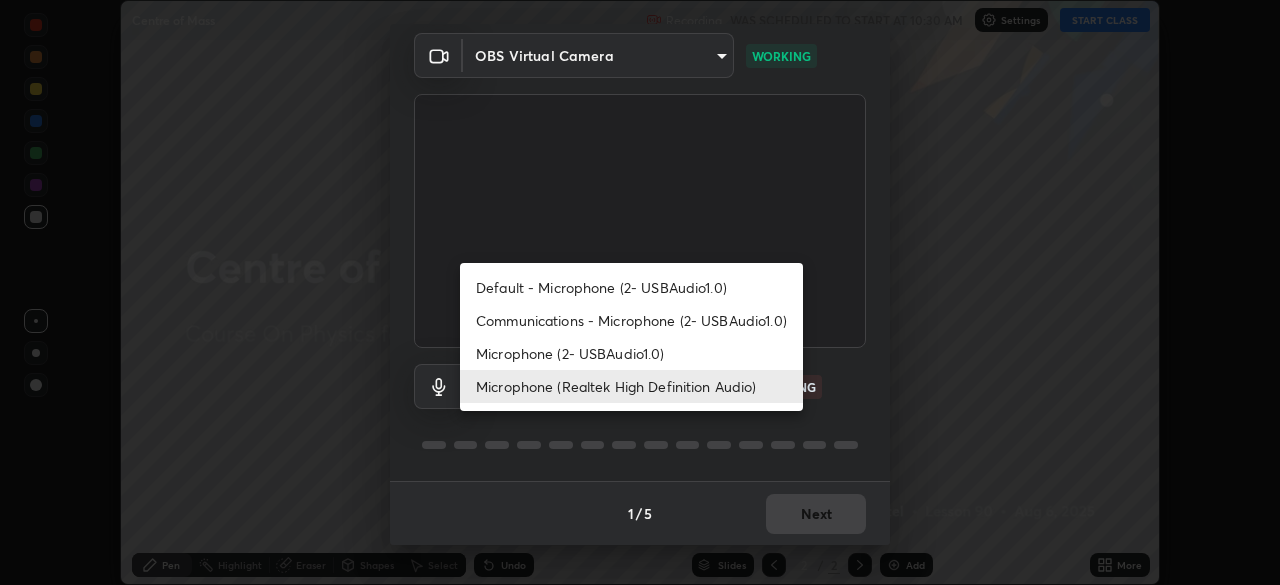 click on "Microphone (2- USBAudio1.0)" at bounding box center (631, 353) 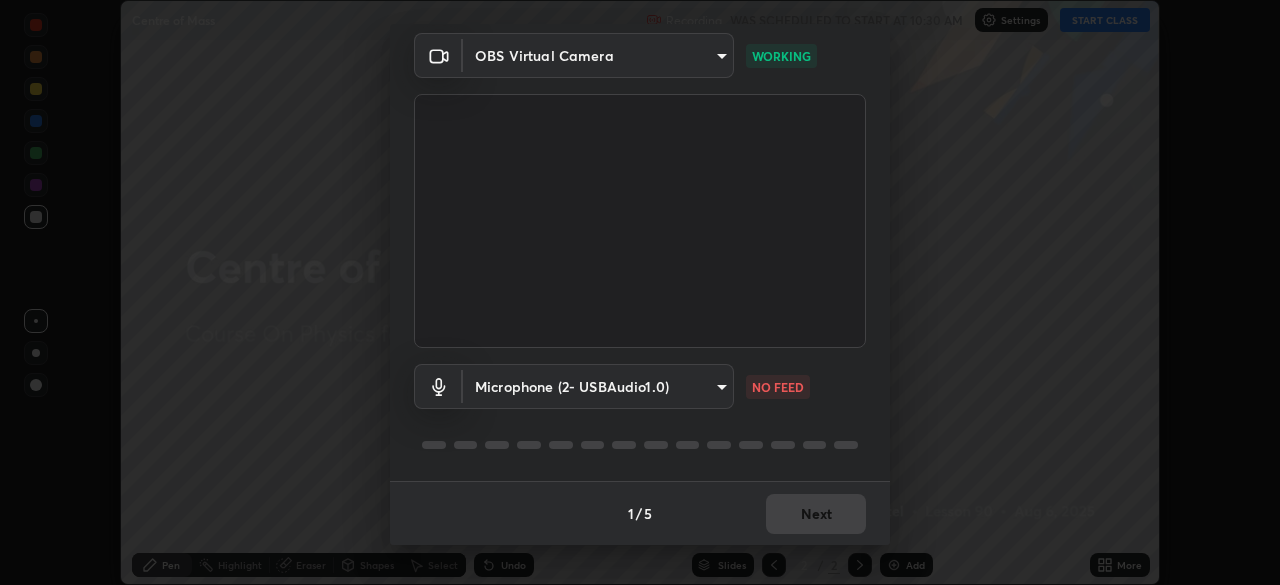 click on "Erase all Centre of Mass Recording WAS SCHEDULED TO START AT  10:30 AM Settings START CLASS Setting up your live class Centre of Mass • L90 of Course On Physics for NEET Conquer 1 2026 Rahul Kumar Patel Pen Highlight Eraser Shapes Select Undo Slides 2 / 2 Add More No doubts shared Encourage your learners to ask a doubt for better clarity Report an issue Reason for reporting Buffering Chat not working Audio - Video sync issue Educator video quality low ​ Attach an image Report Media settings OBS Virtual Camera 94041621d18cc9dd34390ff77fa3d0b0b860356df96153333a0061212b2b3e48 WORKING Microphone (2- USBAudio1.0) 551e77b46e8c6428d4620f8e56ec6f62caea4f91a0689828d7180c21a468a13c NO FEED 1 / 5 Next" at bounding box center [640, 292] 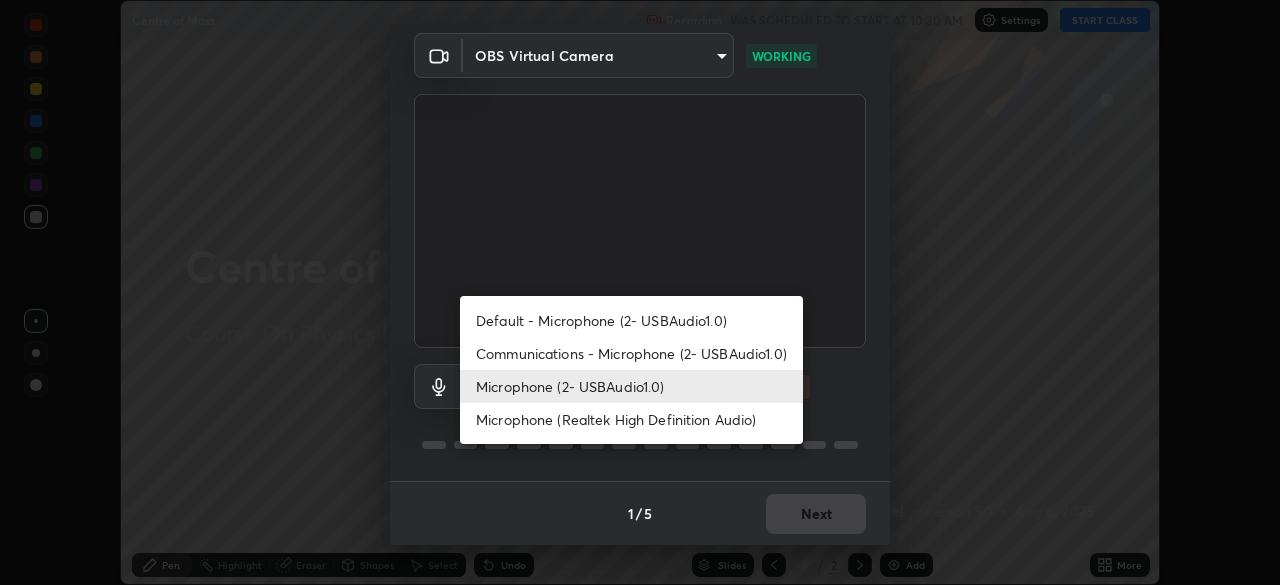 click on "Communications - Microphone (2- USBAudio1.0)" at bounding box center (631, 353) 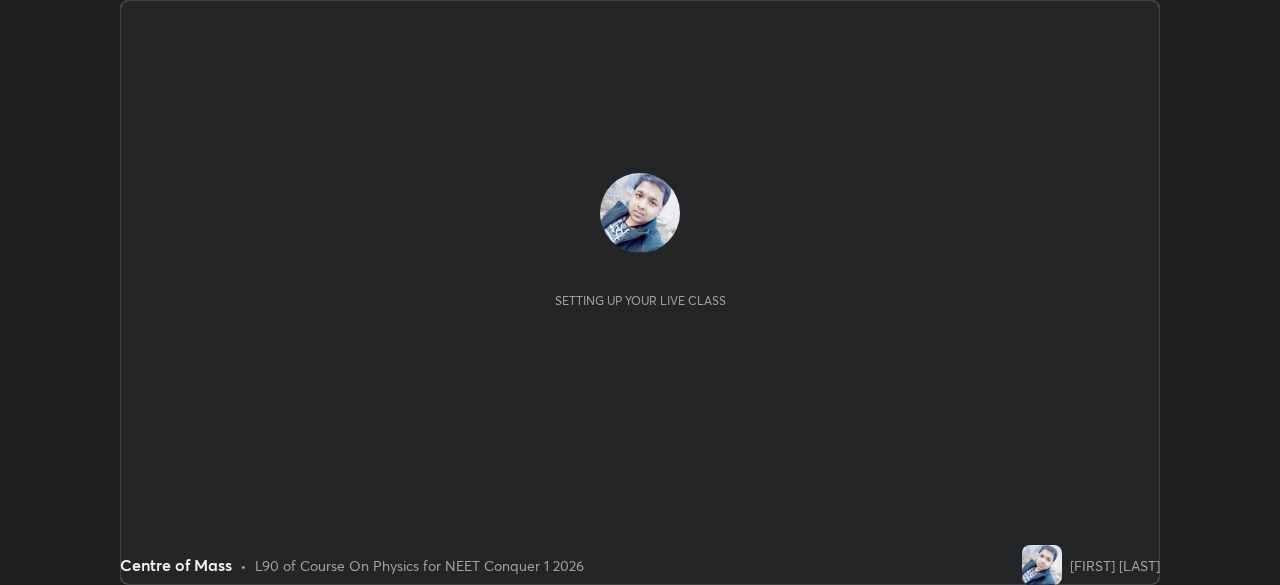scroll, scrollTop: 0, scrollLeft: 0, axis: both 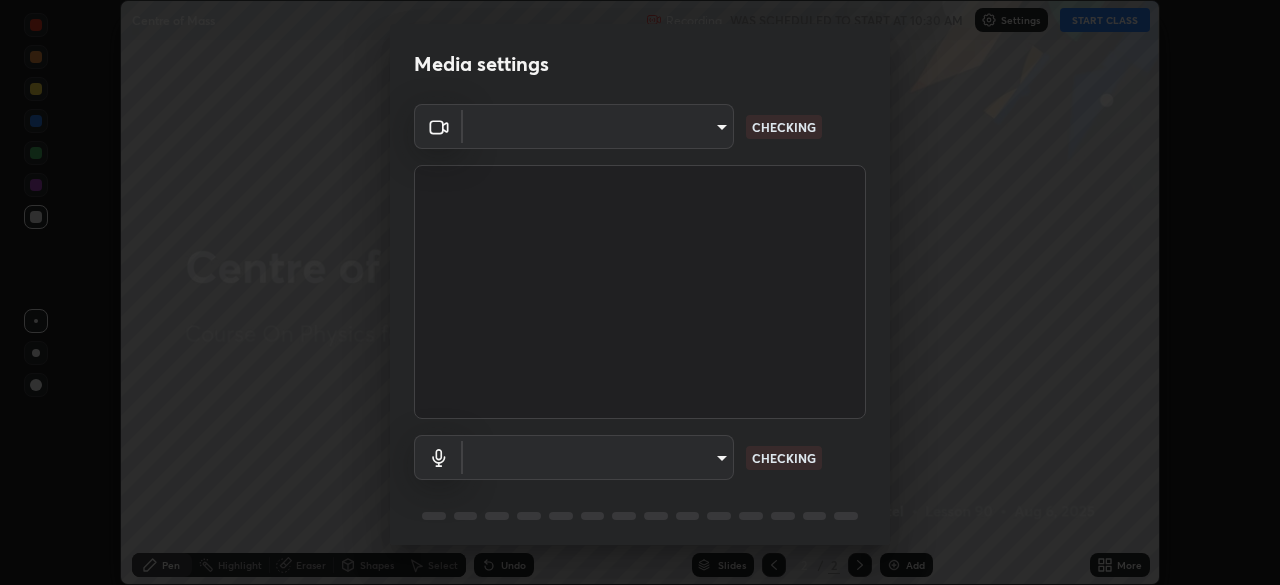 type on "94041621d18cc9dd34390ff77fa3d0b0b860356df96153333a0061212b2b3e48" 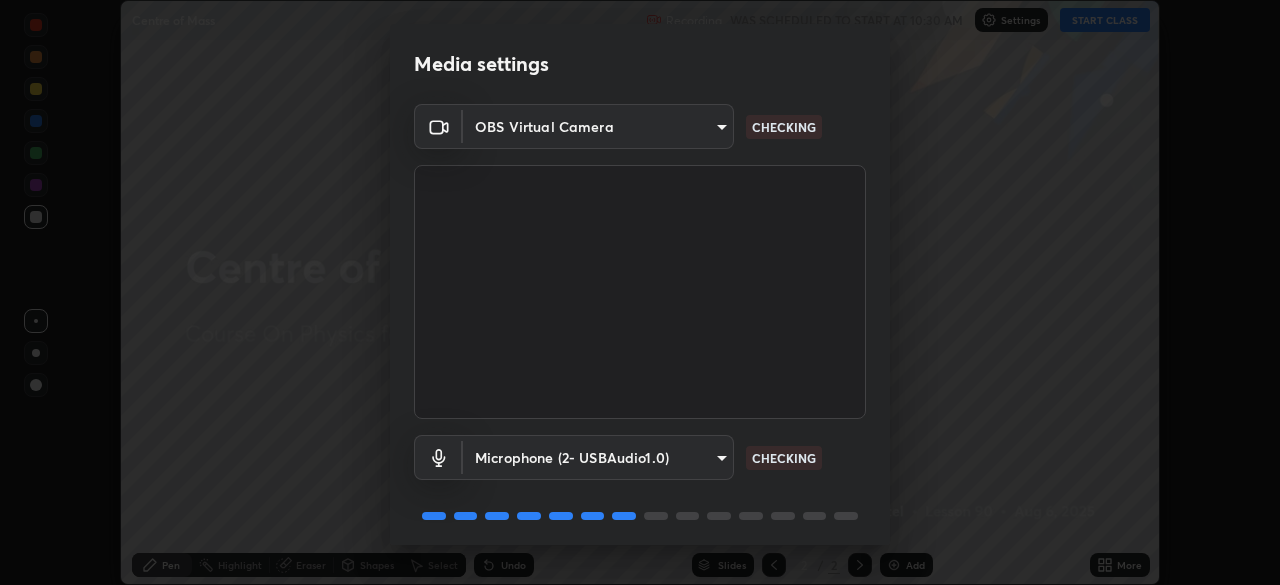scroll, scrollTop: 71, scrollLeft: 0, axis: vertical 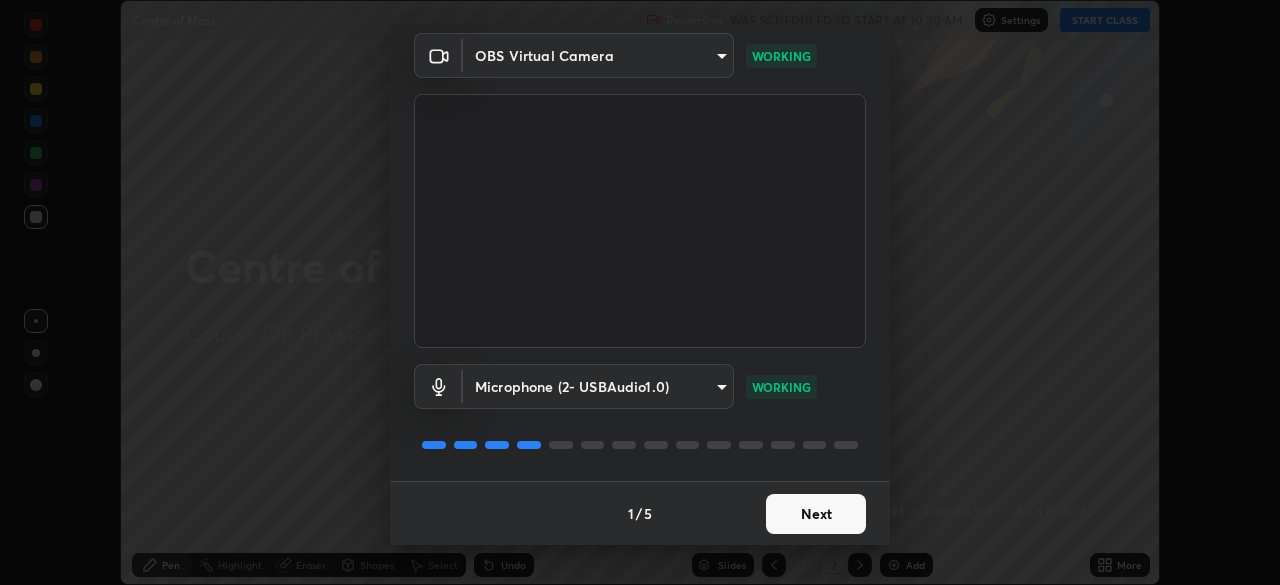 click on "Next" at bounding box center (816, 514) 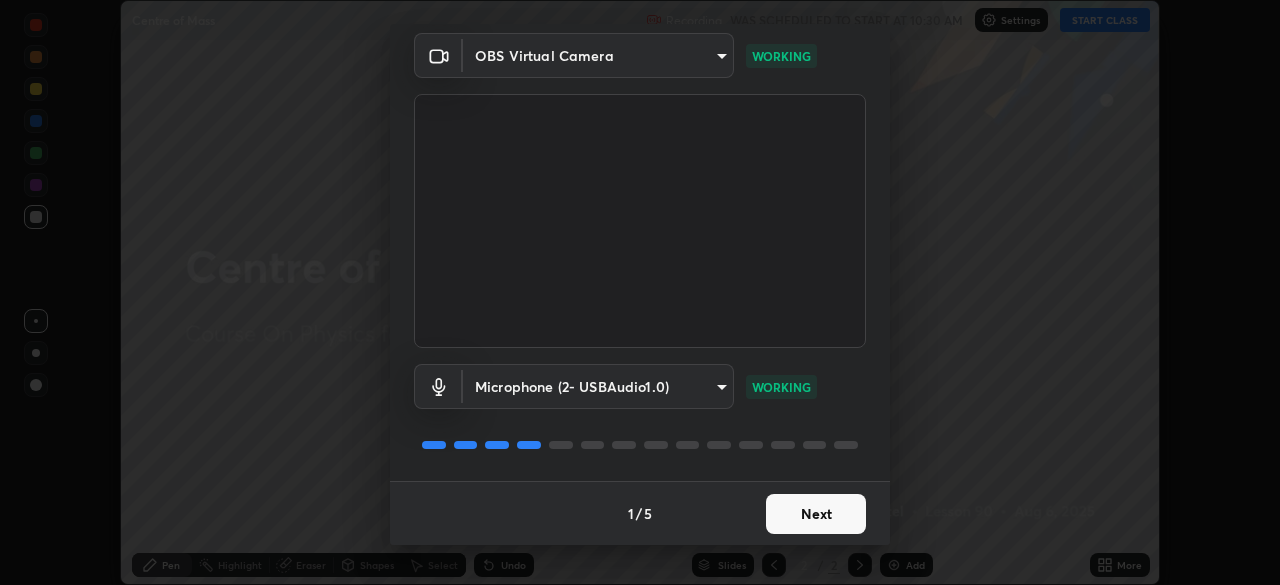 scroll, scrollTop: 0, scrollLeft: 0, axis: both 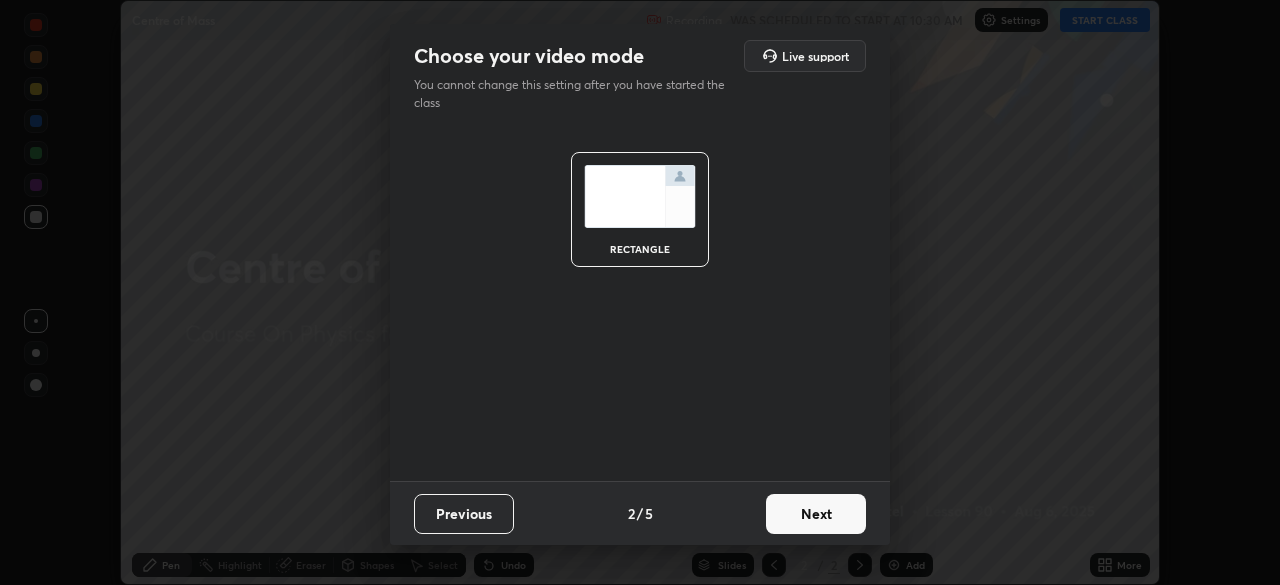 click on "Next" at bounding box center (816, 514) 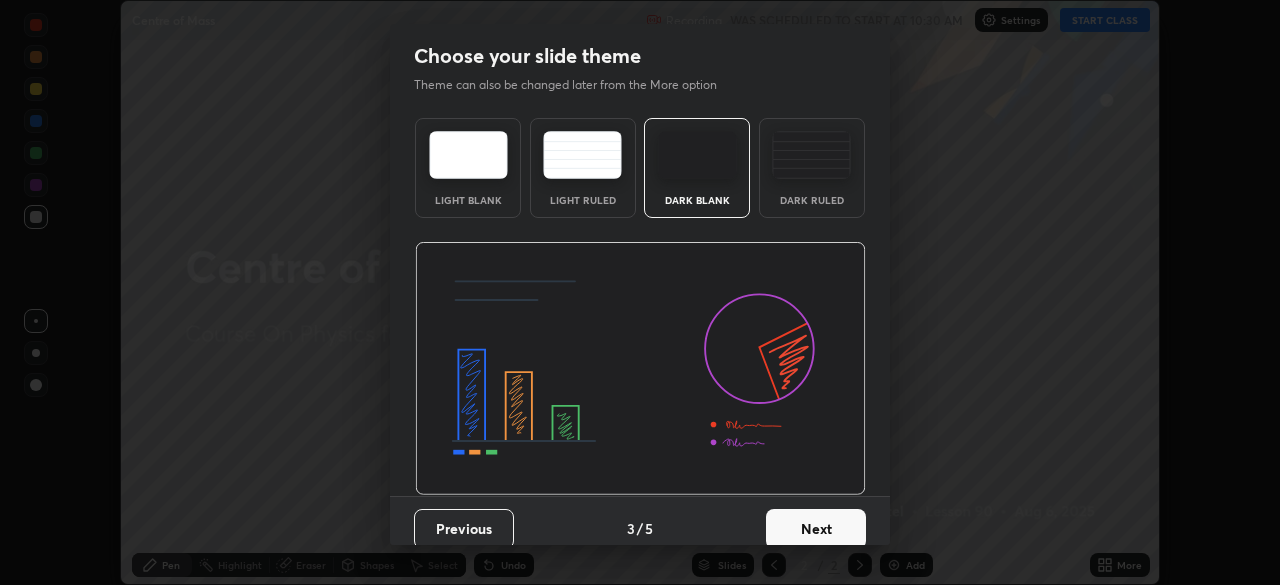 click on "Next" at bounding box center [816, 529] 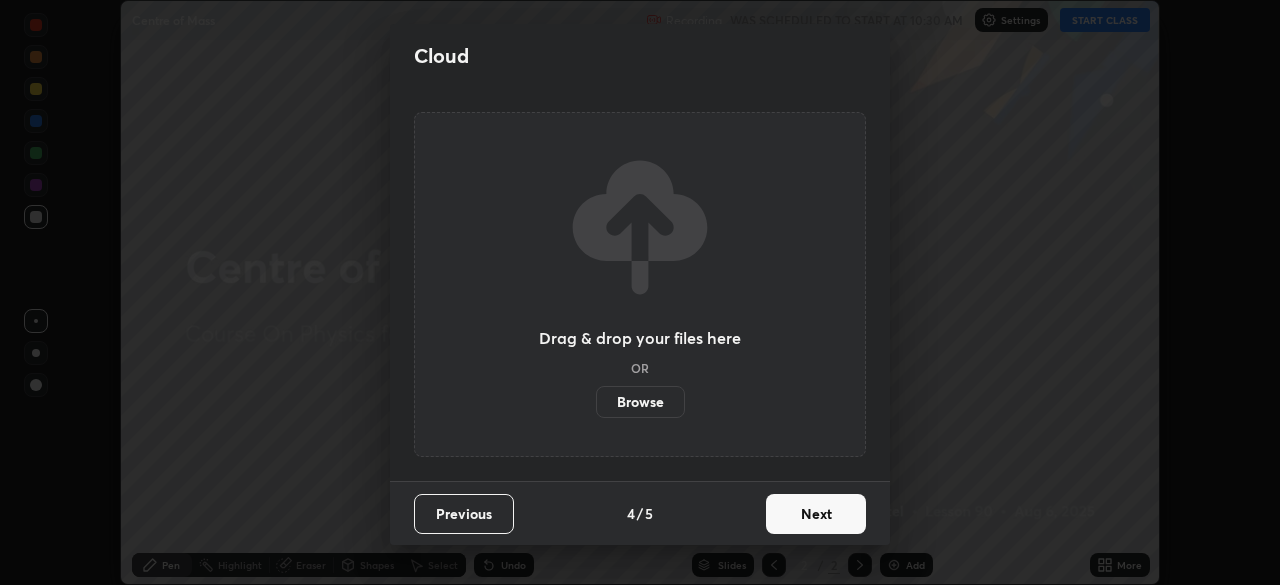 click on "Next" at bounding box center [816, 514] 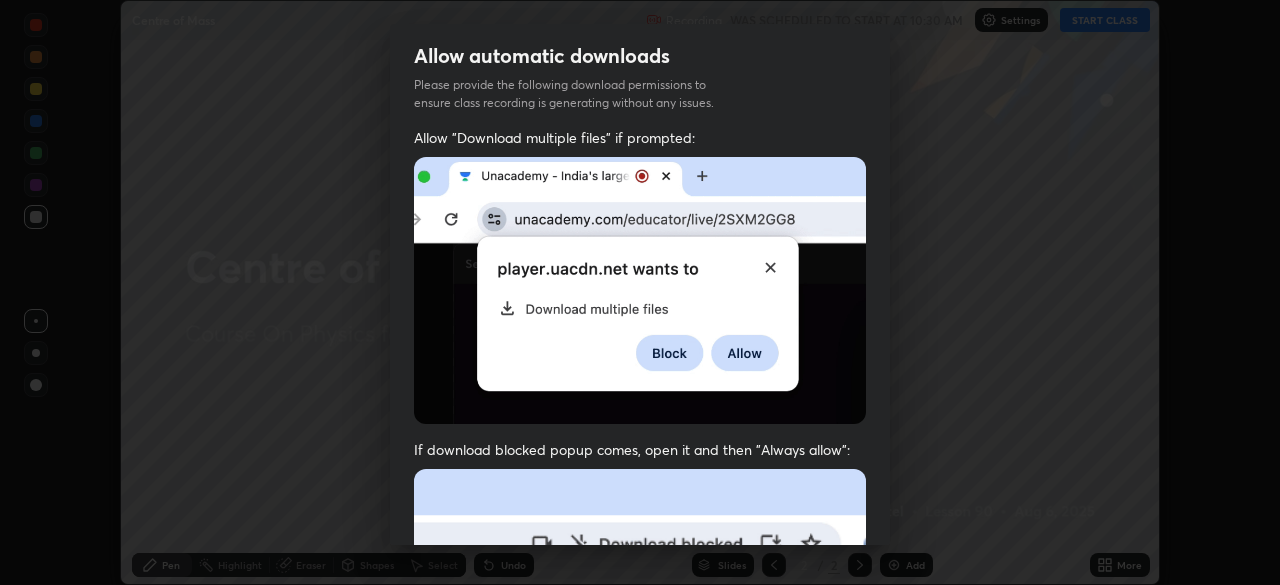 click at bounding box center (640, 687) 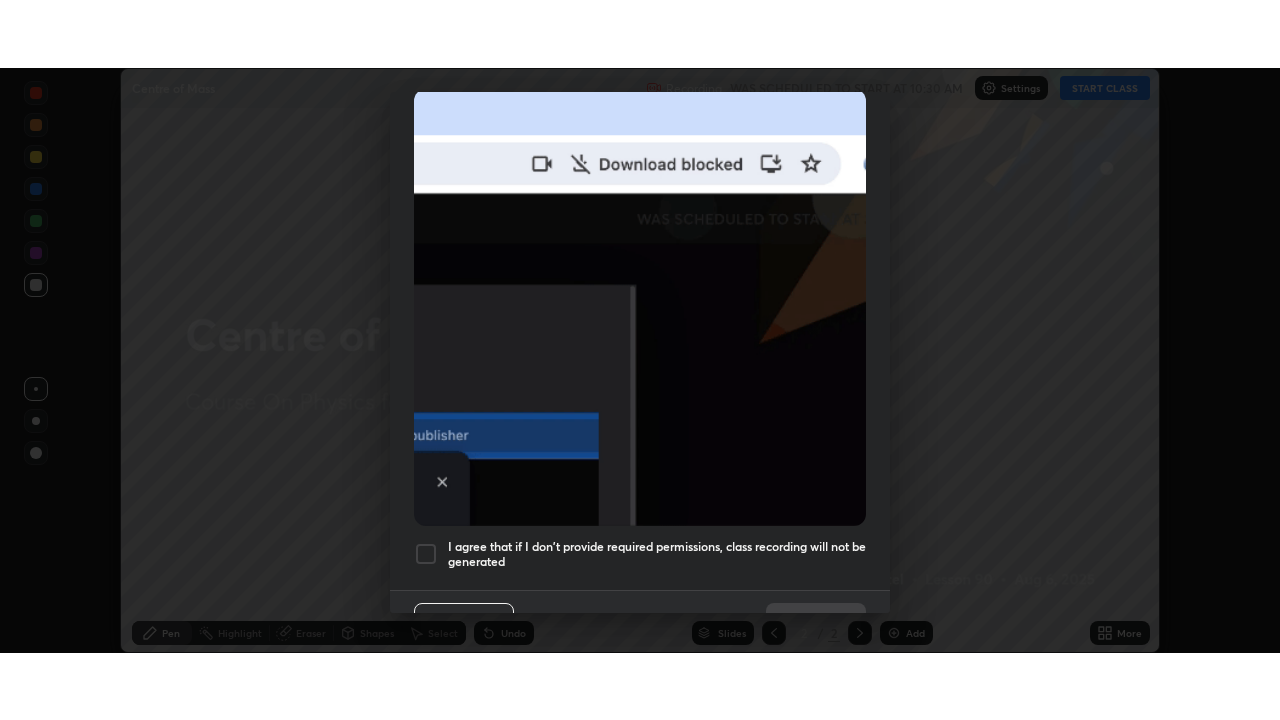 scroll, scrollTop: 479, scrollLeft: 0, axis: vertical 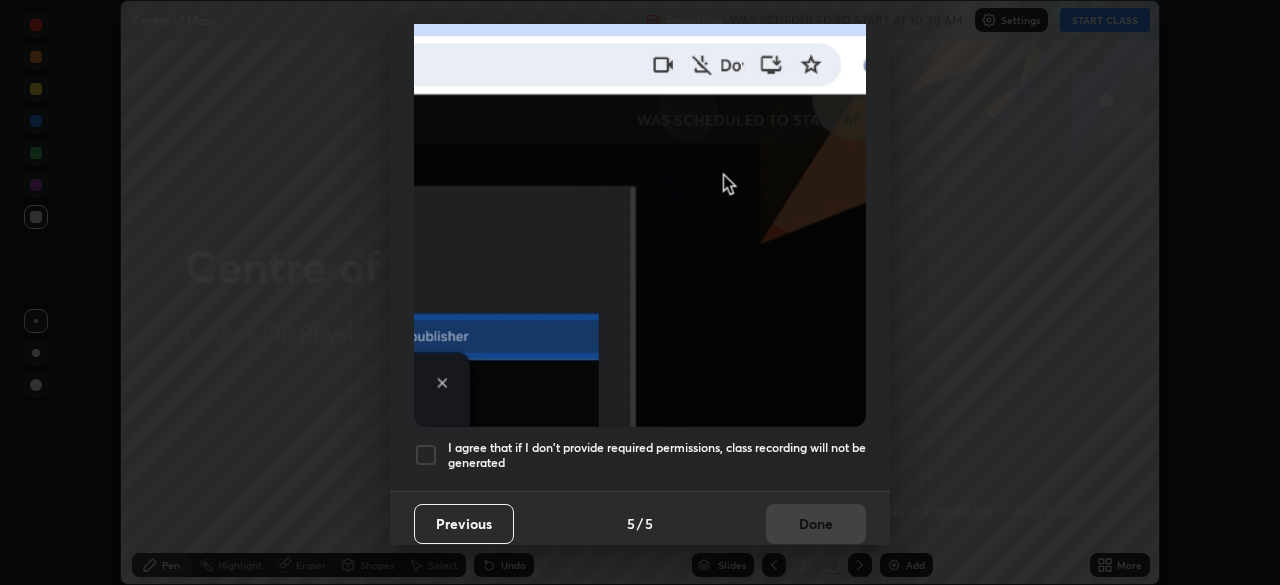 click on "I agree that if I don't provide required permissions, class recording will not be generated" at bounding box center (657, 455) 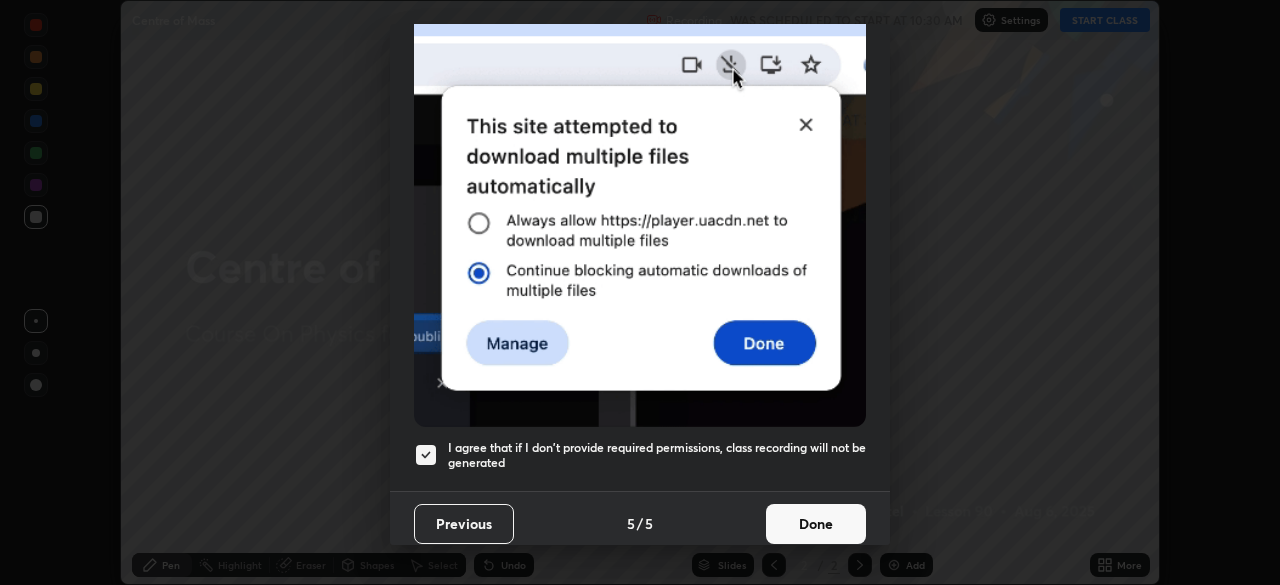click on "Done" at bounding box center (816, 524) 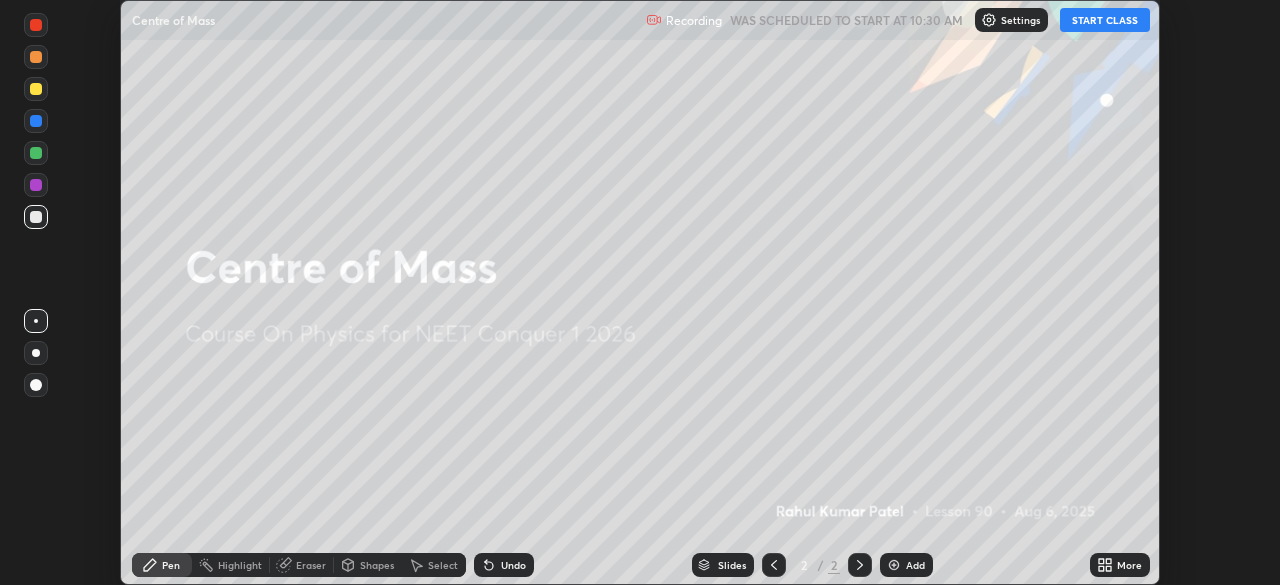 click on "START CLASS" at bounding box center (1105, 20) 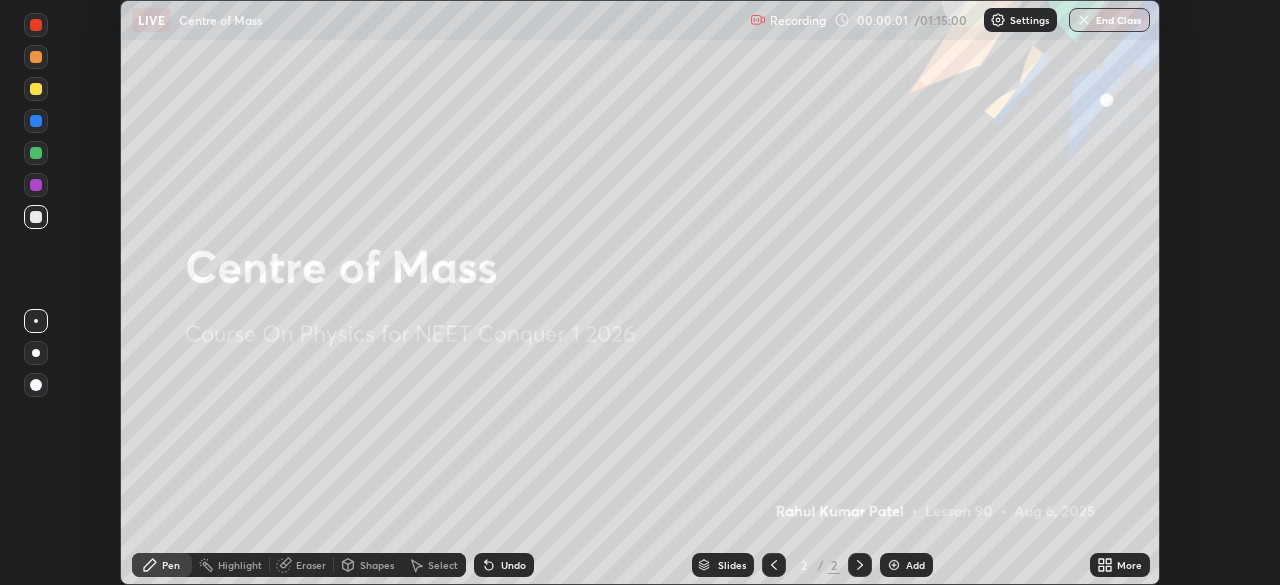 click on "Add" at bounding box center [915, 565] 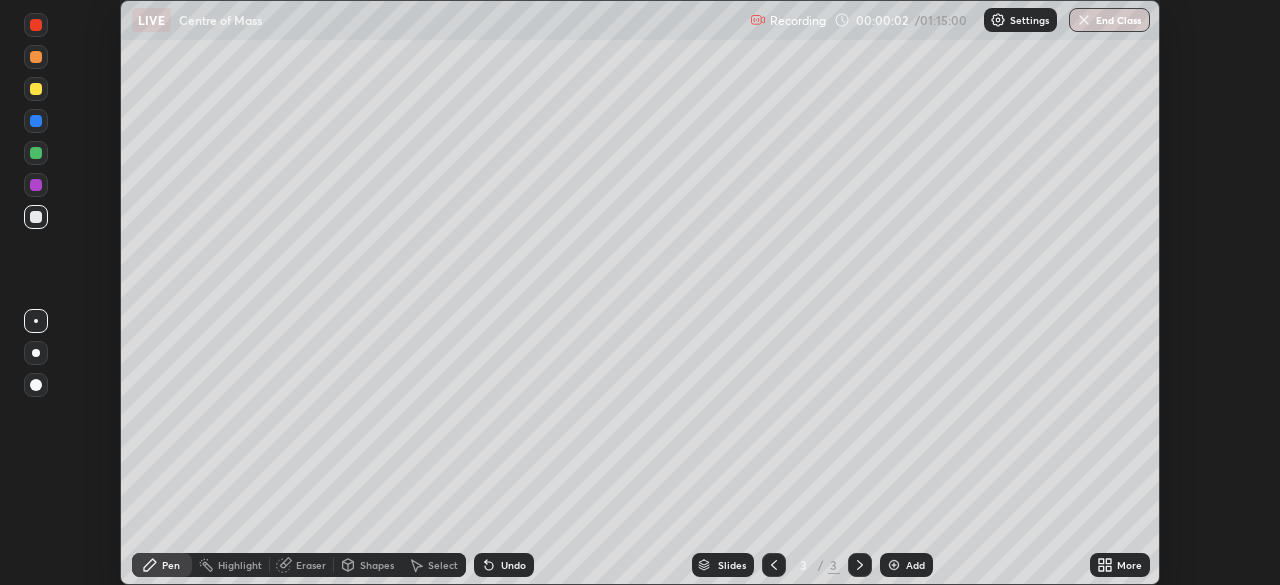click on "More" at bounding box center [1120, 565] 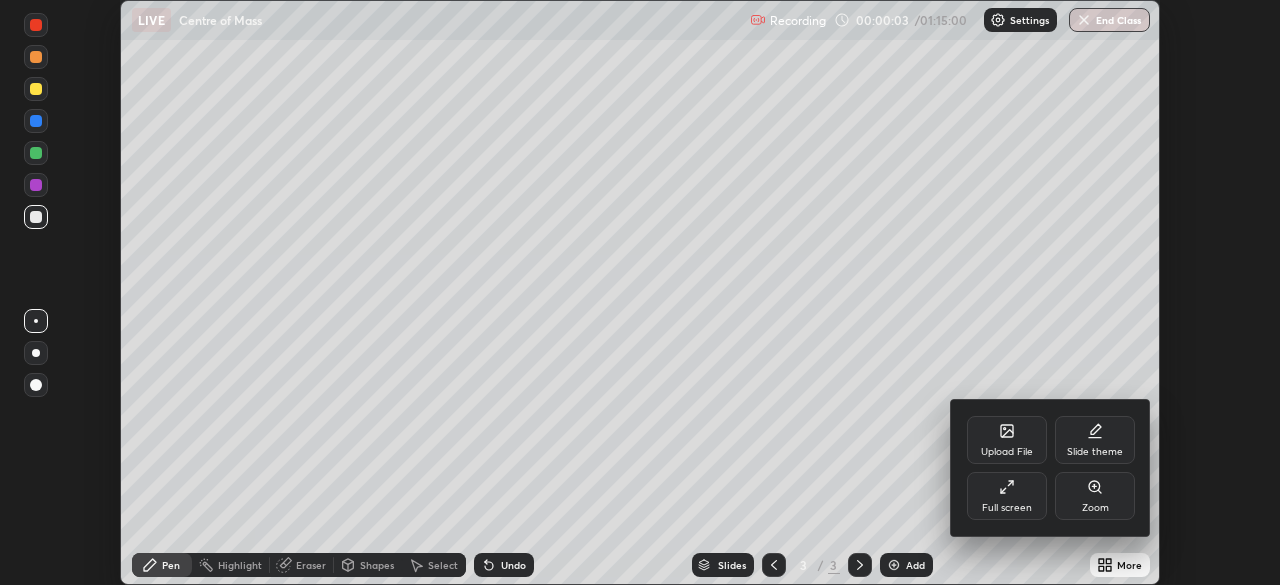 click on "Full screen" at bounding box center (1007, 496) 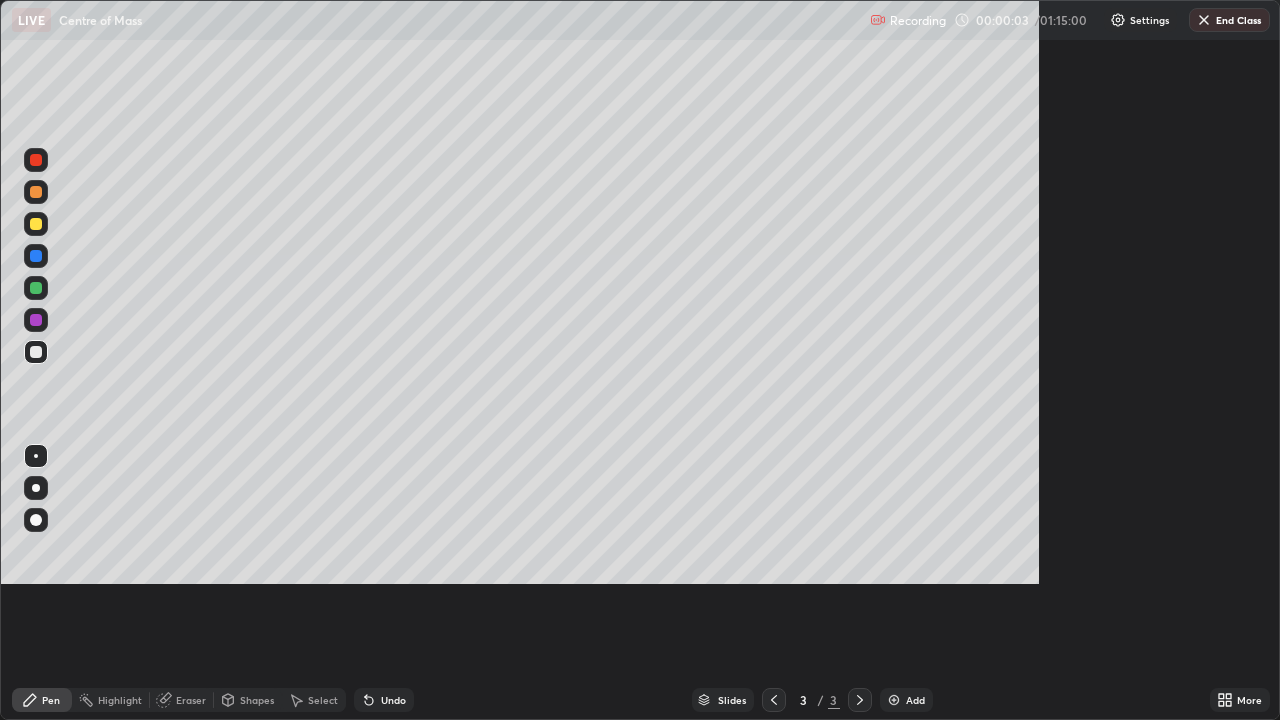 scroll, scrollTop: 99280, scrollLeft: 98720, axis: both 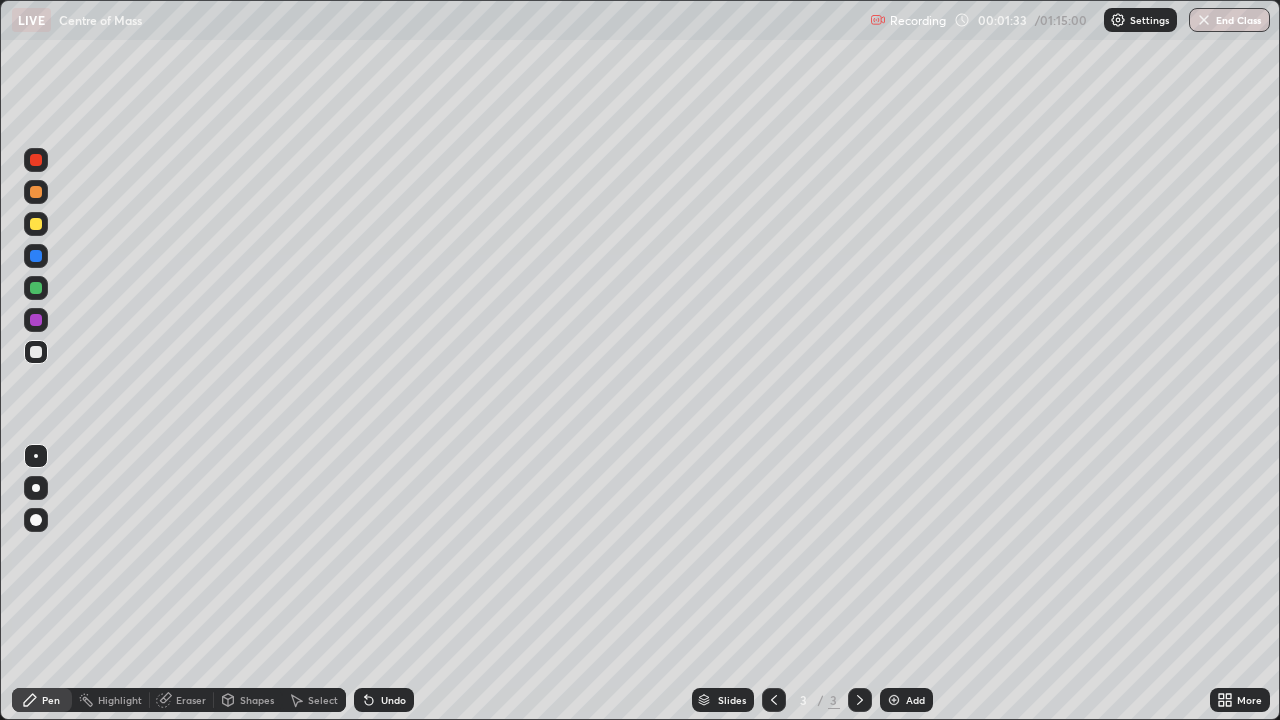 click at bounding box center (36, 192) 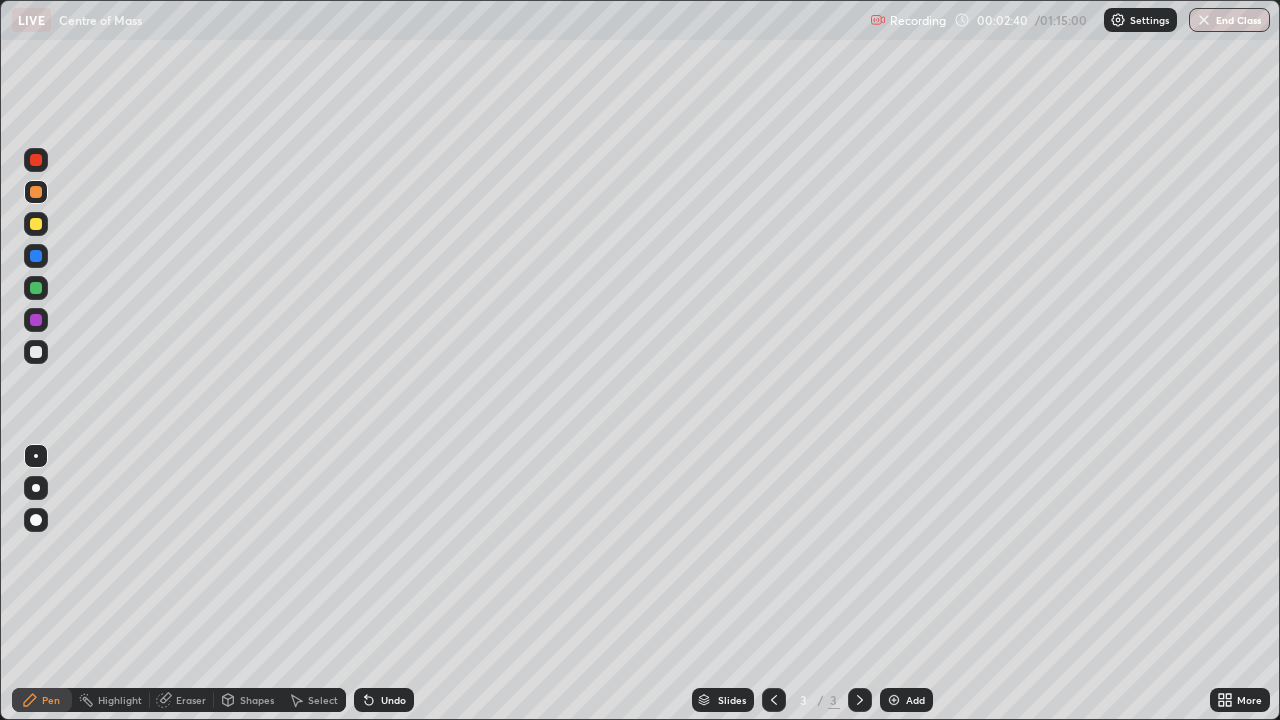click on "Add" at bounding box center (915, 700) 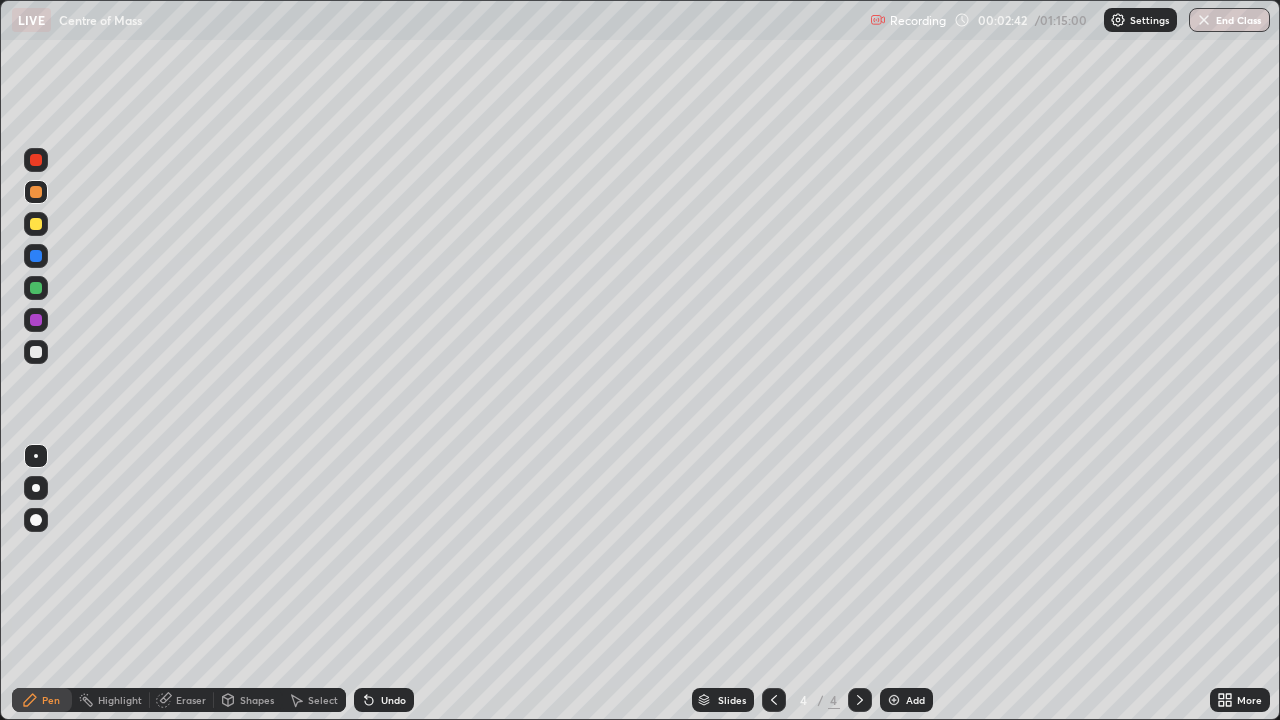 click at bounding box center [36, 160] 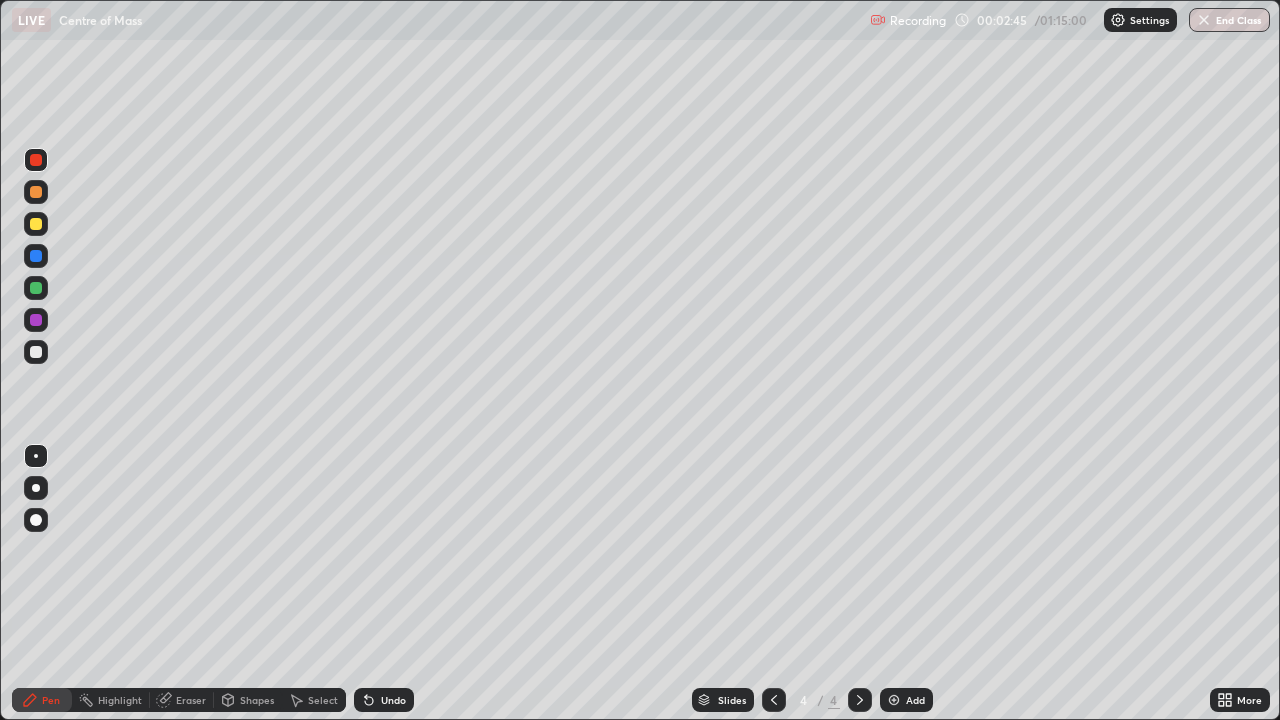 click at bounding box center [36, 192] 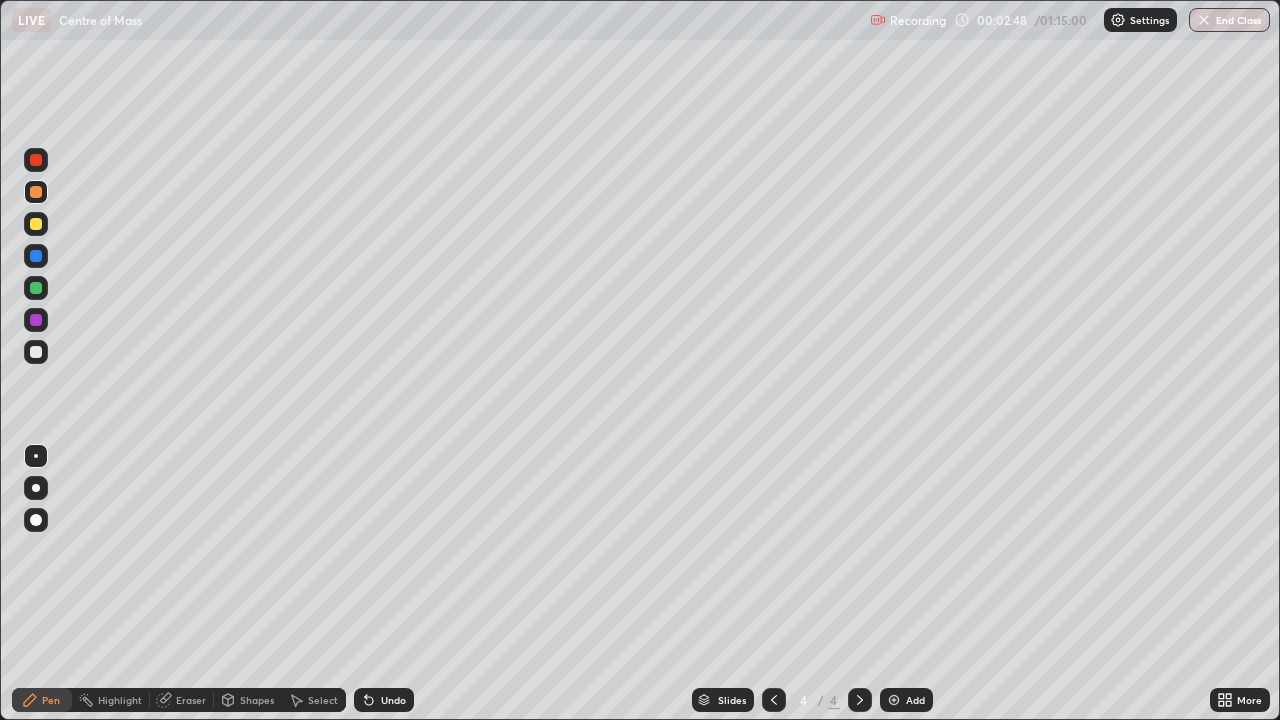 click at bounding box center (36, 160) 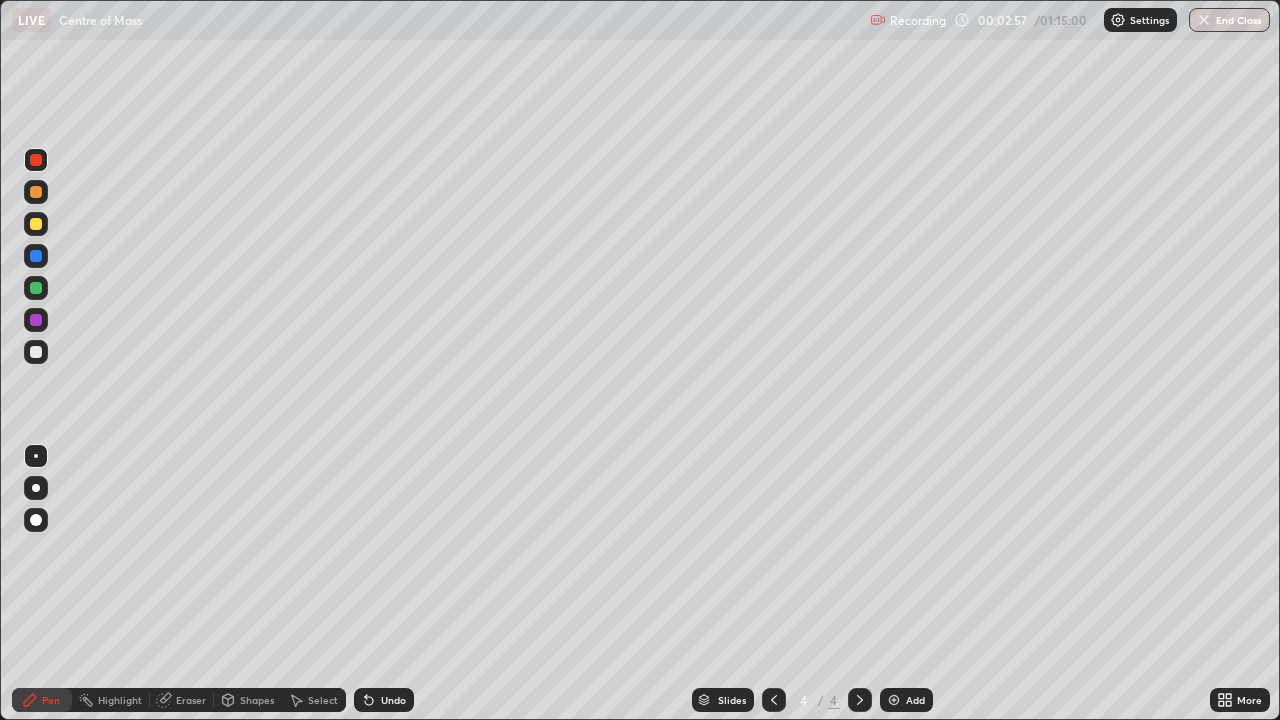 click at bounding box center (36, 224) 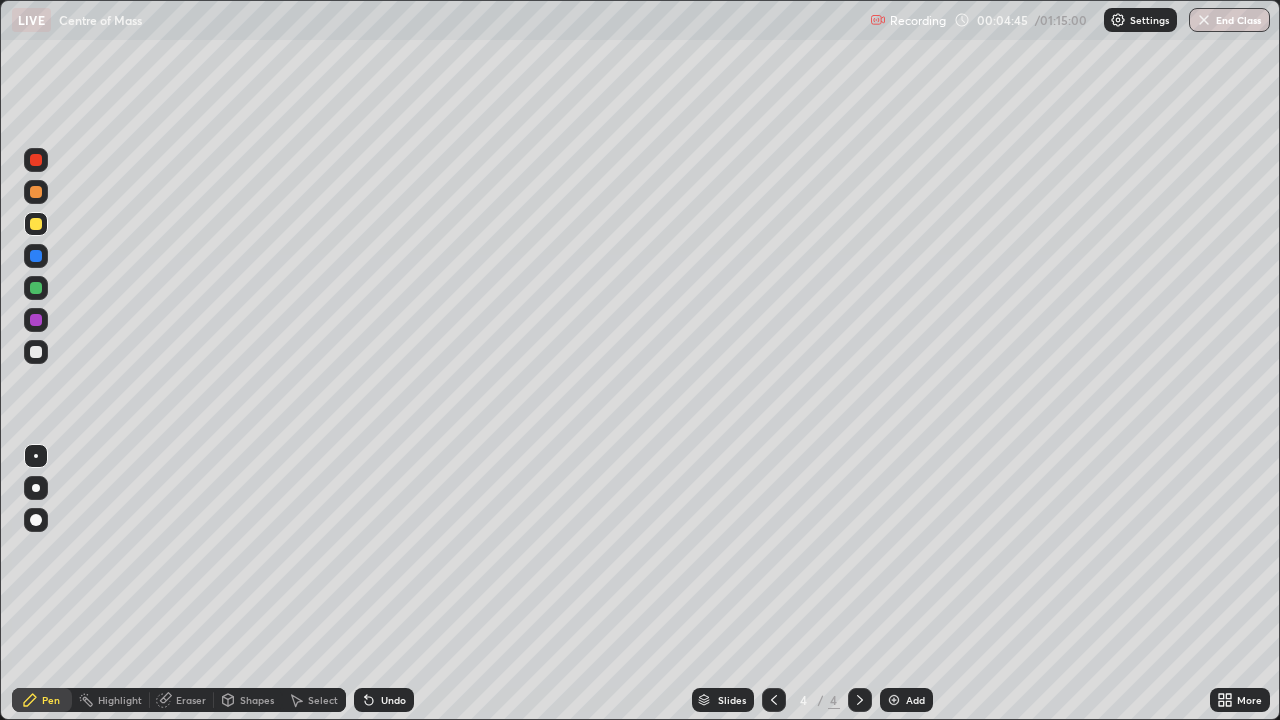 click at bounding box center [36, 288] 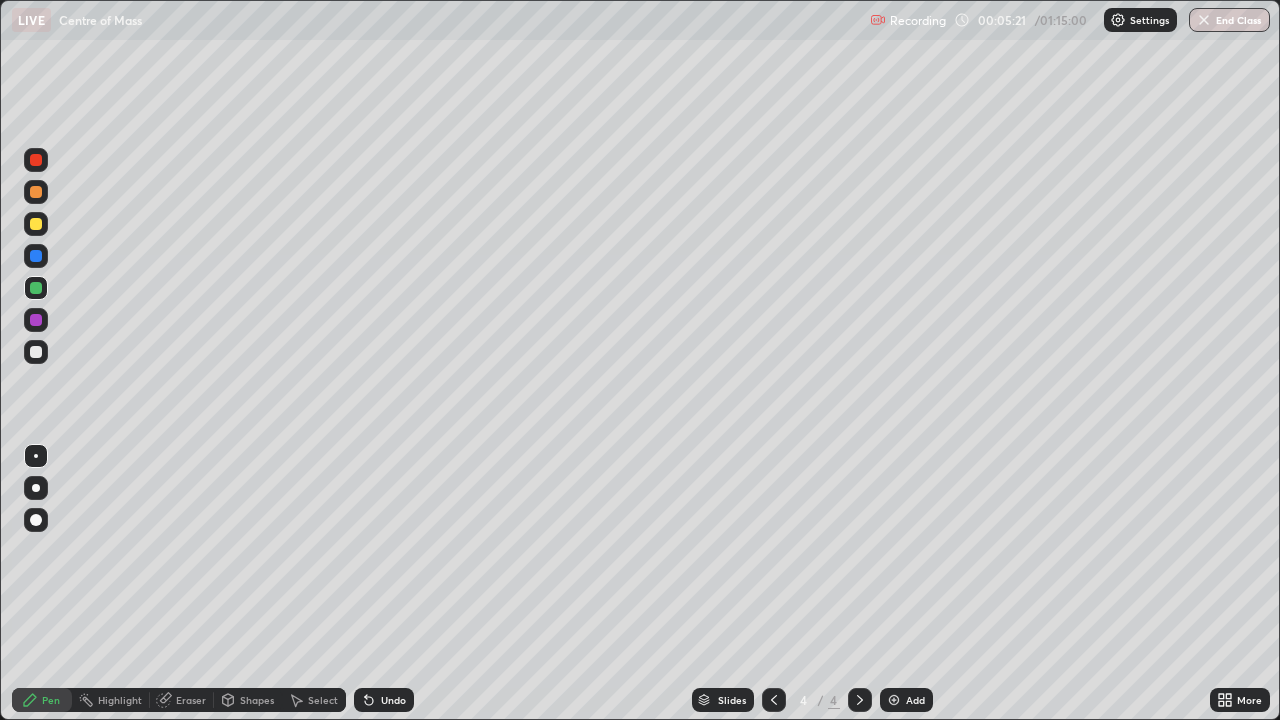 click 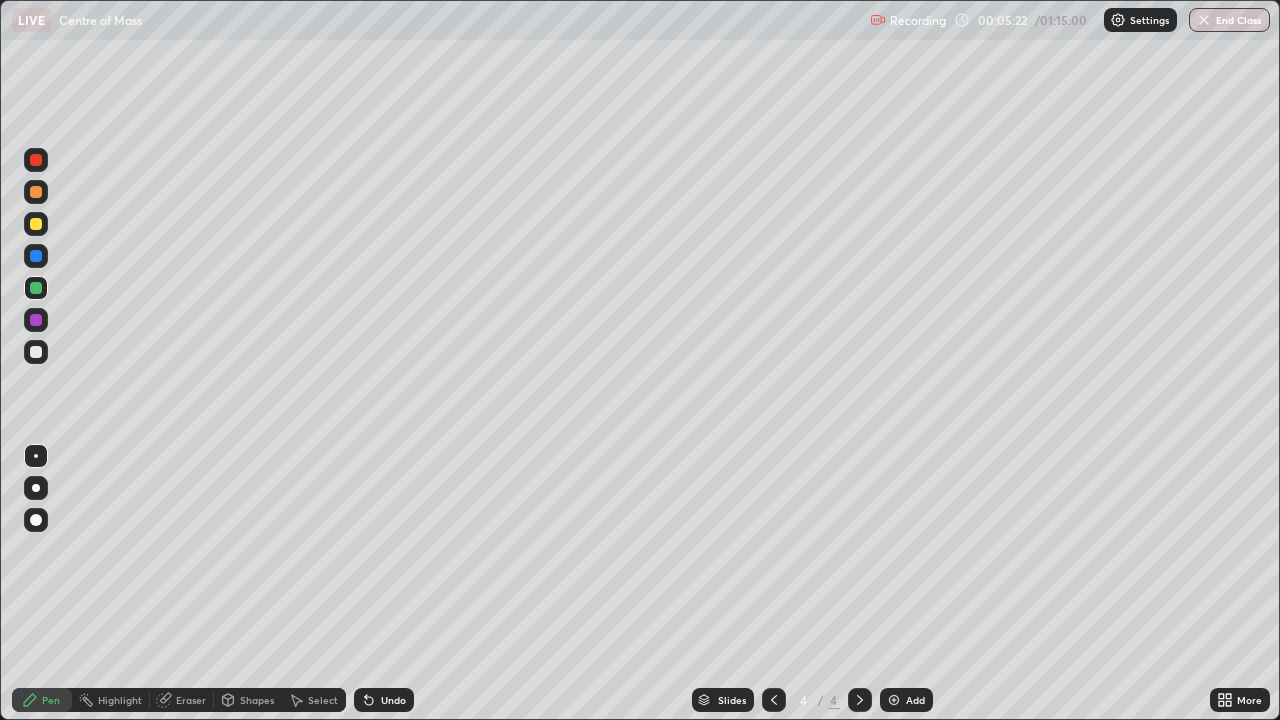 click 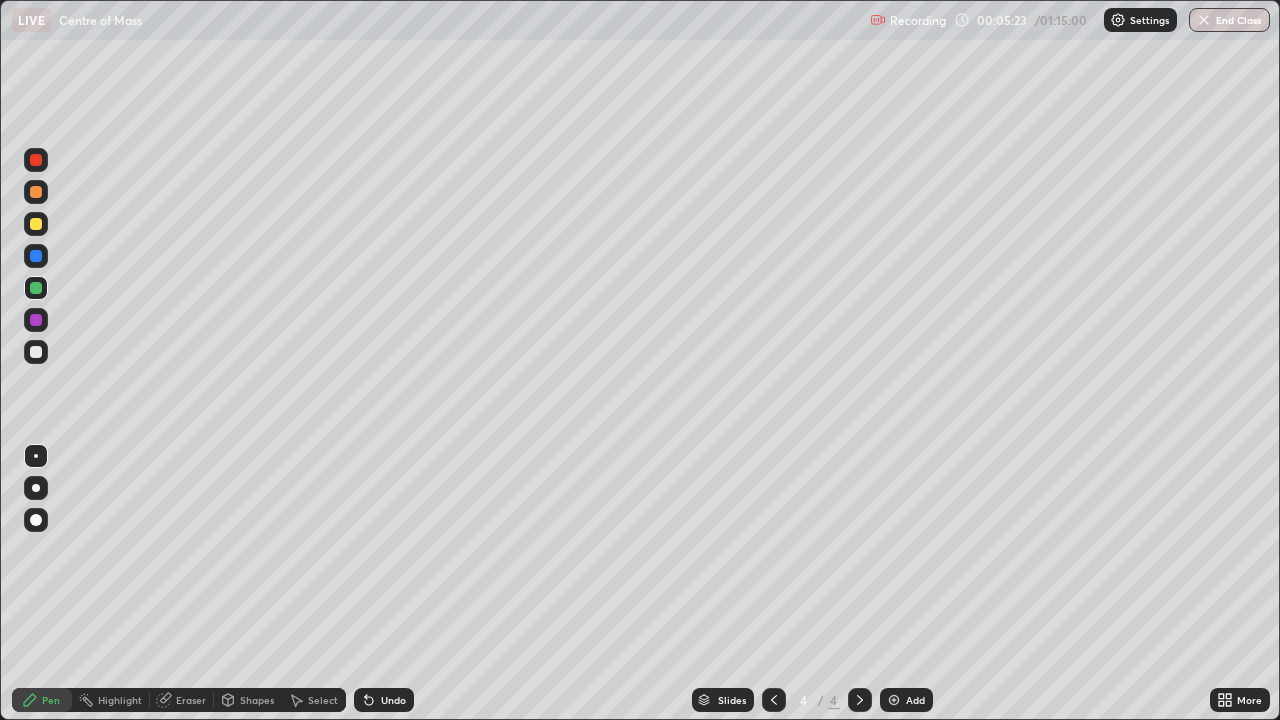 click 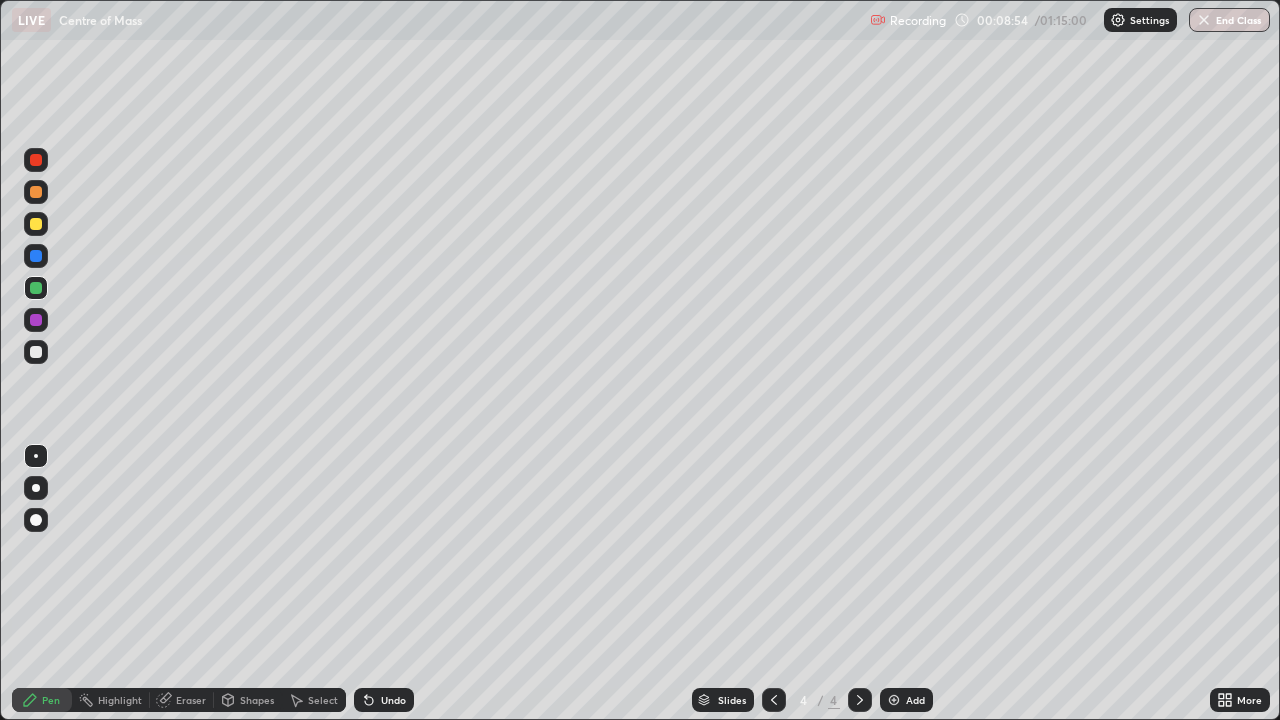 click 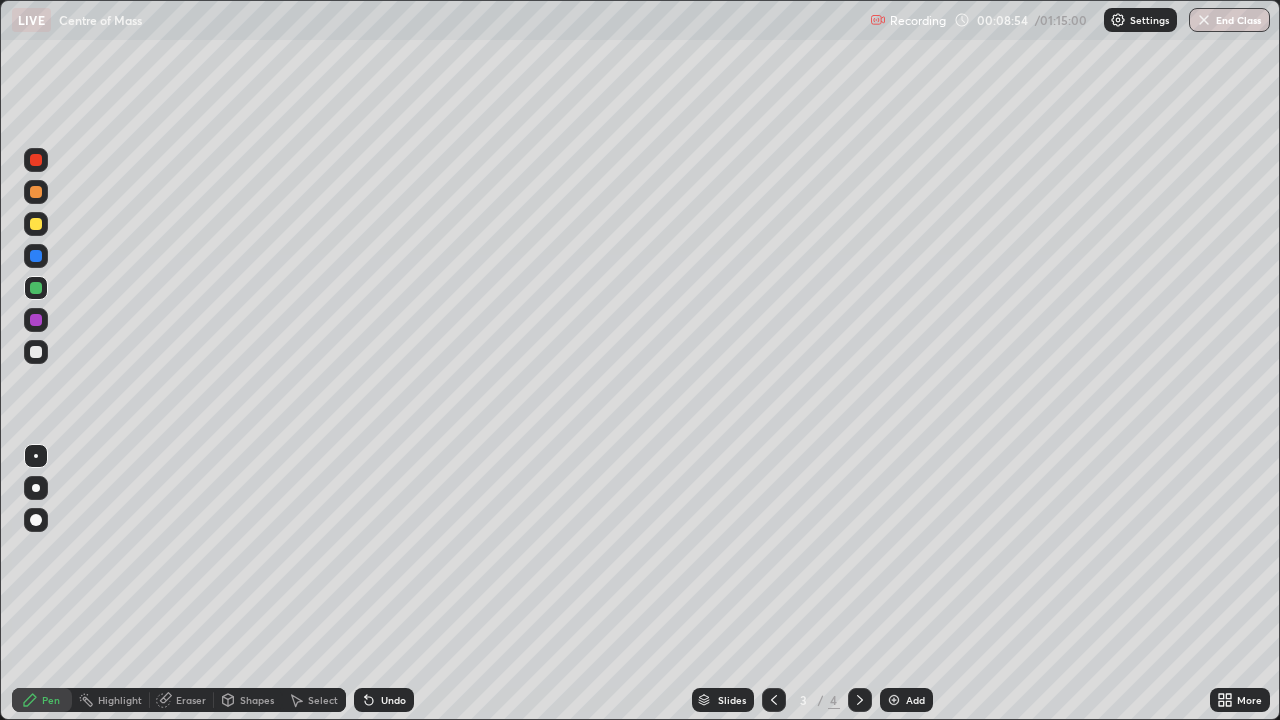 click 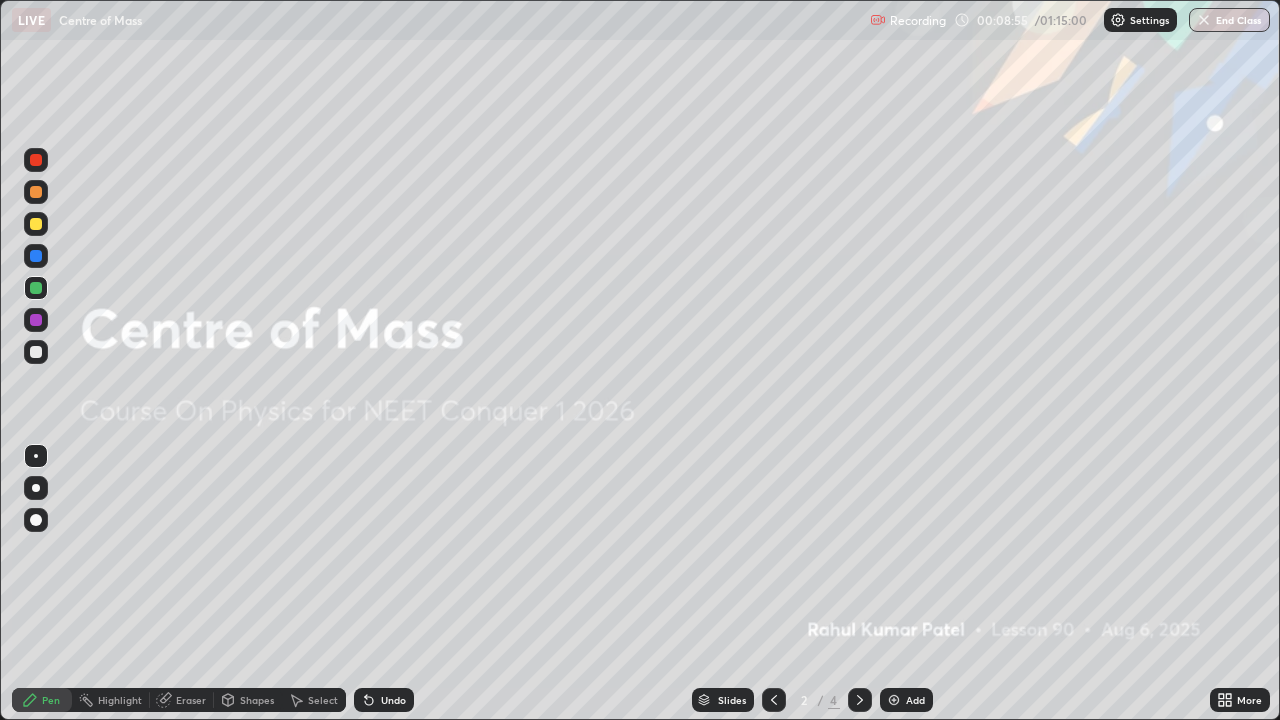 click at bounding box center (860, 700) 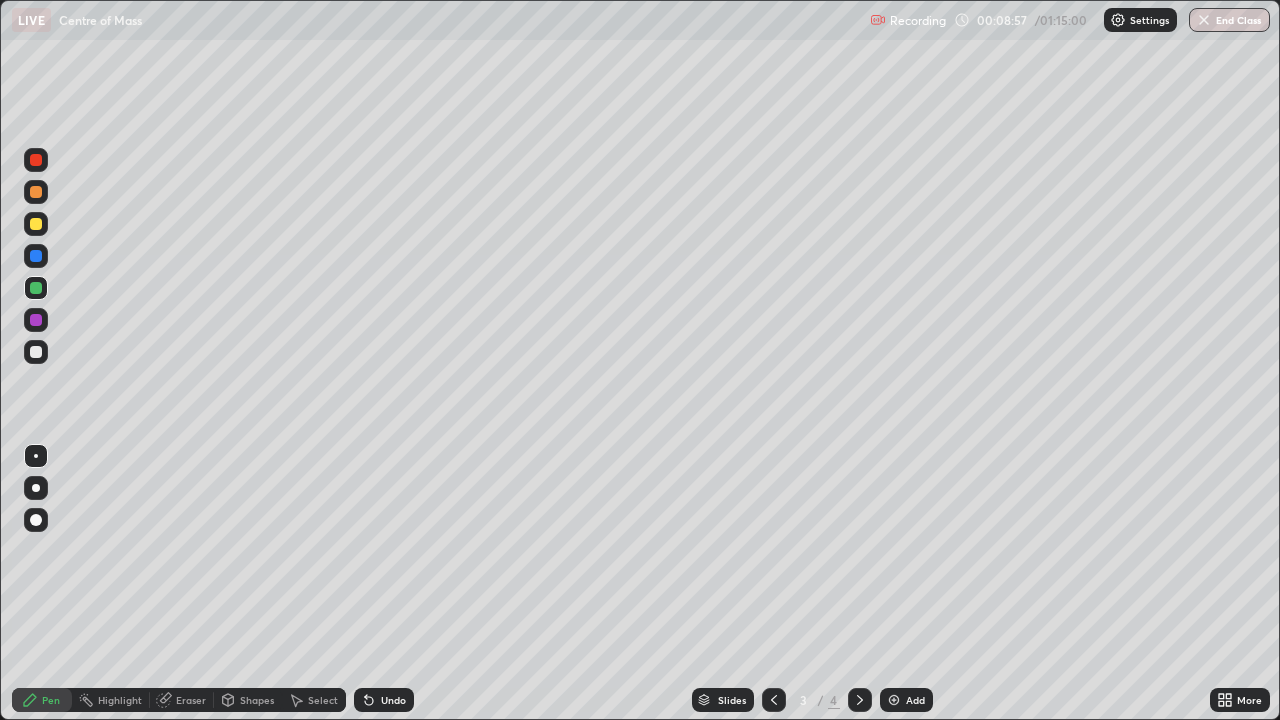 click at bounding box center [860, 700] 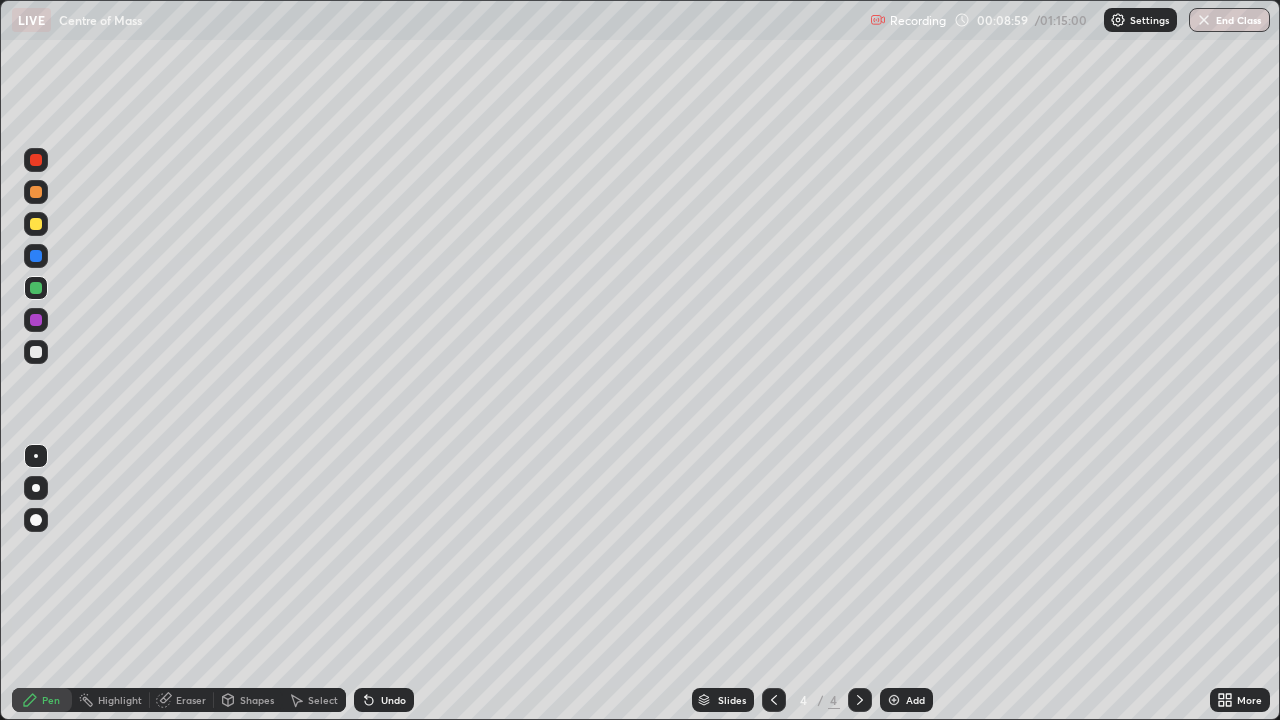 click on "Add" at bounding box center [906, 700] 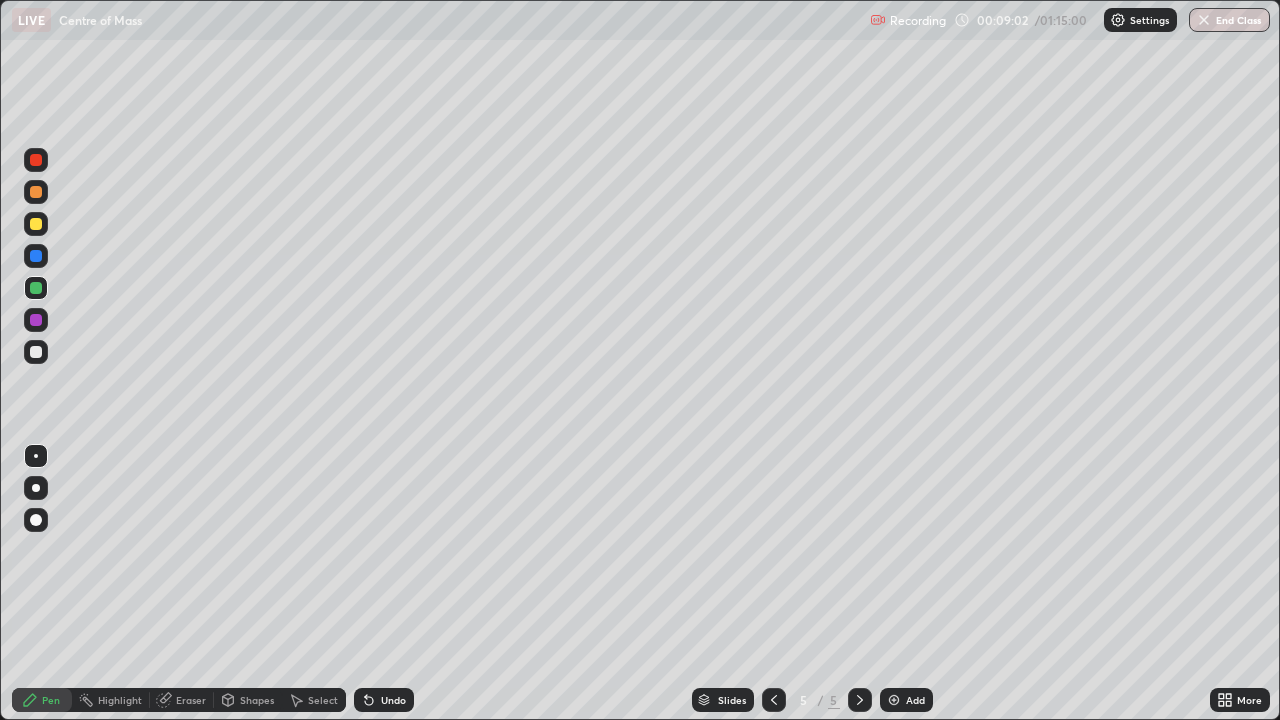 click at bounding box center (36, 192) 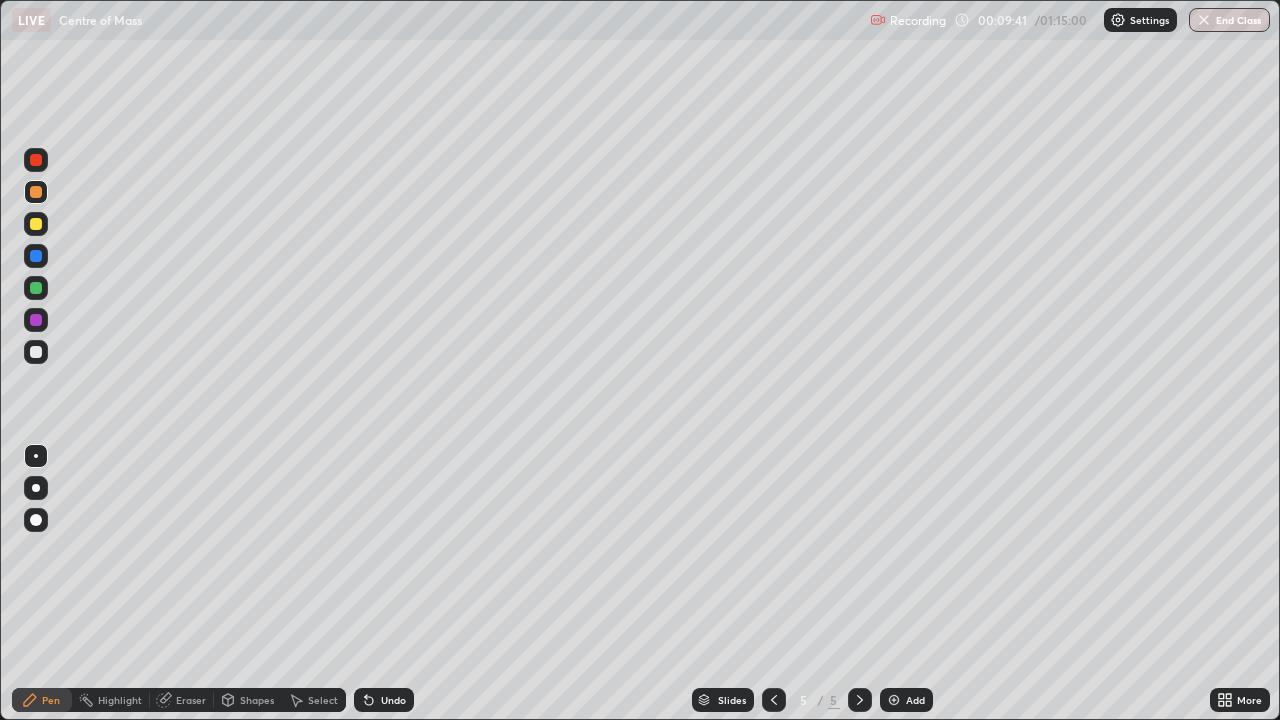 click at bounding box center [36, 224] 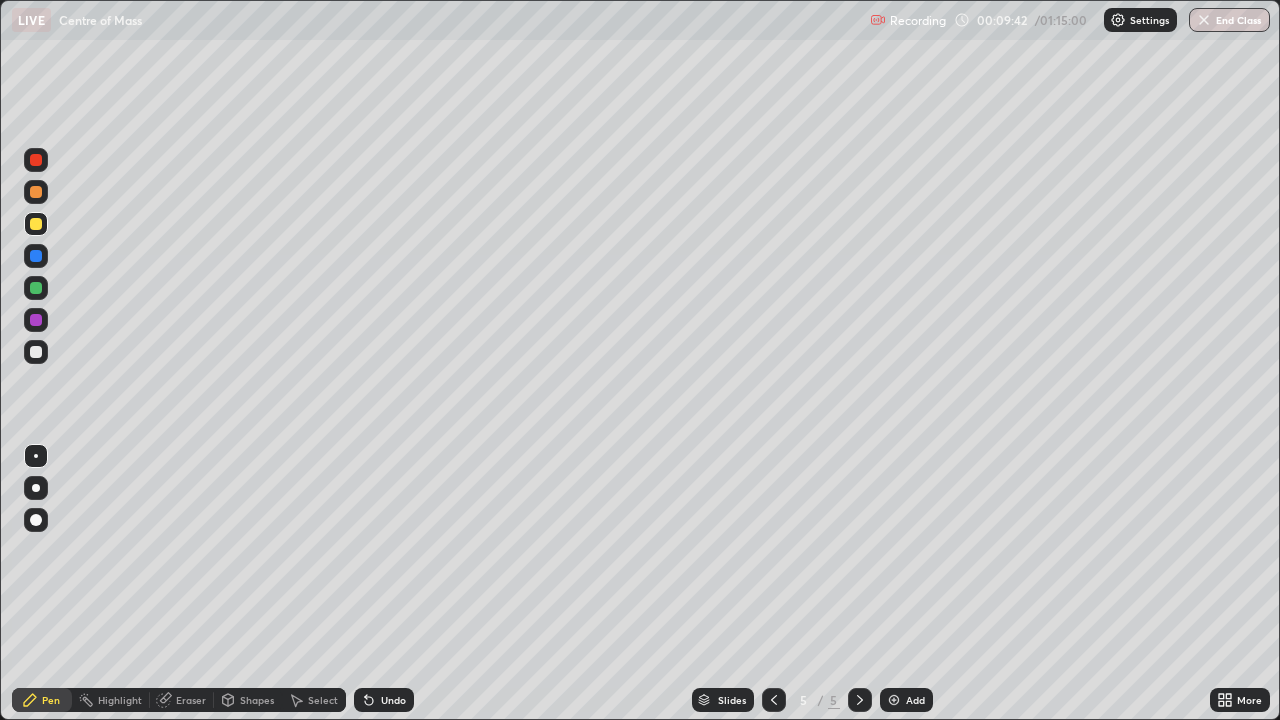 click at bounding box center [36, 160] 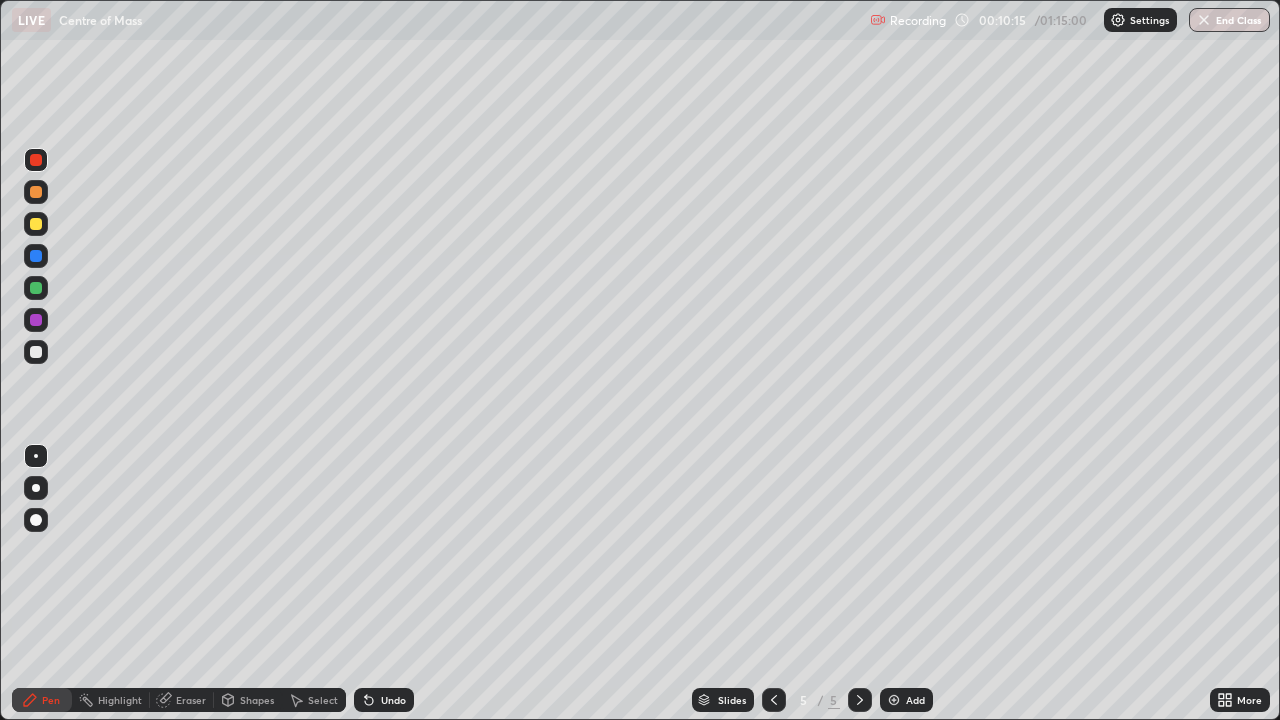 click at bounding box center [36, 192] 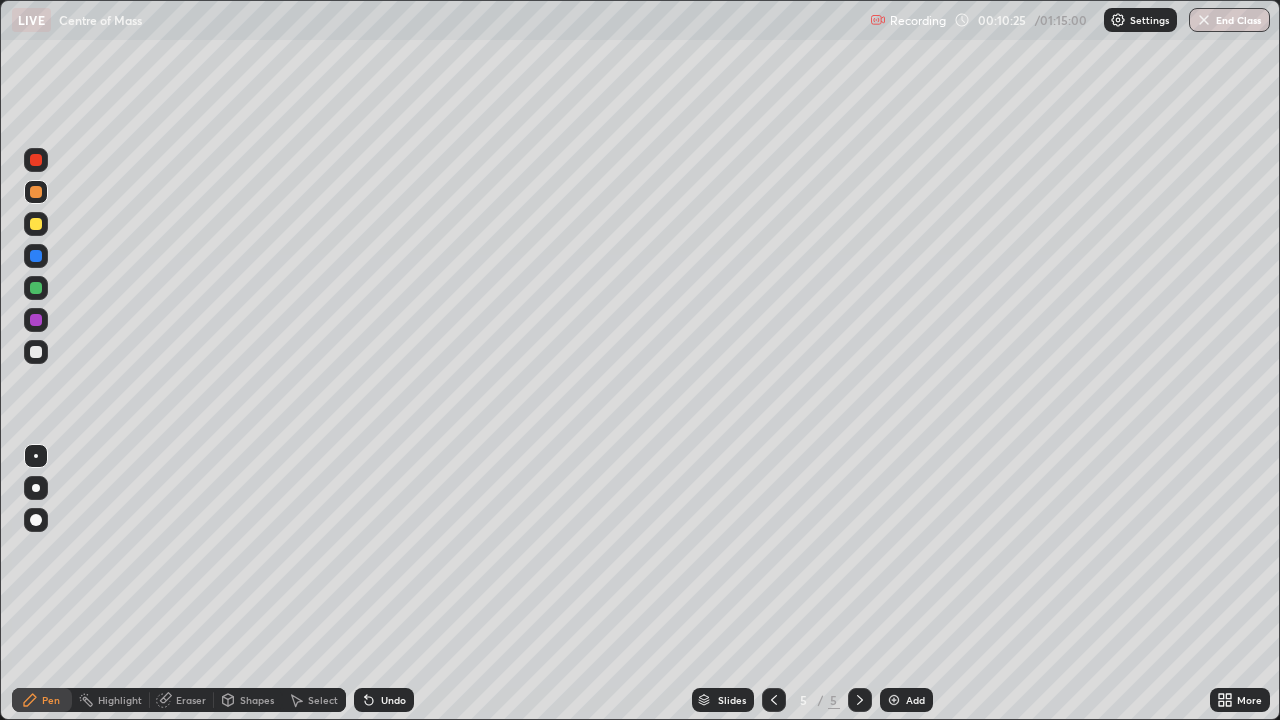 click at bounding box center (36, 288) 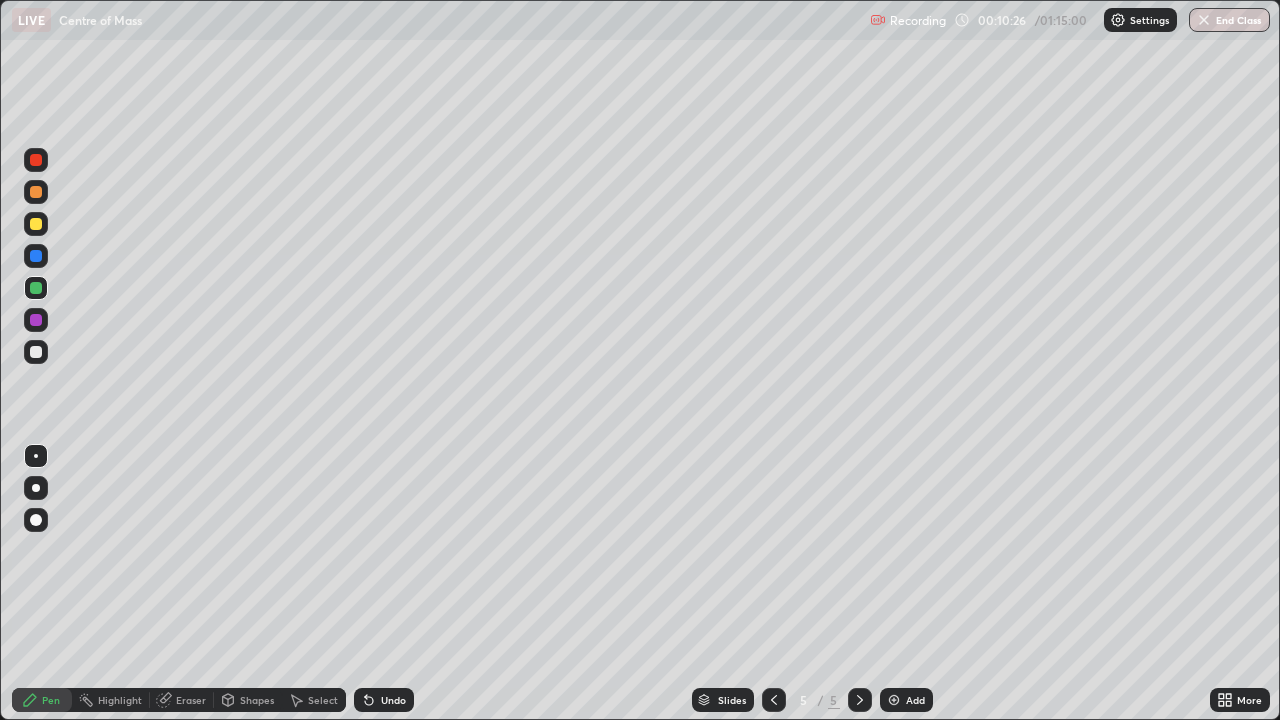 click at bounding box center (36, 224) 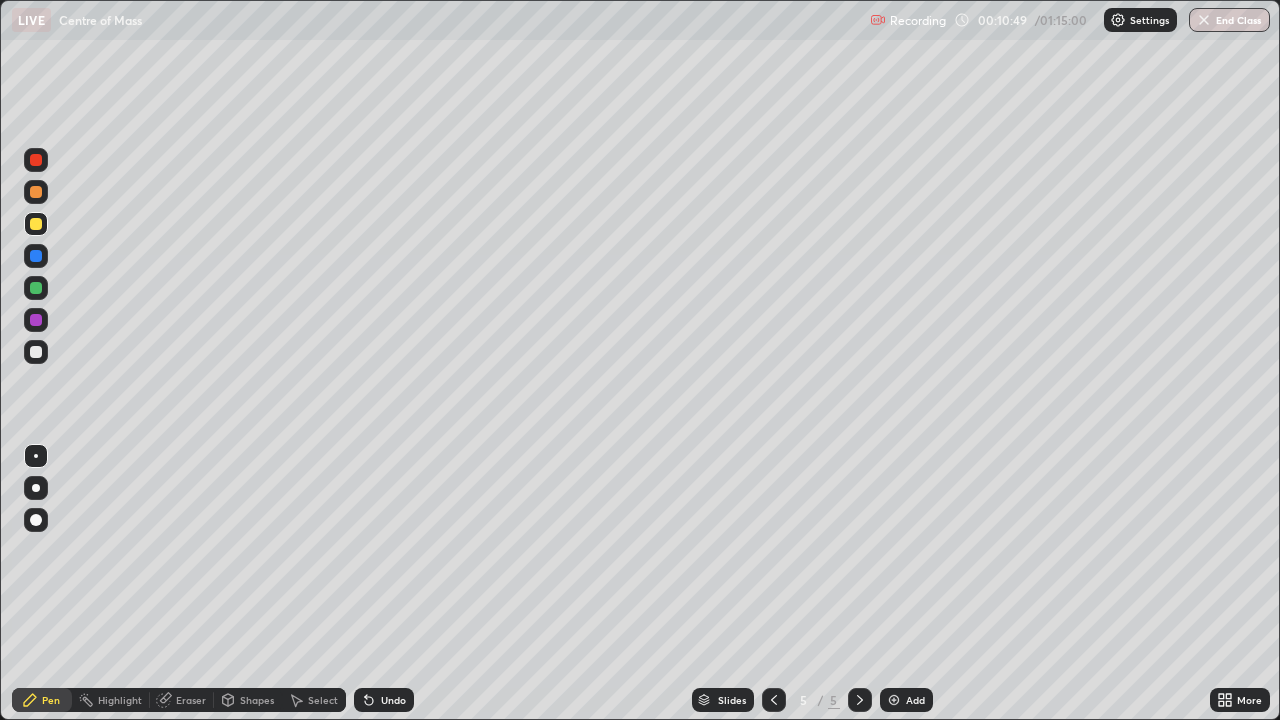click at bounding box center [36, 288] 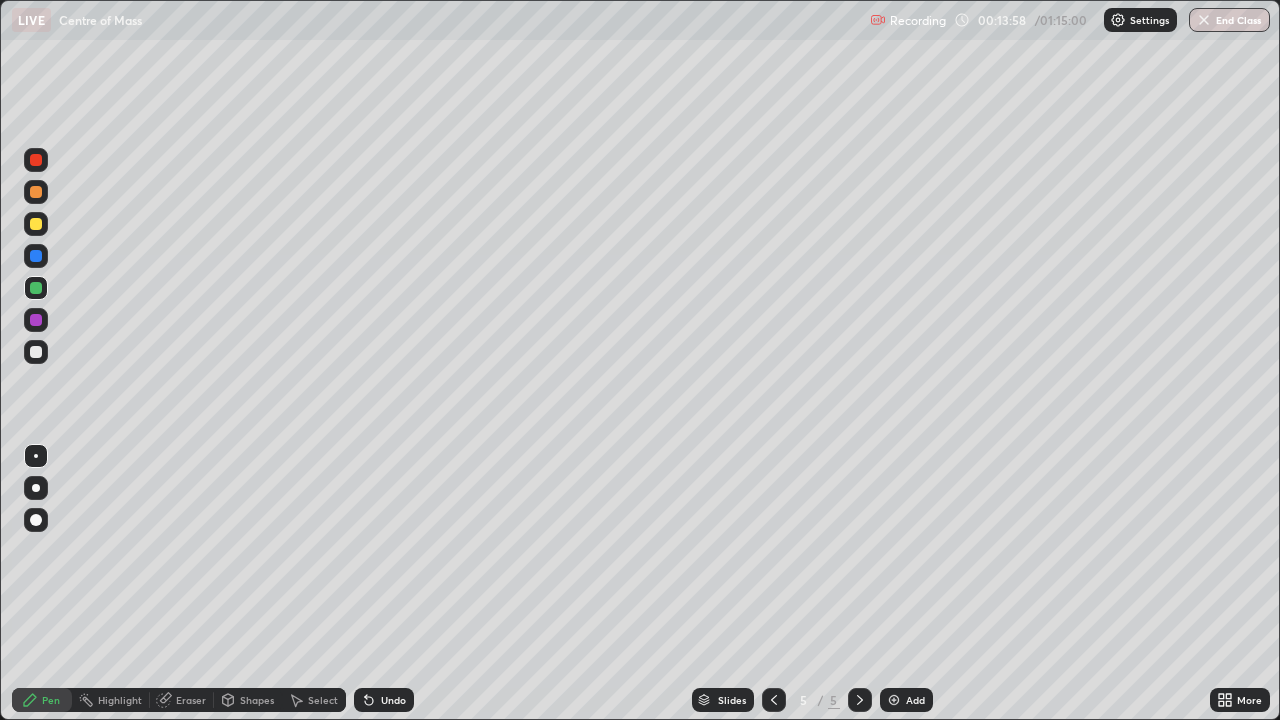 click at bounding box center [36, 352] 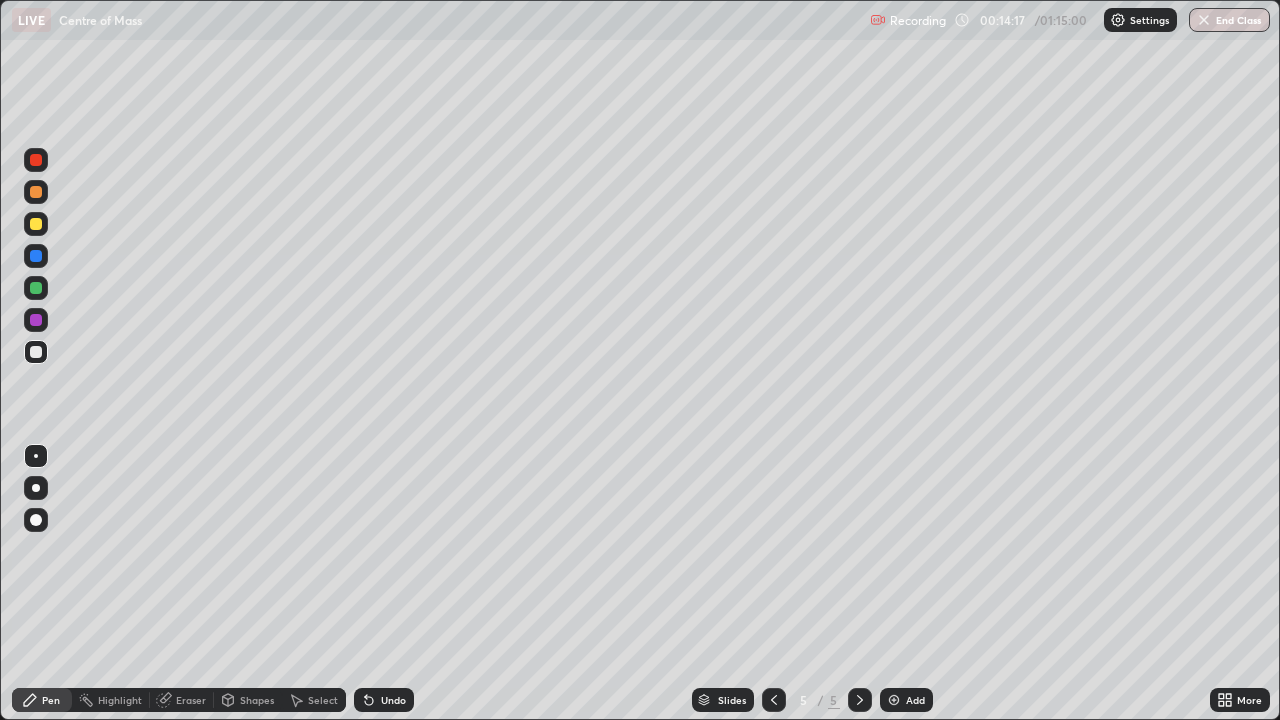 click on "Undo" at bounding box center (384, 700) 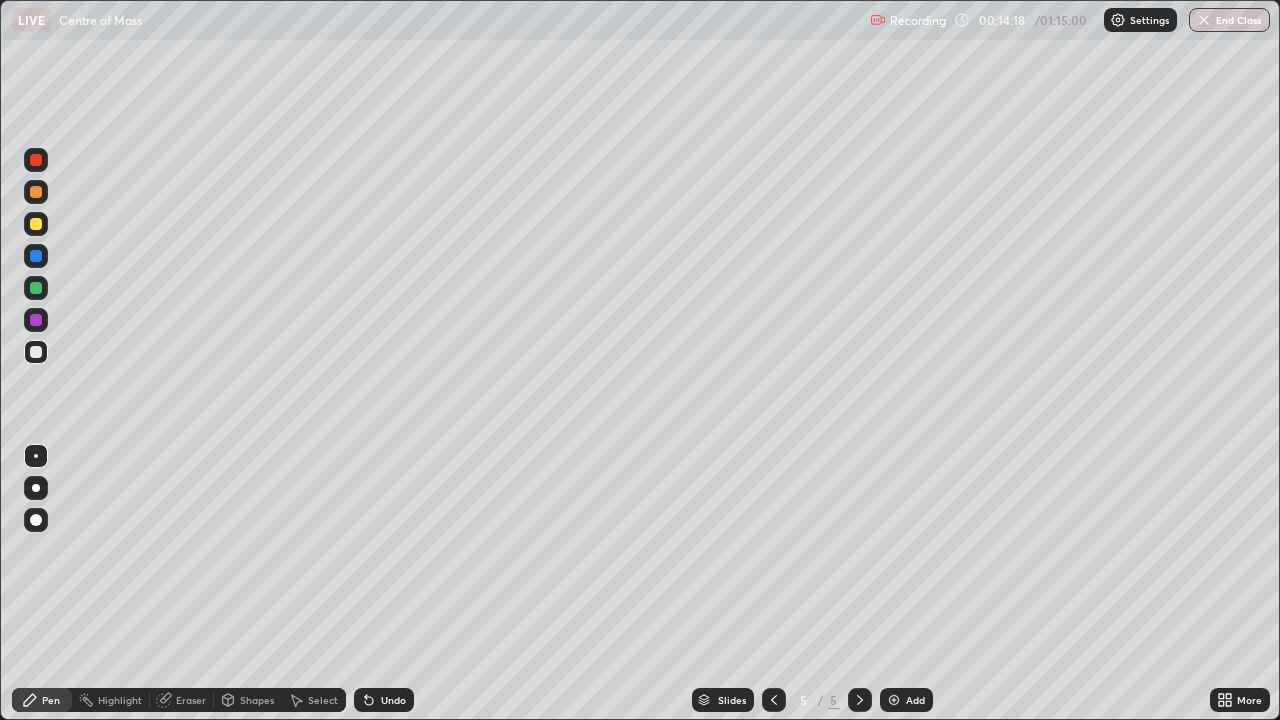 click 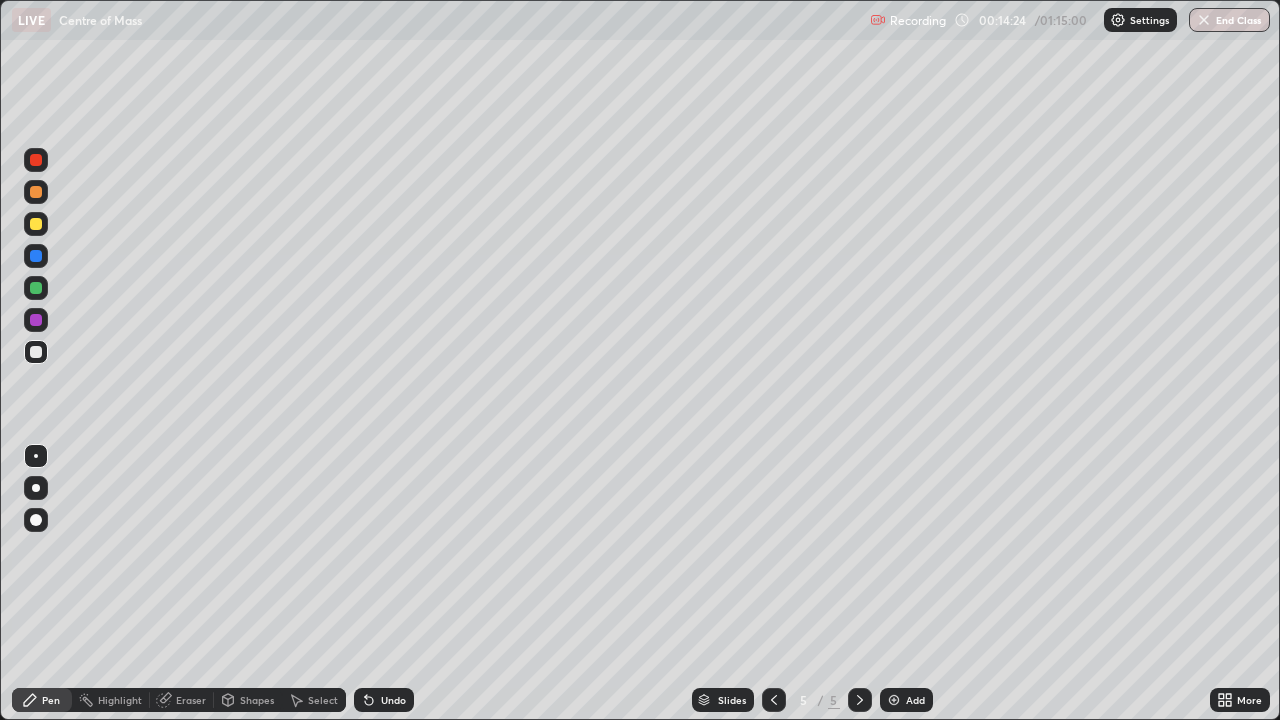 click 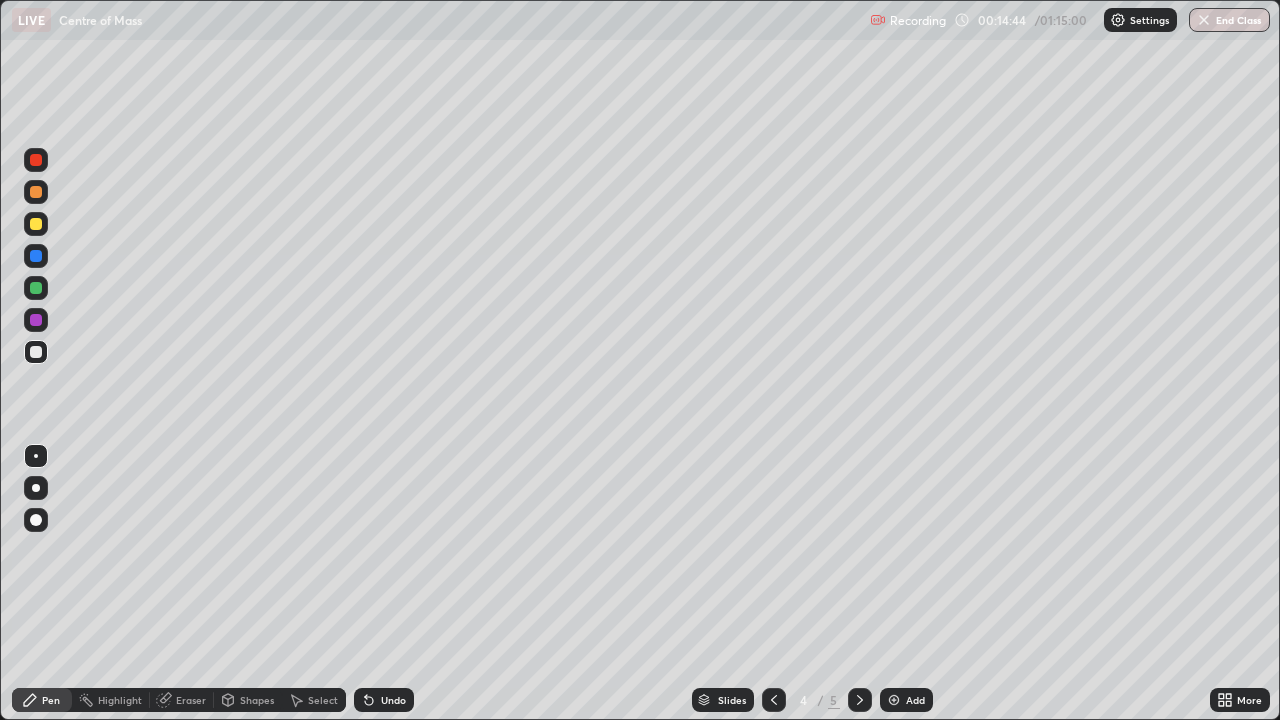click 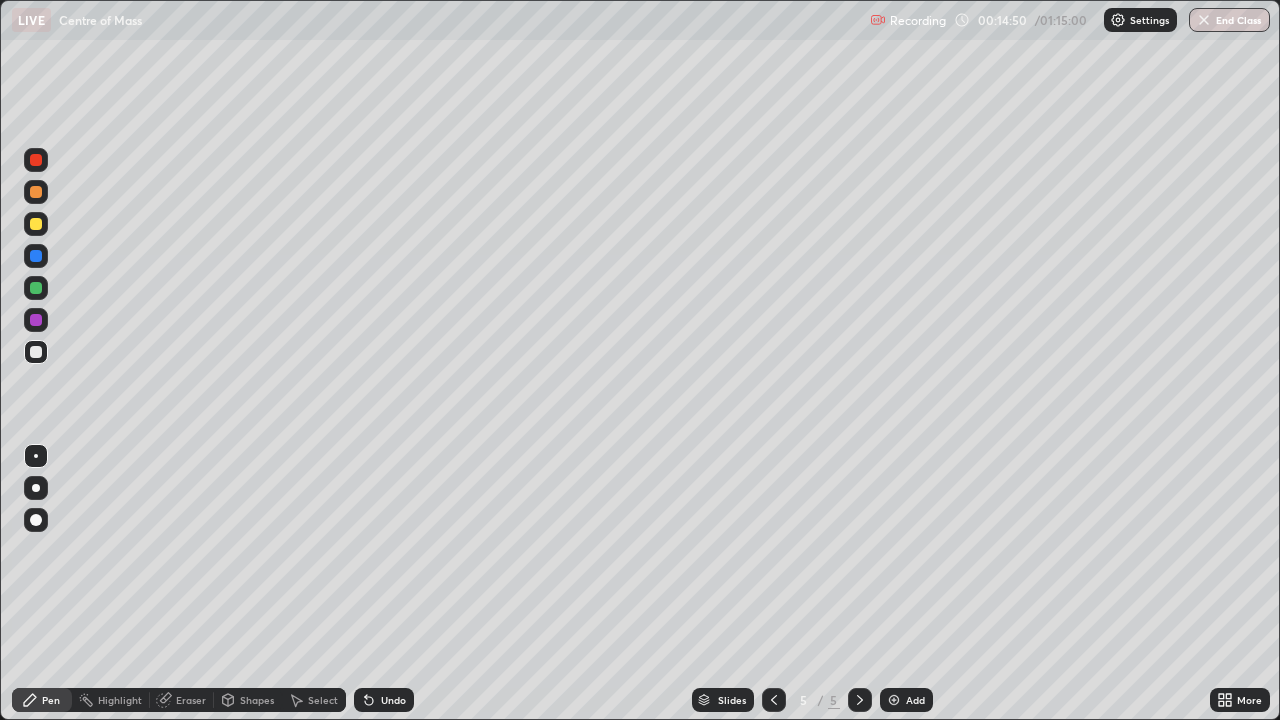 click at bounding box center [36, 352] 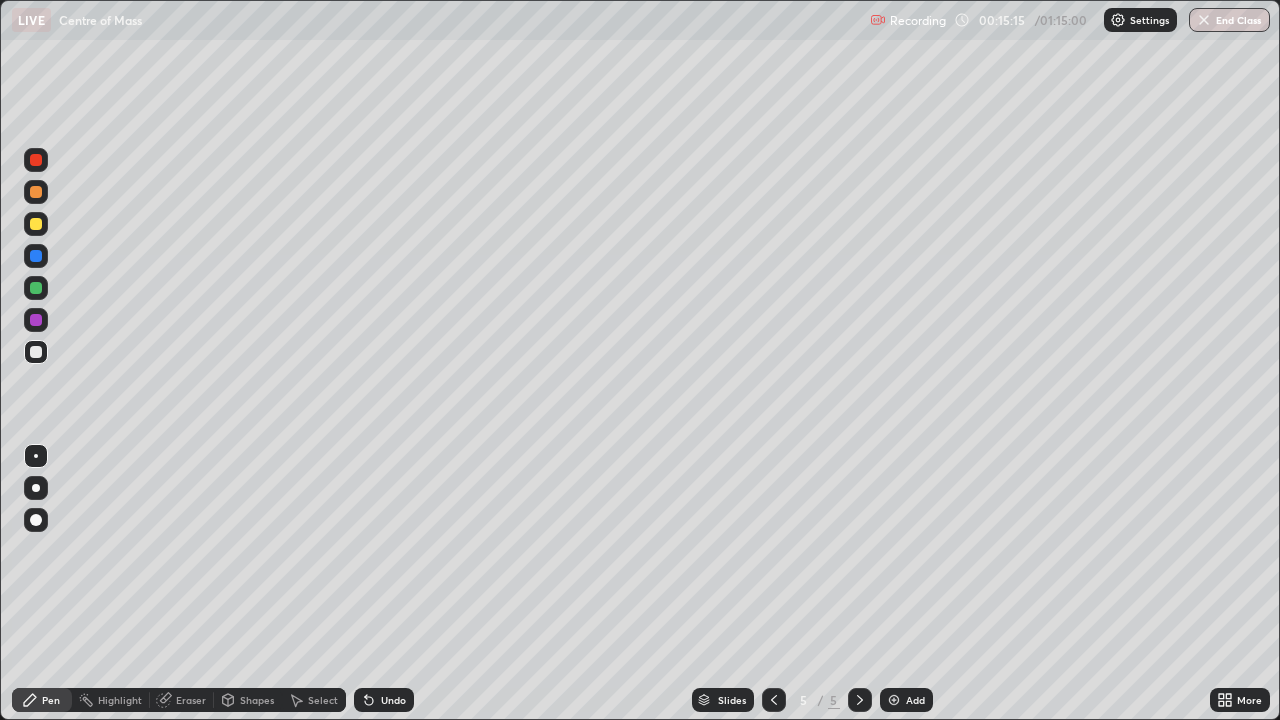 click on "Add" at bounding box center [915, 700] 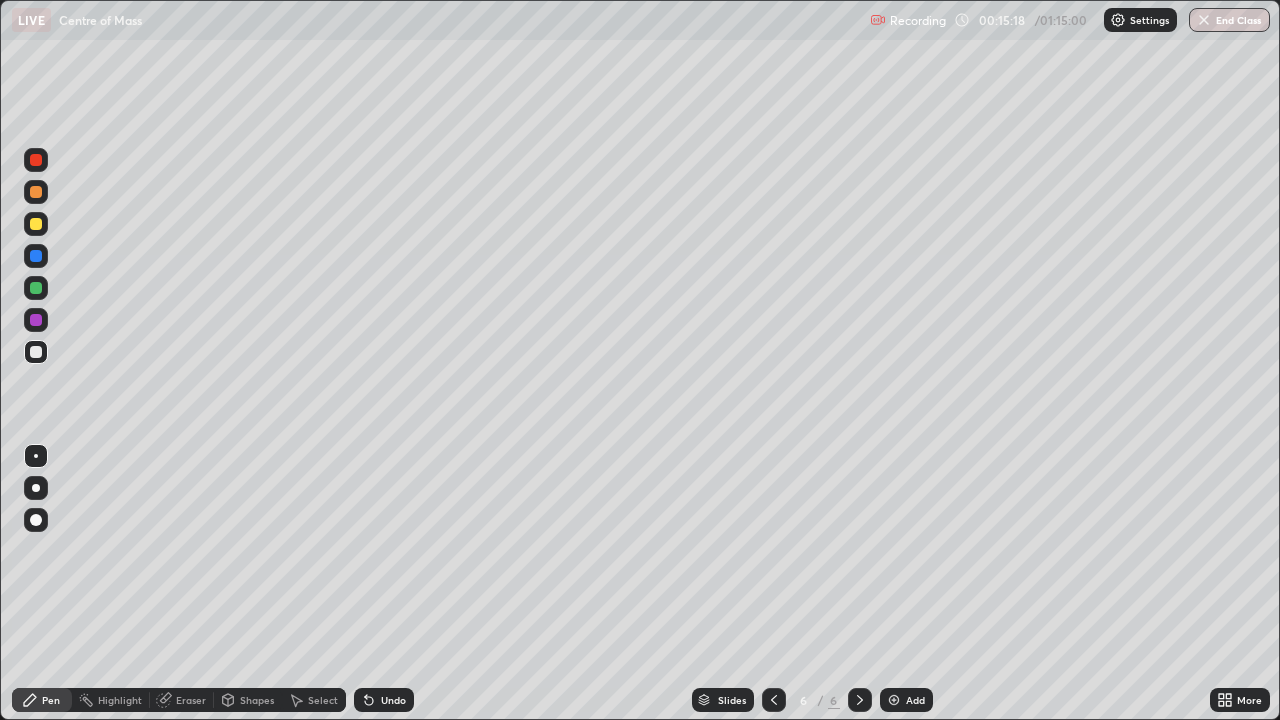 click at bounding box center [36, 192] 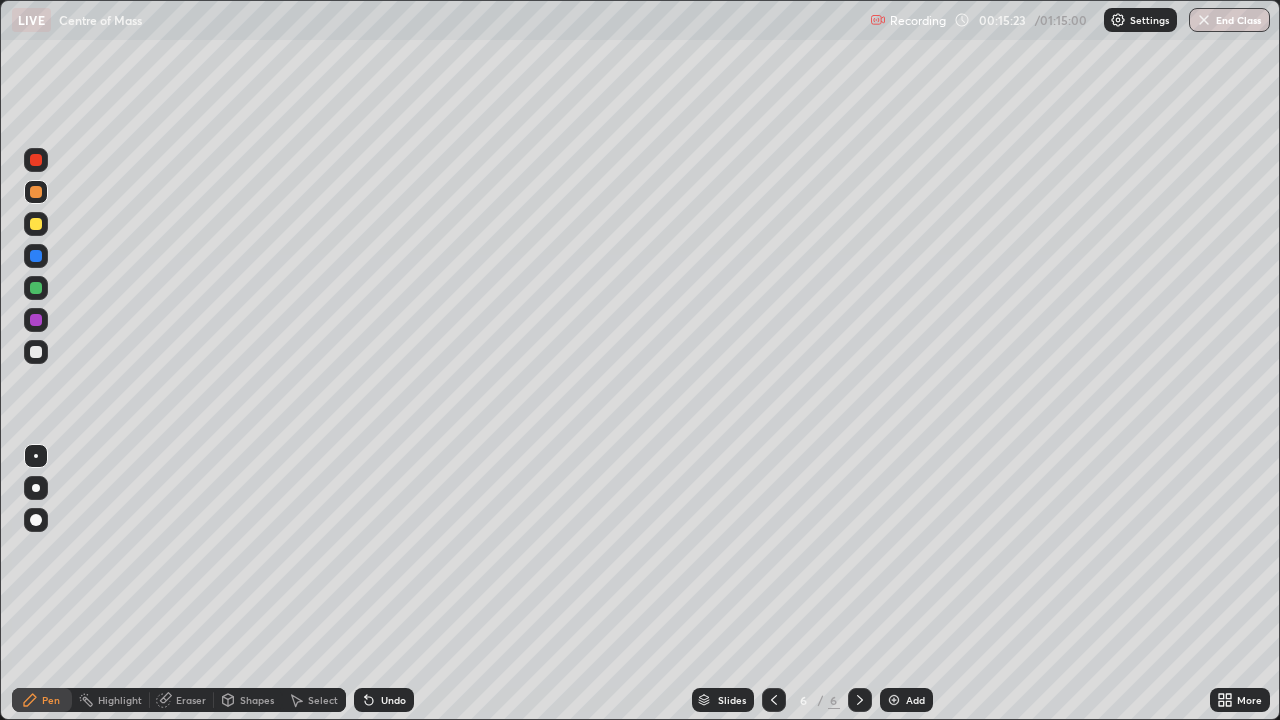 click at bounding box center [36, 160] 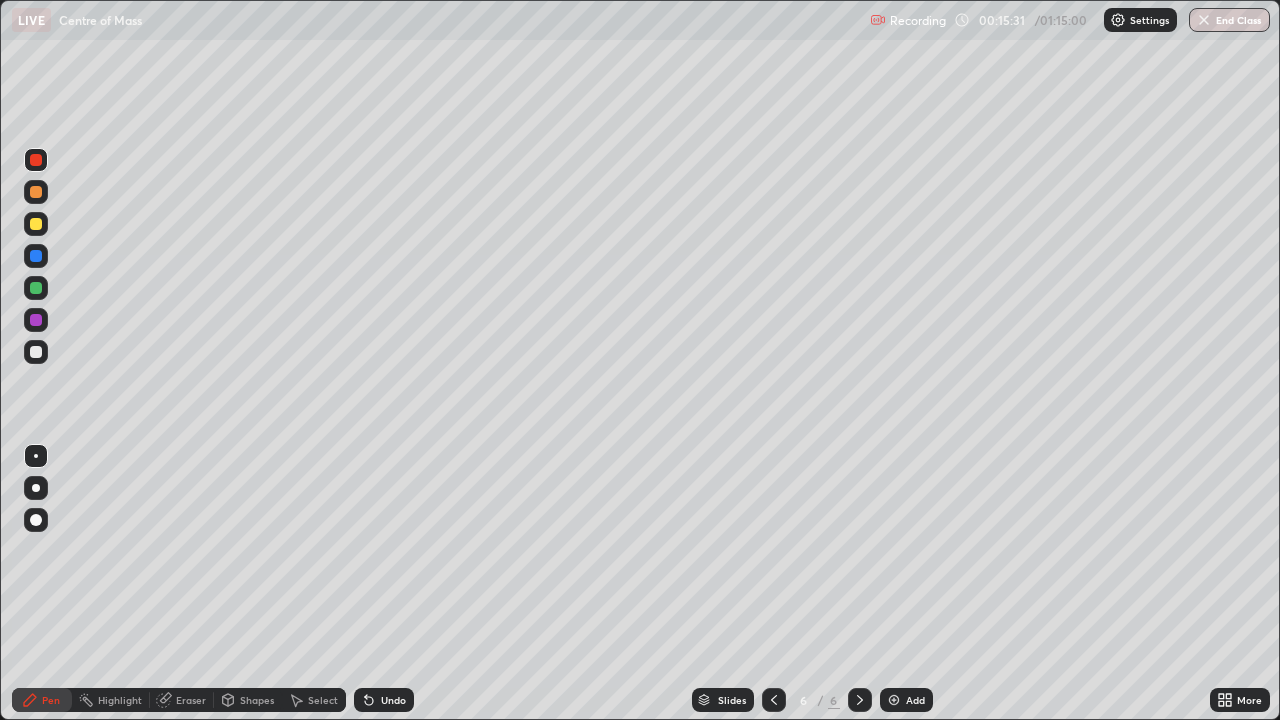click at bounding box center (36, 256) 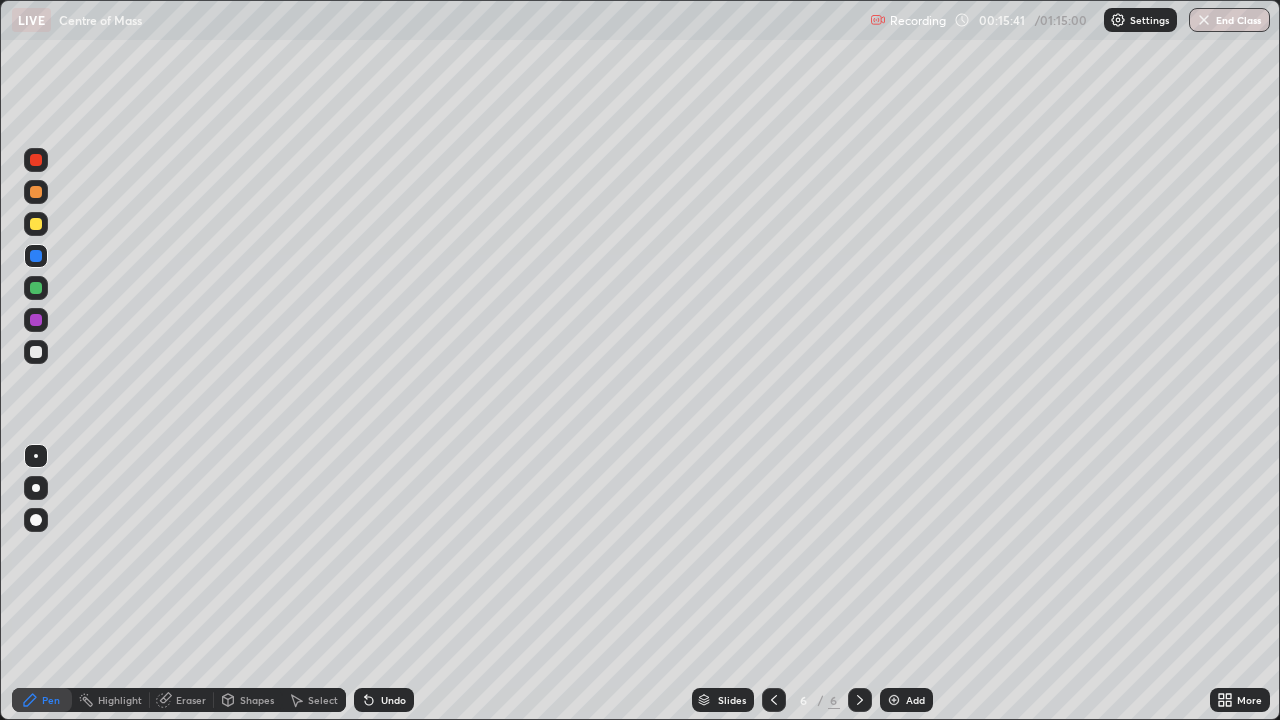 click at bounding box center (36, 288) 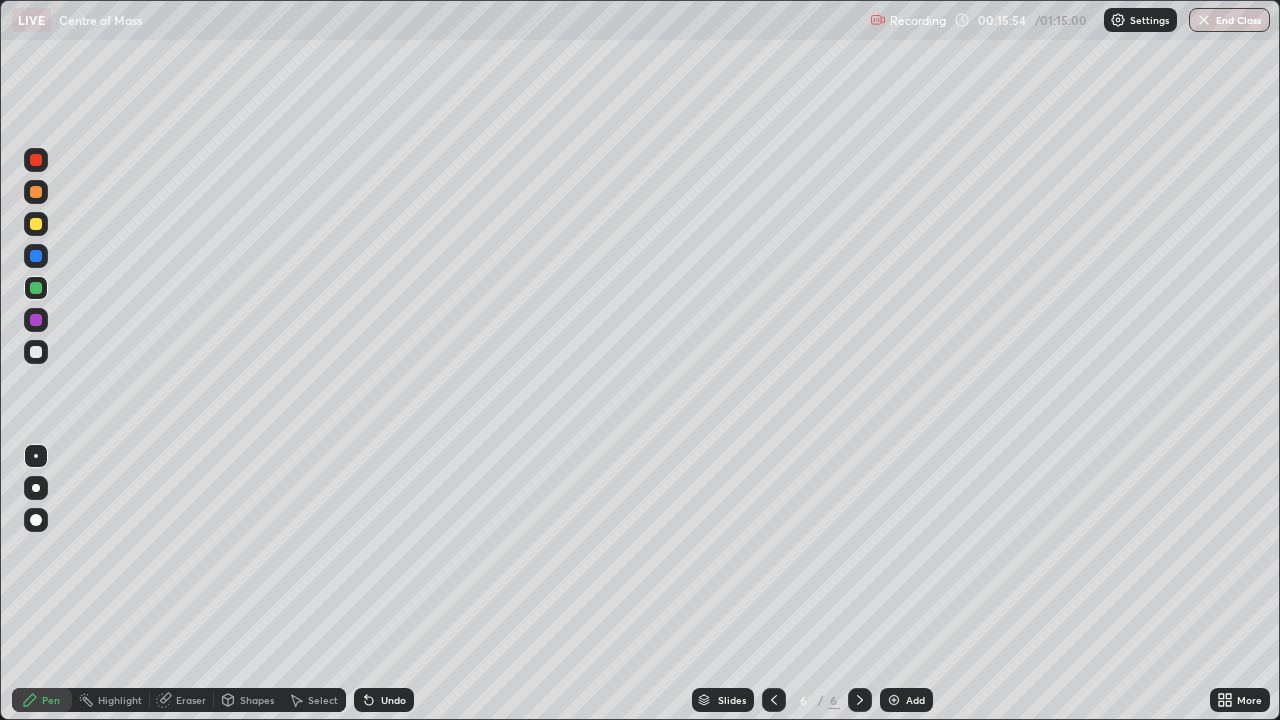 click at bounding box center (36, 224) 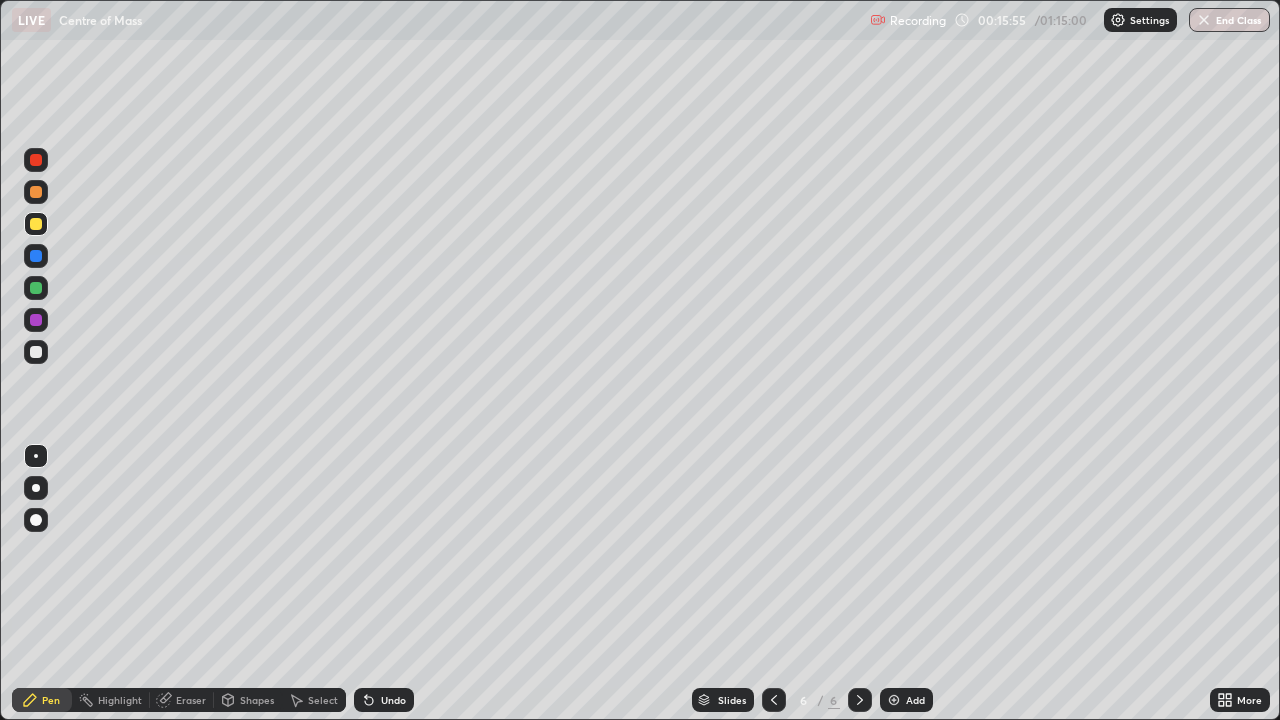 click at bounding box center (36, 160) 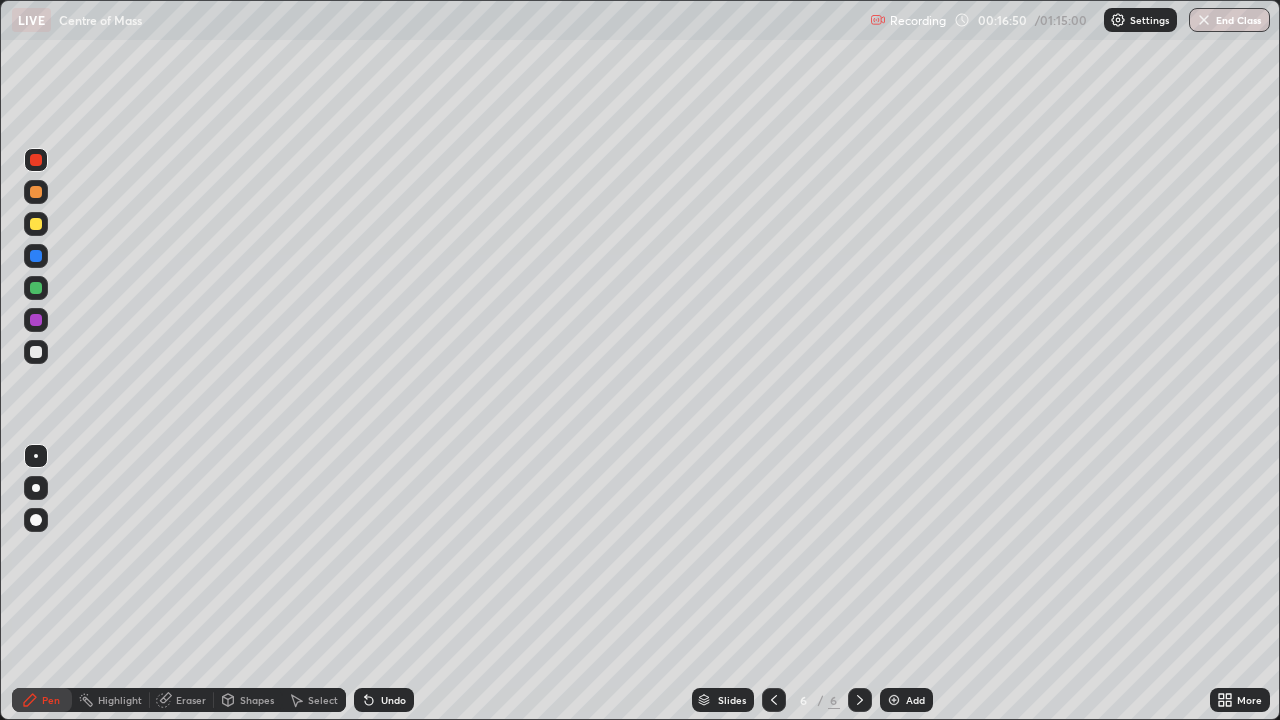 click 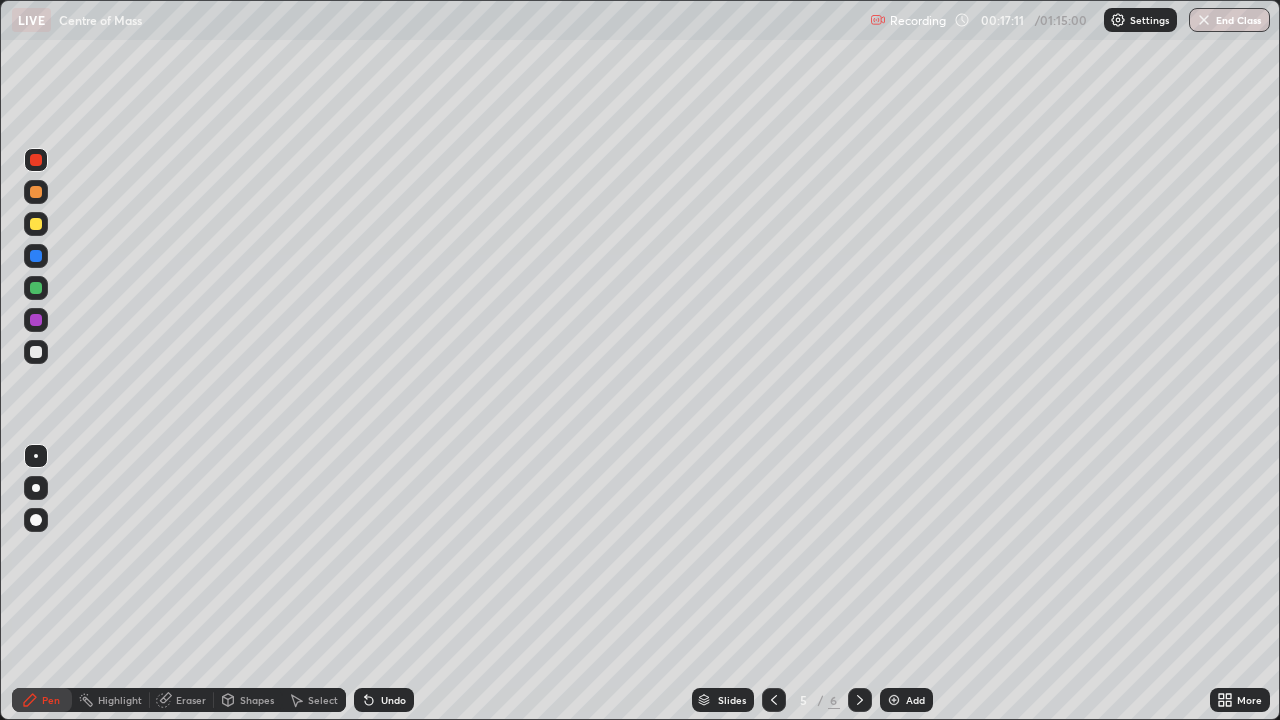 click 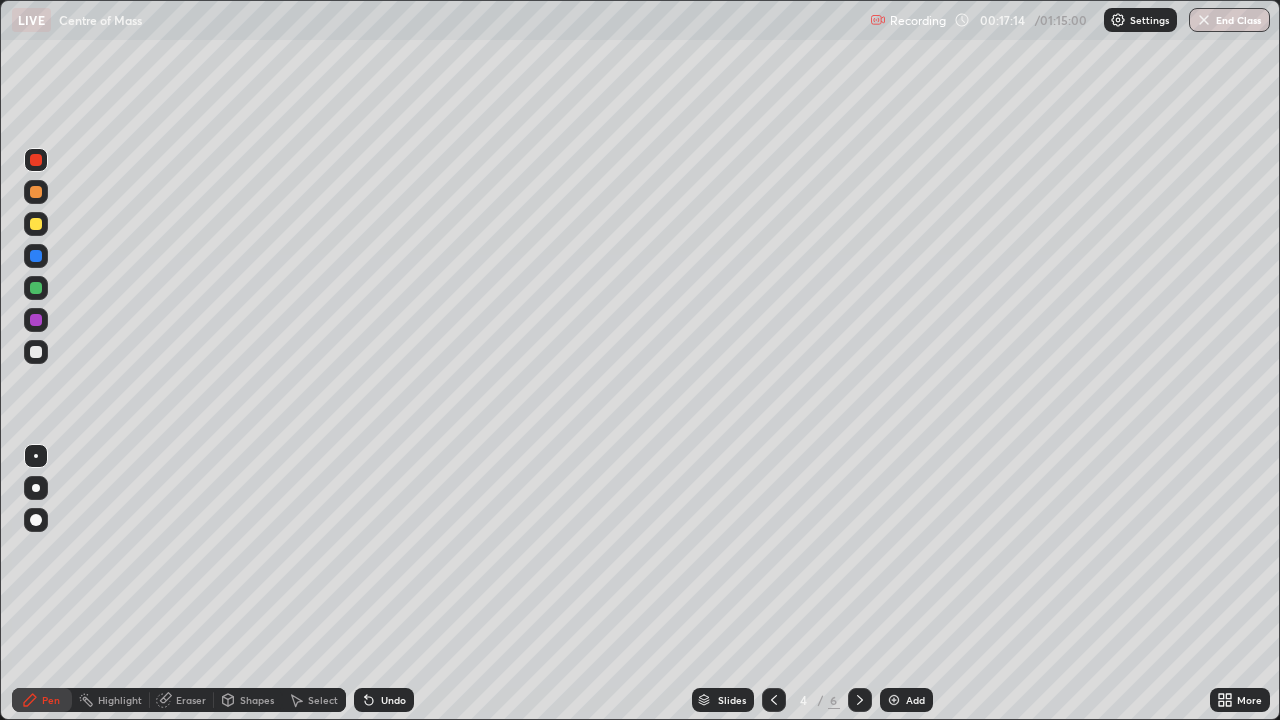 click 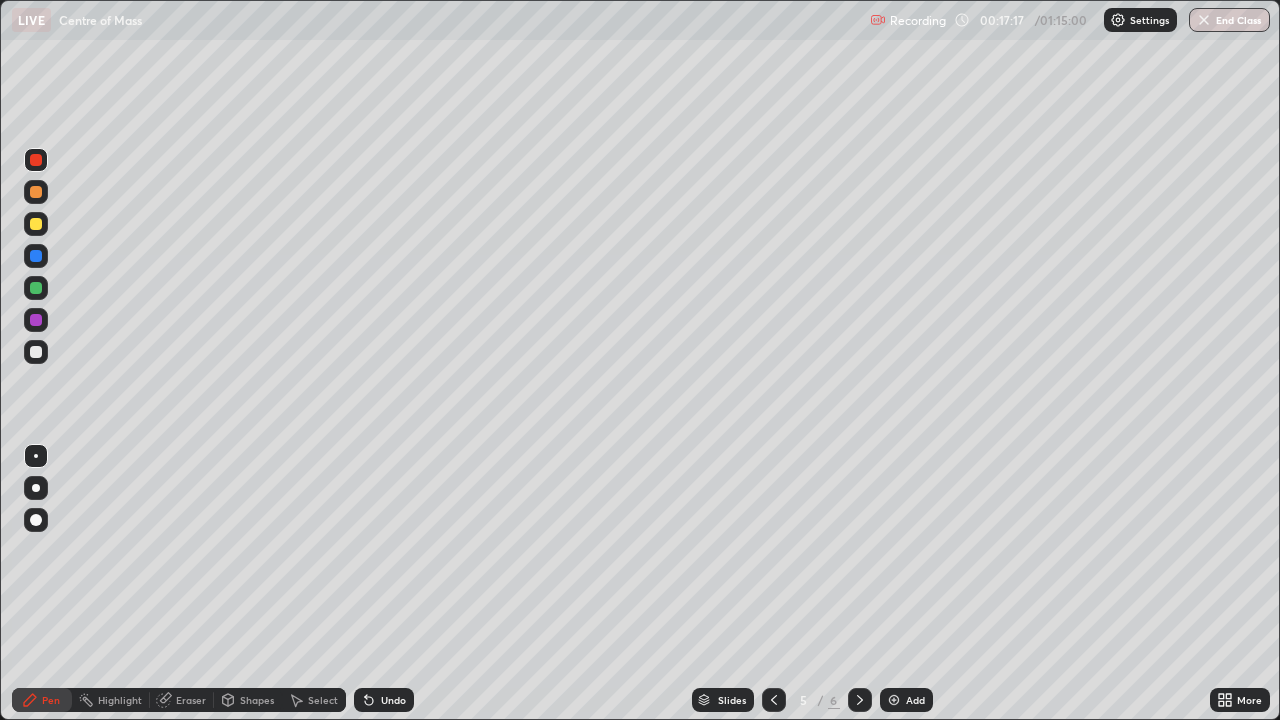 click 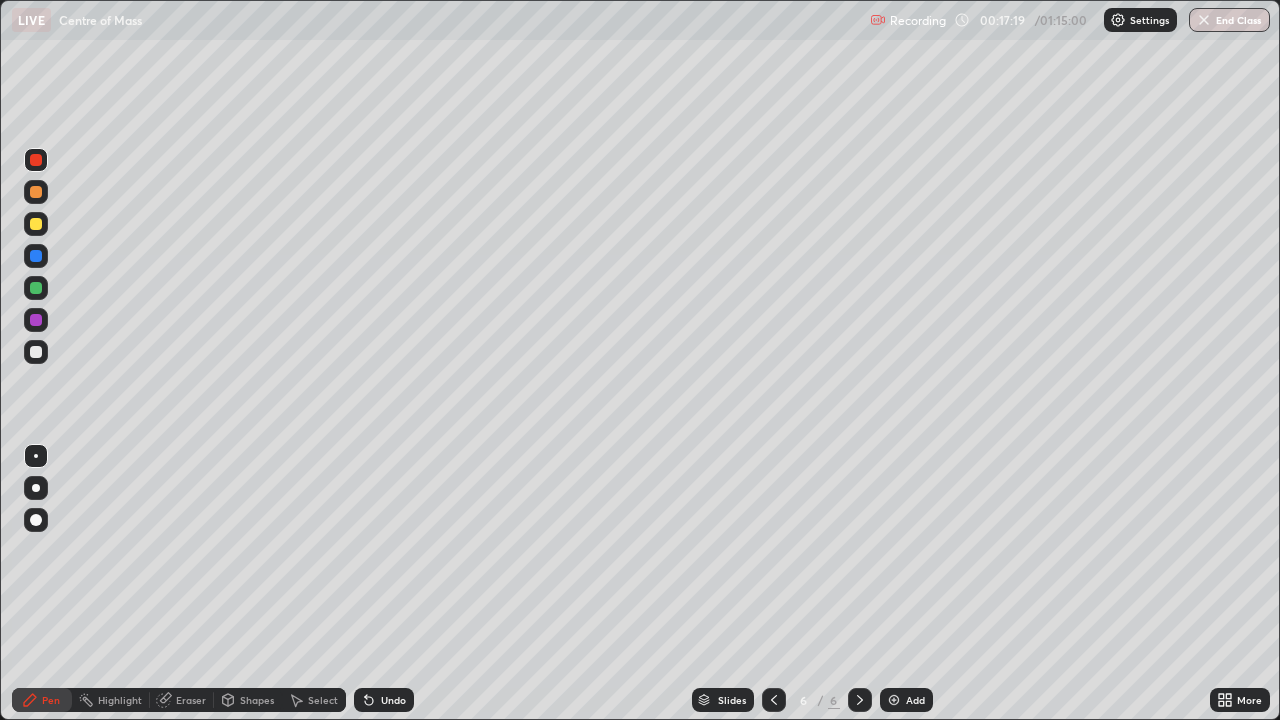 click at bounding box center [774, 700] 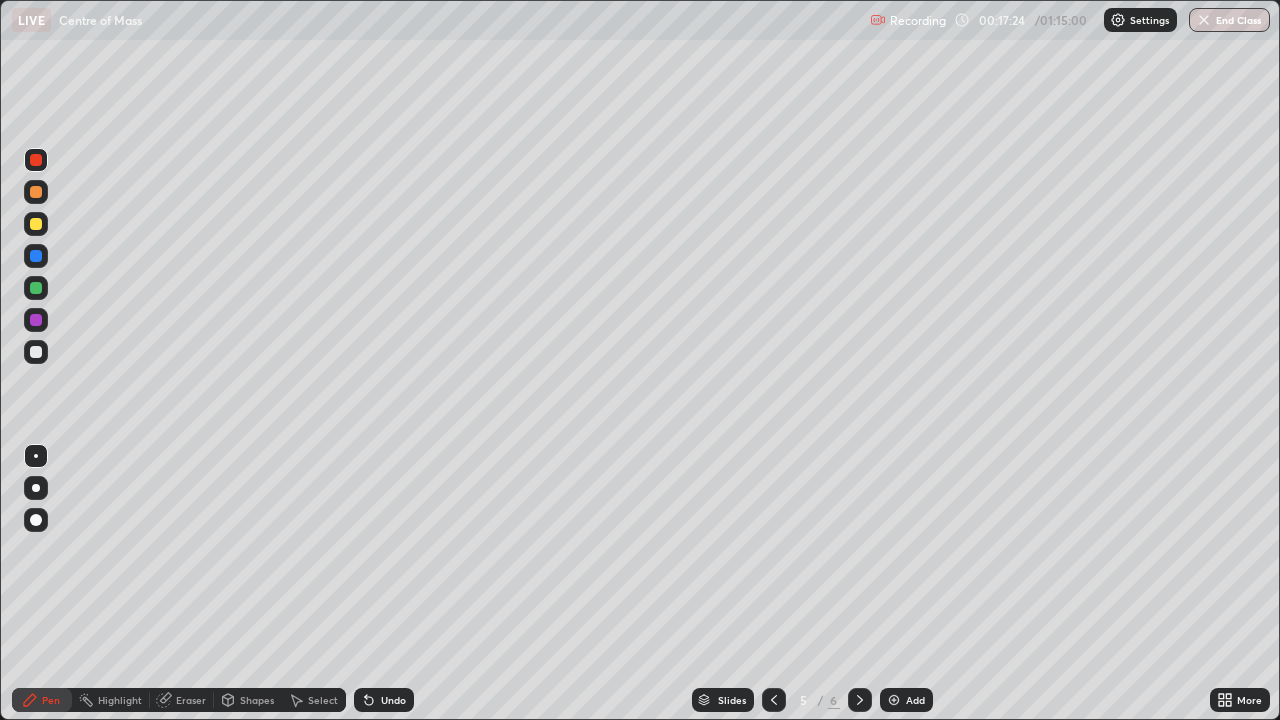 click 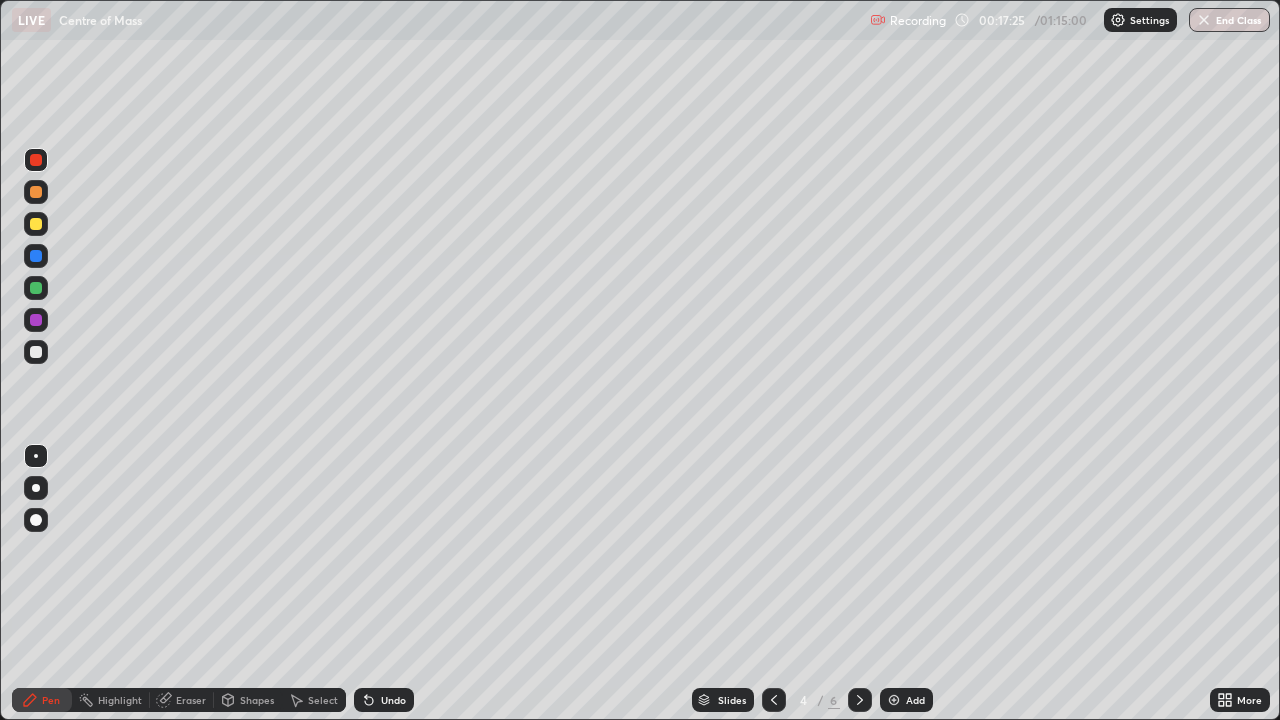 click at bounding box center (860, 700) 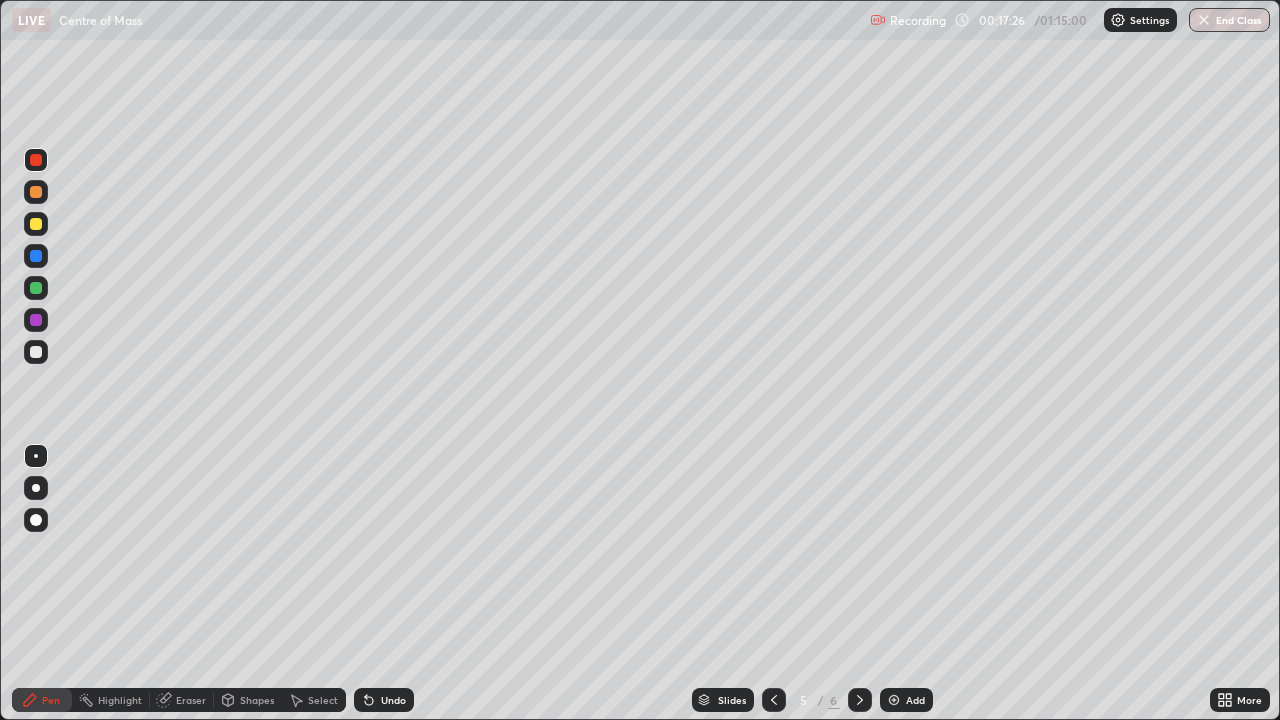 click 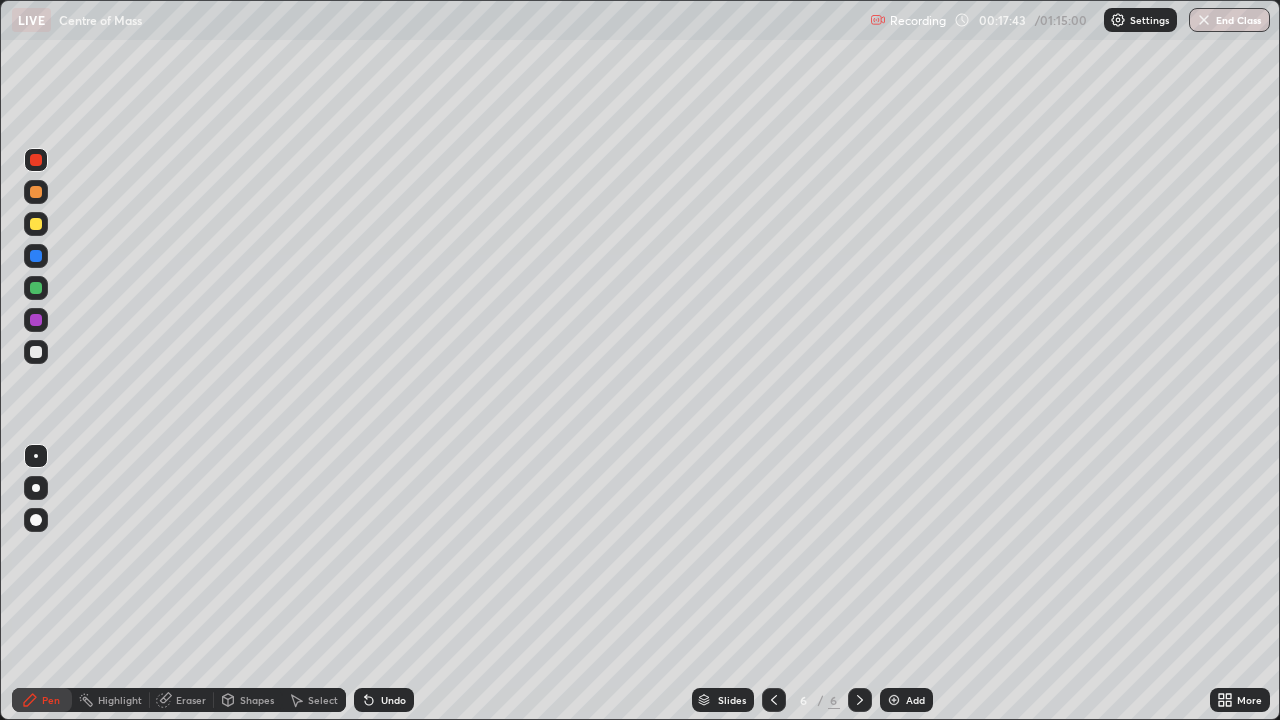 click 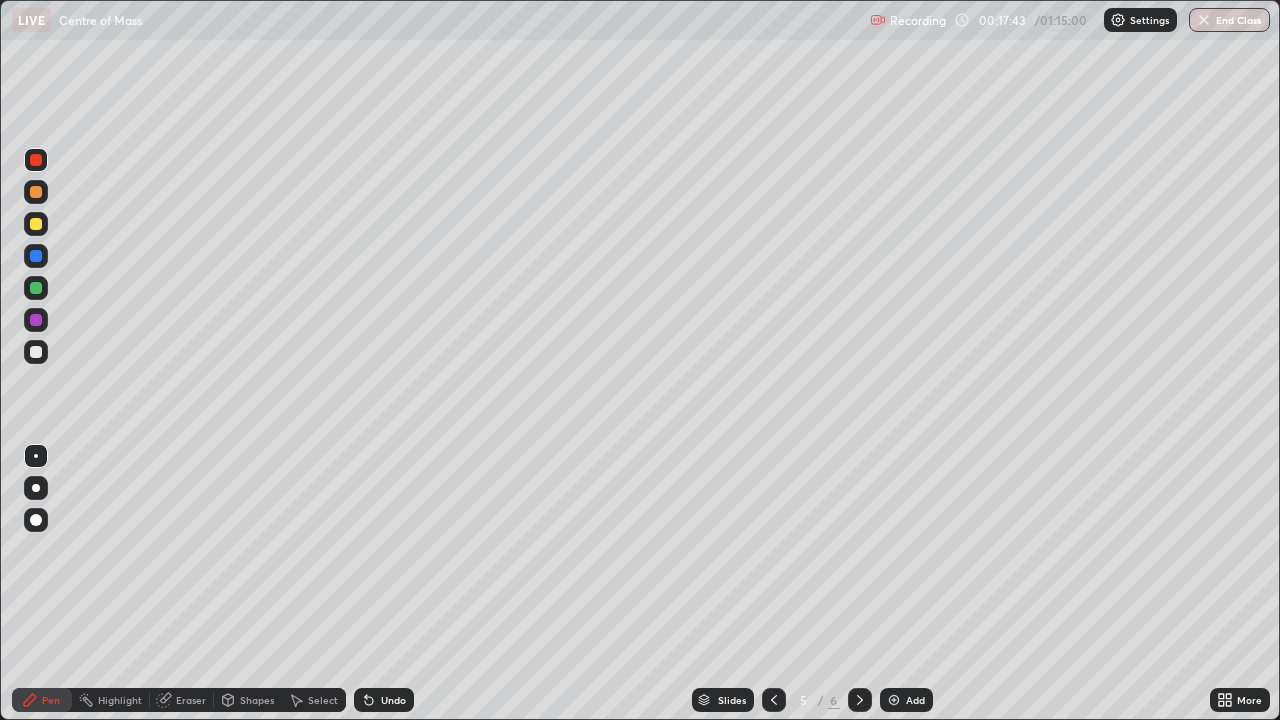 click 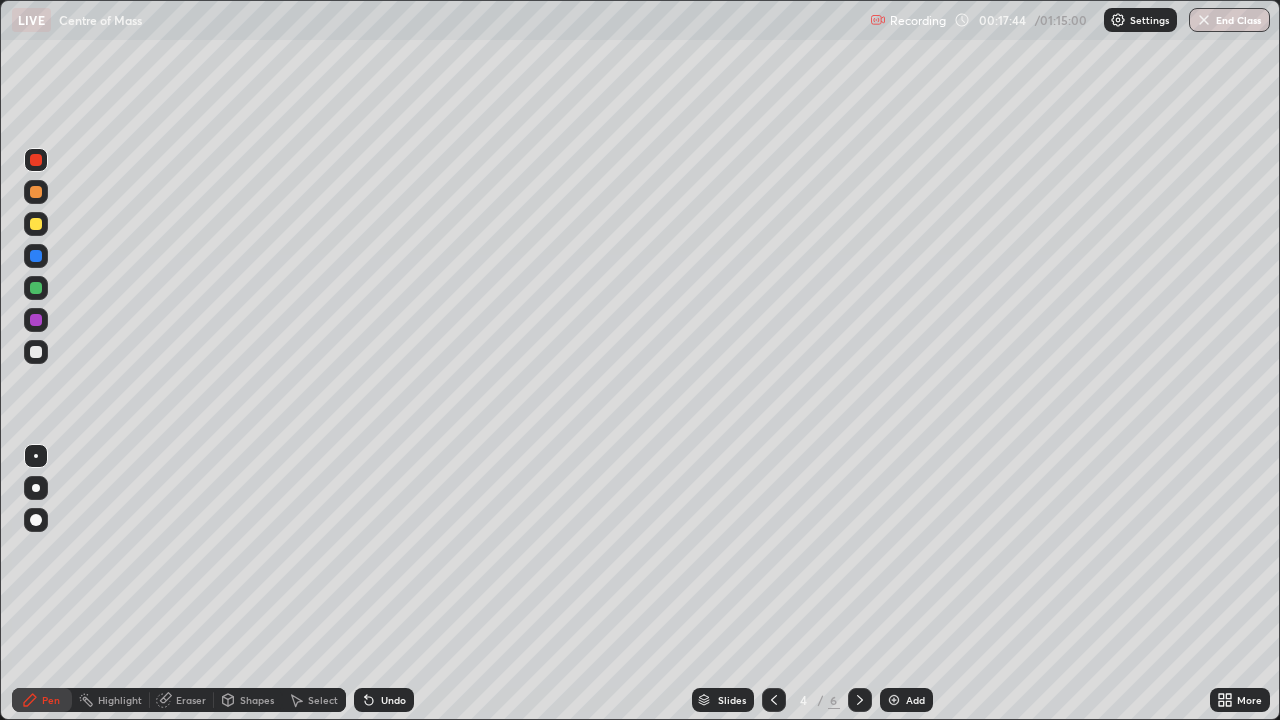 click 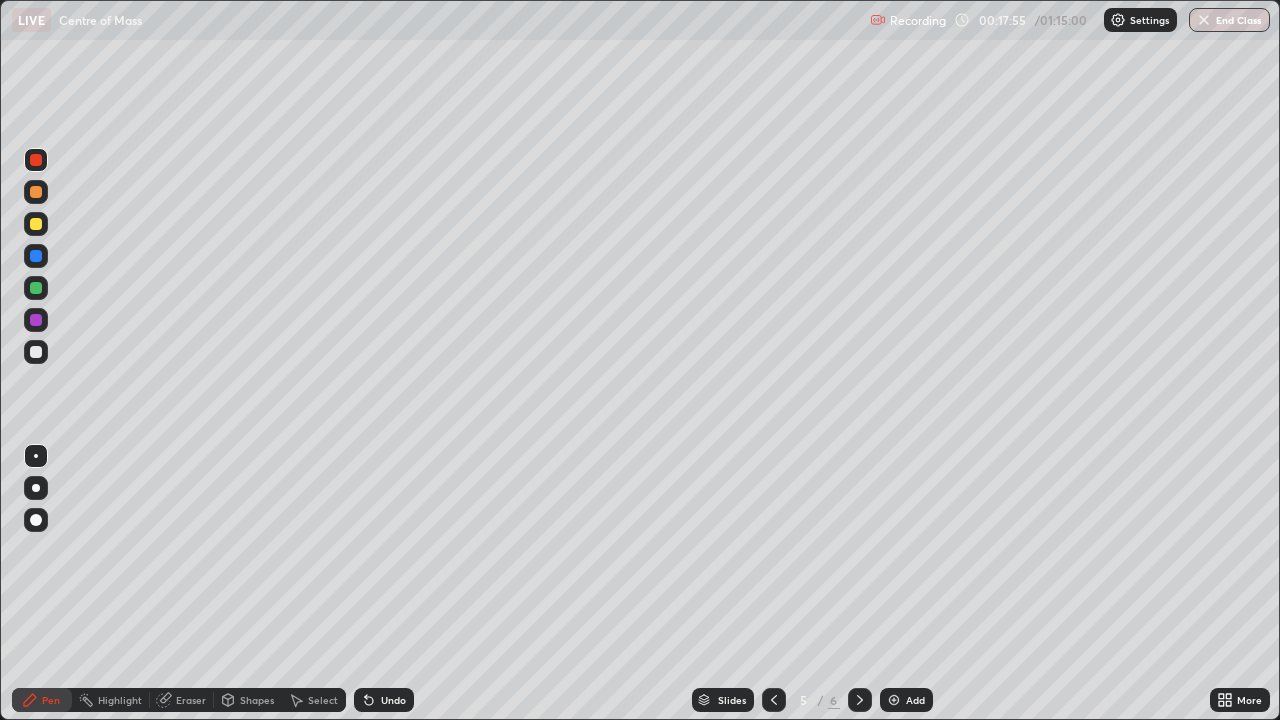 click at bounding box center (860, 700) 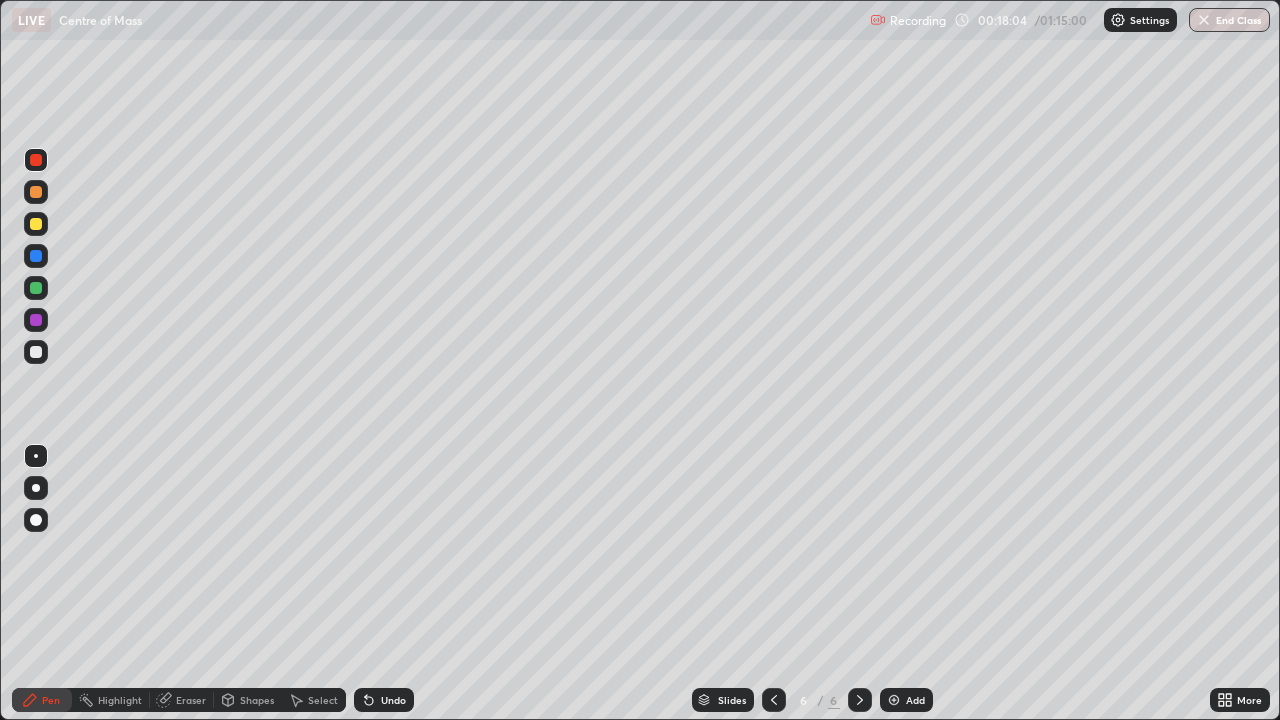 click at bounding box center (36, 224) 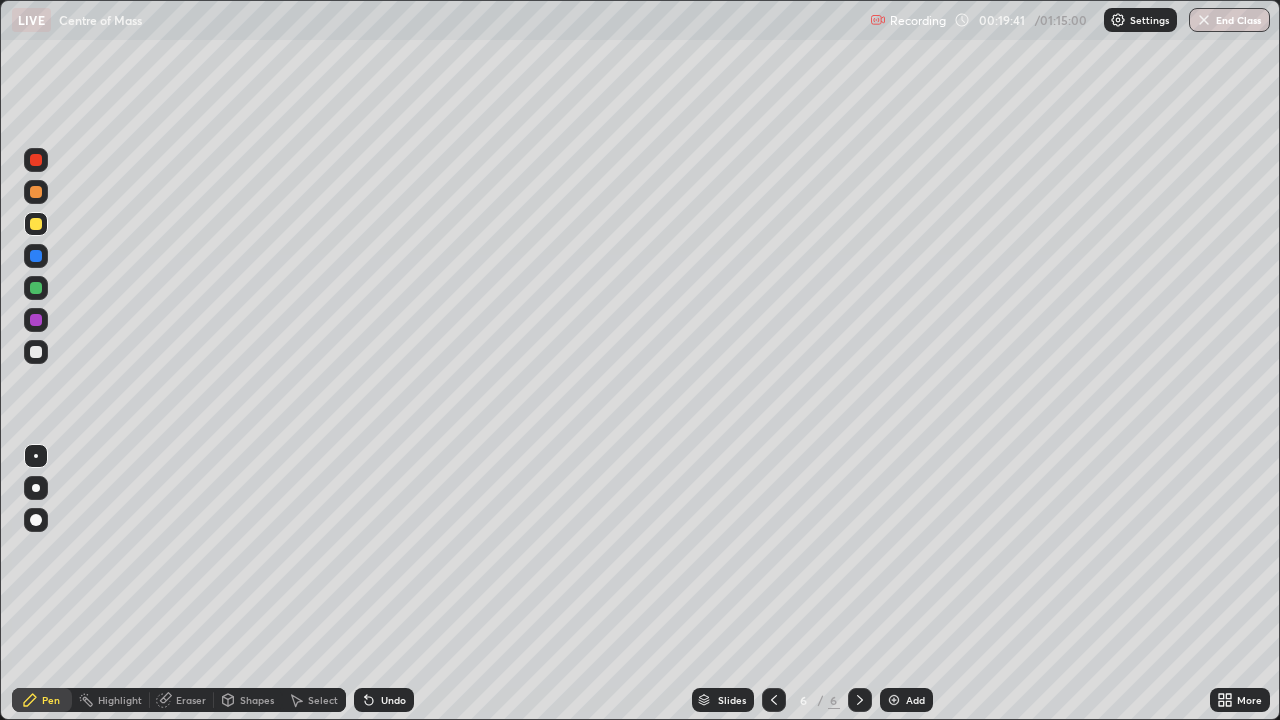 click at bounding box center (36, 320) 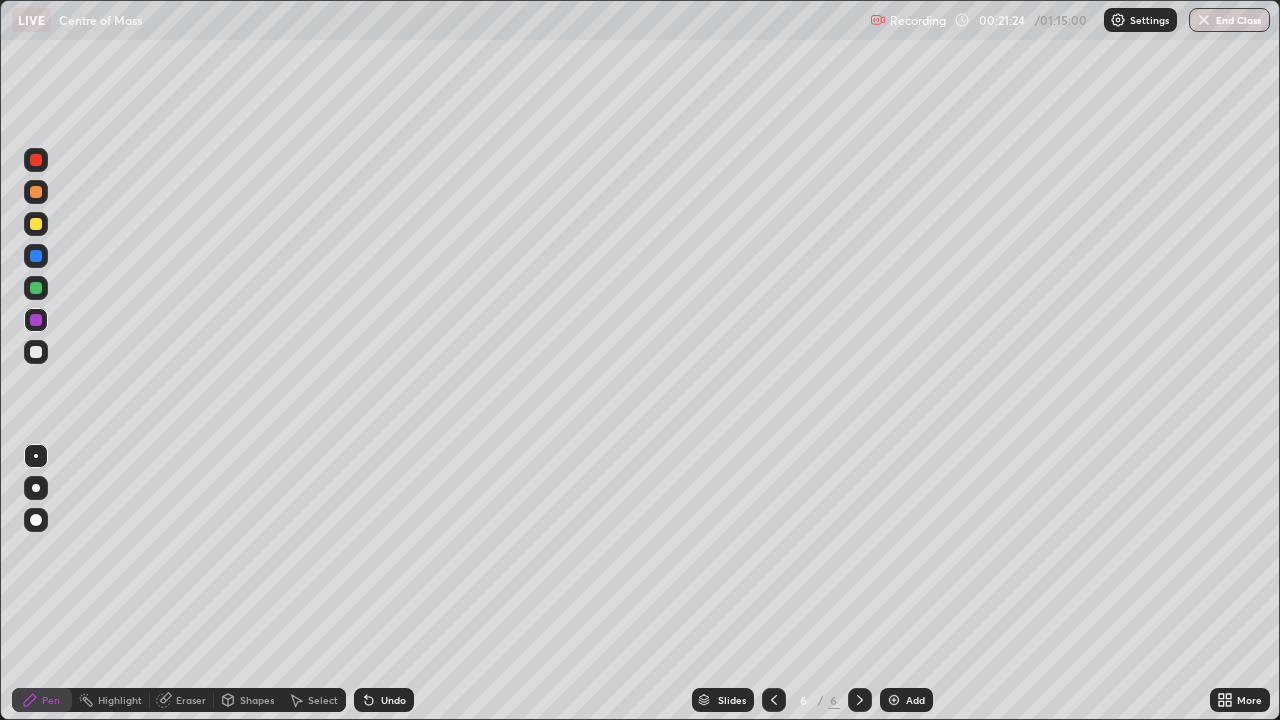 click on "Add" at bounding box center (915, 700) 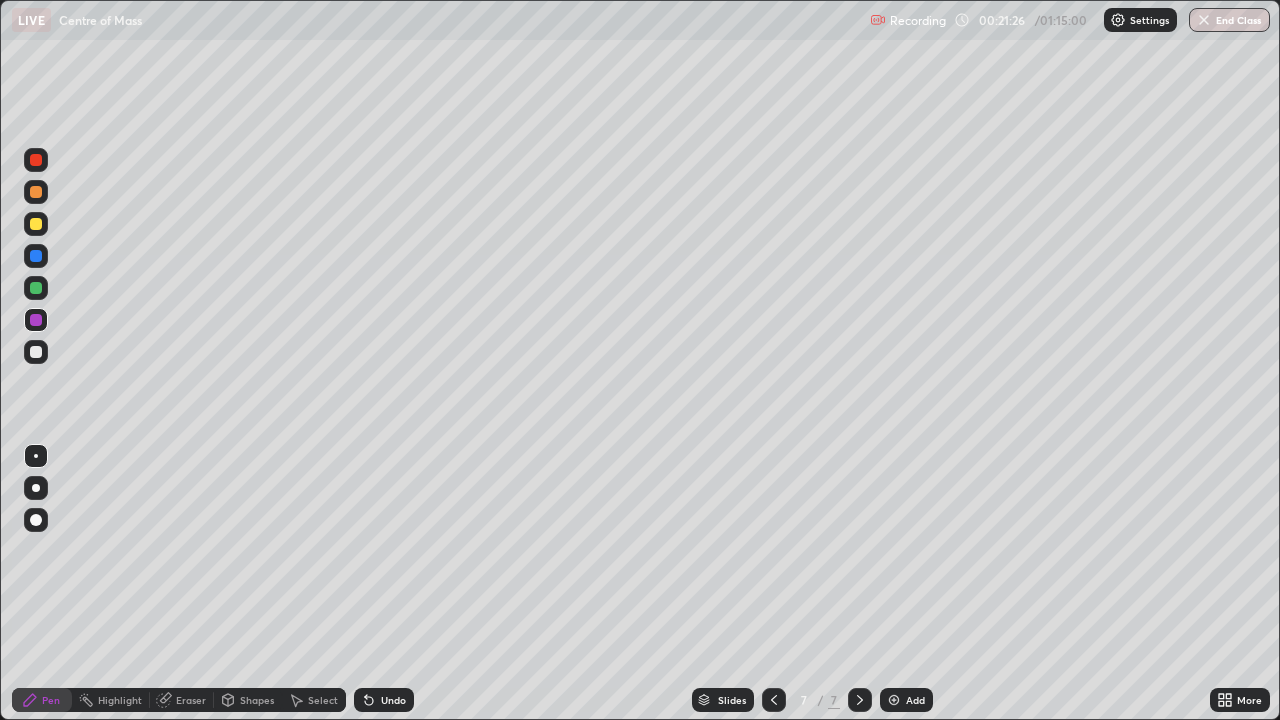click at bounding box center [36, 160] 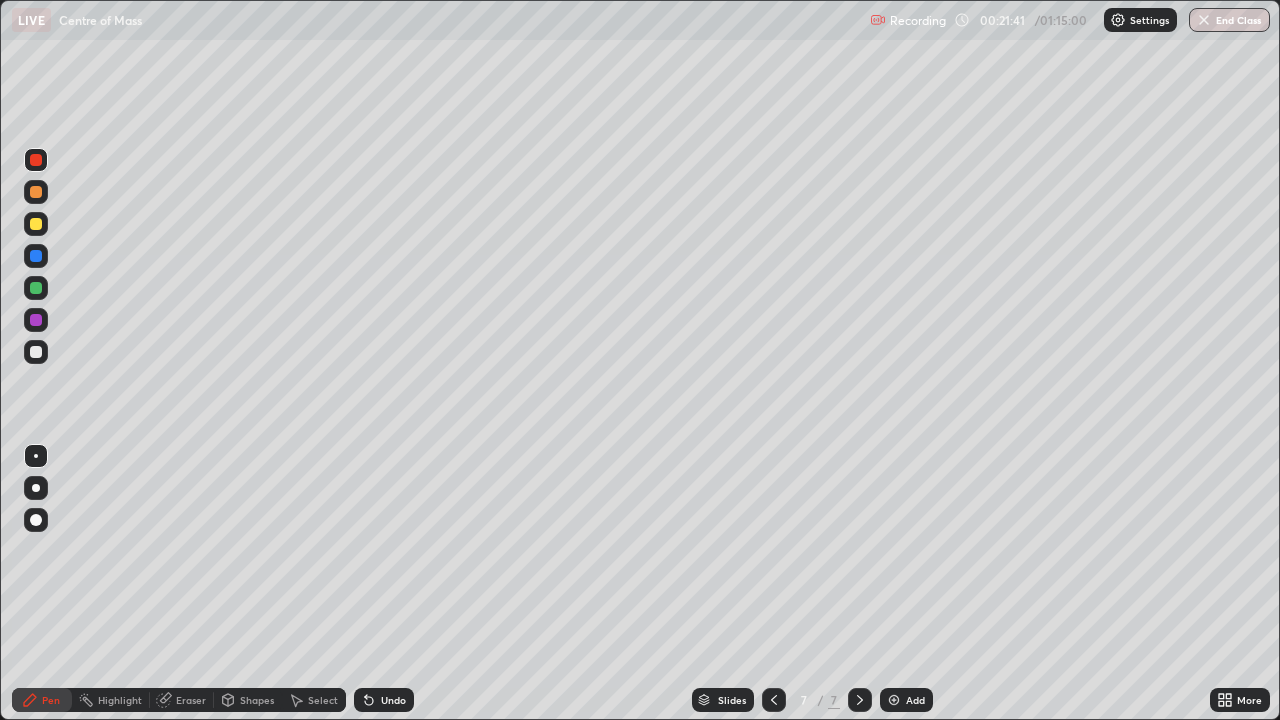 click at bounding box center (36, 192) 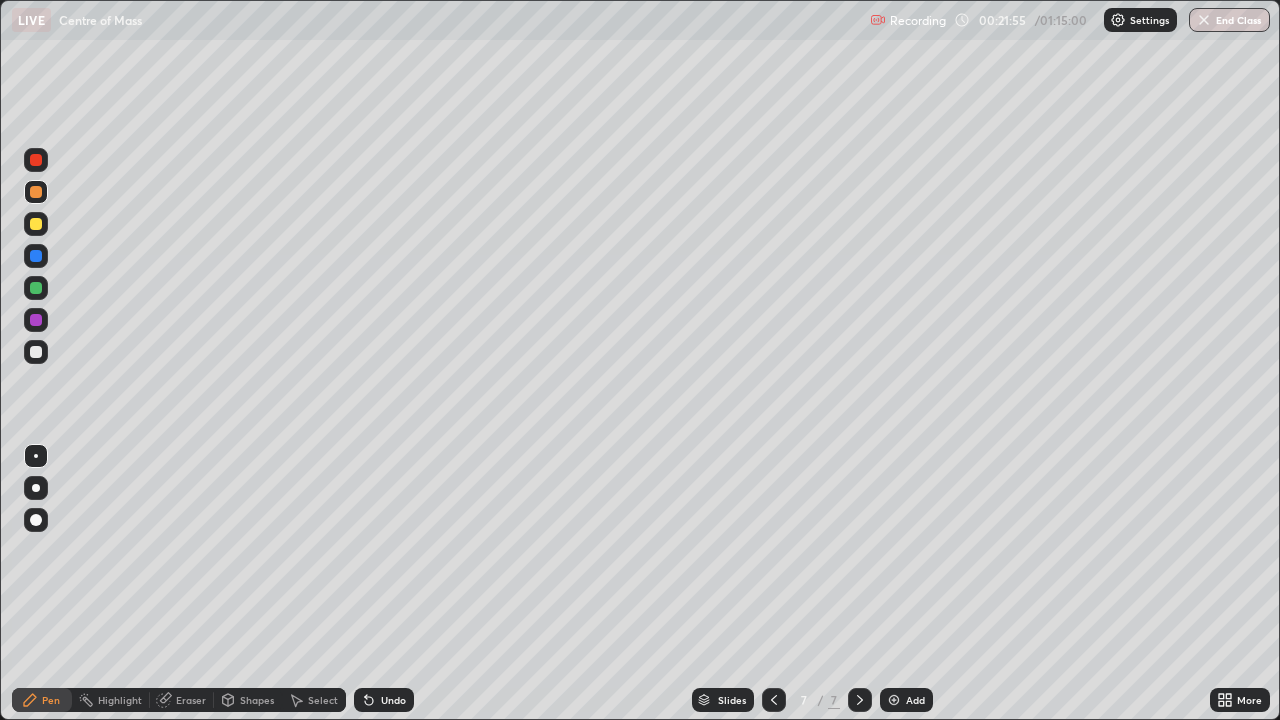 click at bounding box center (36, 224) 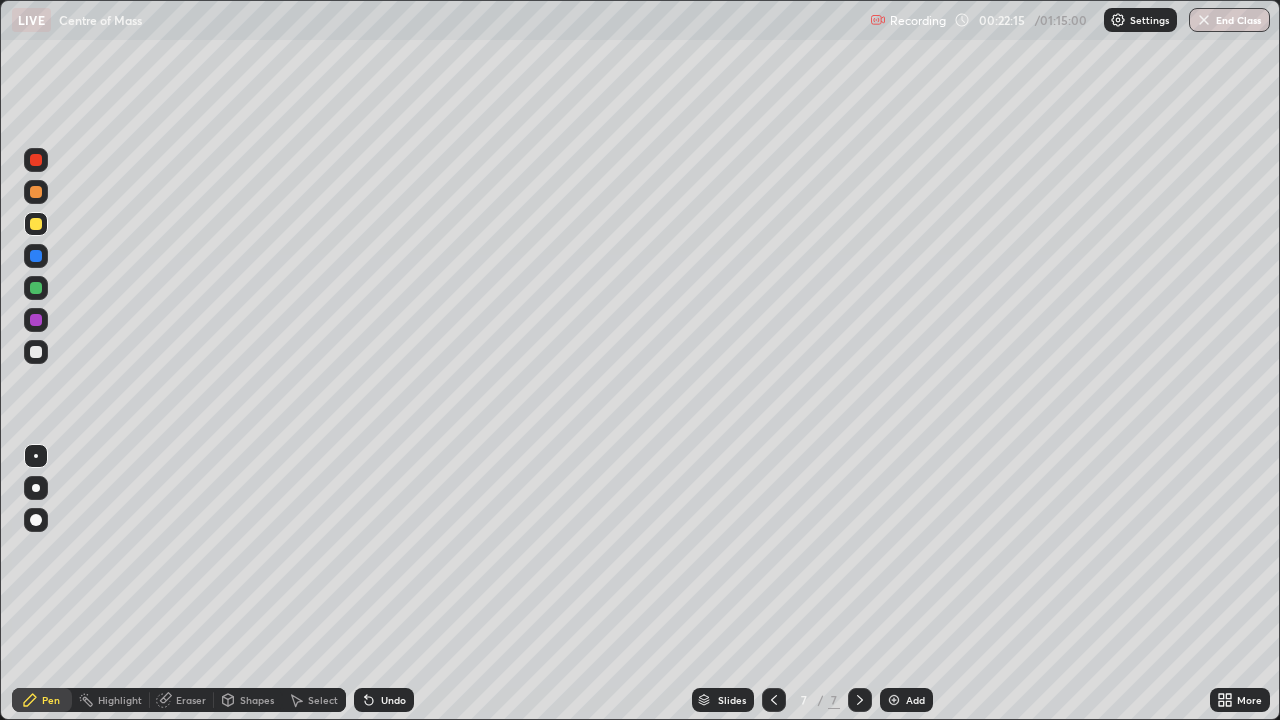 click at bounding box center (36, 288) 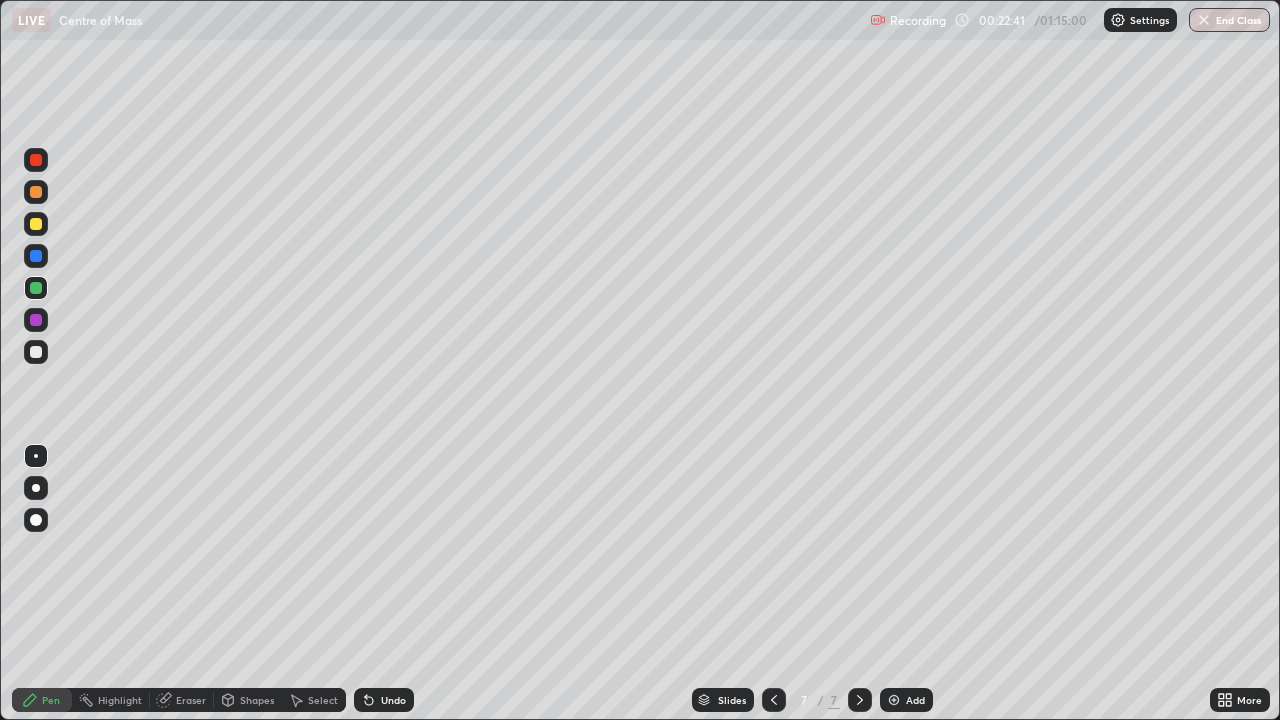 click 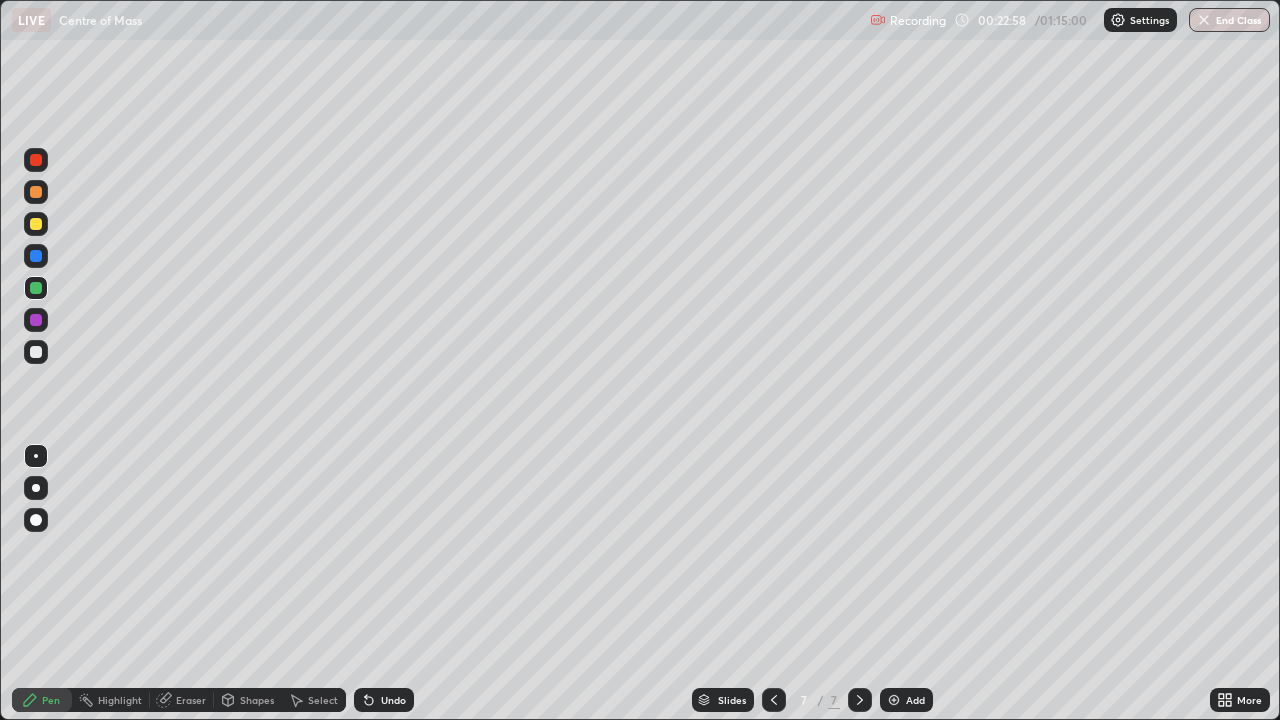click on "Undo" at bounding box center [393, 700] 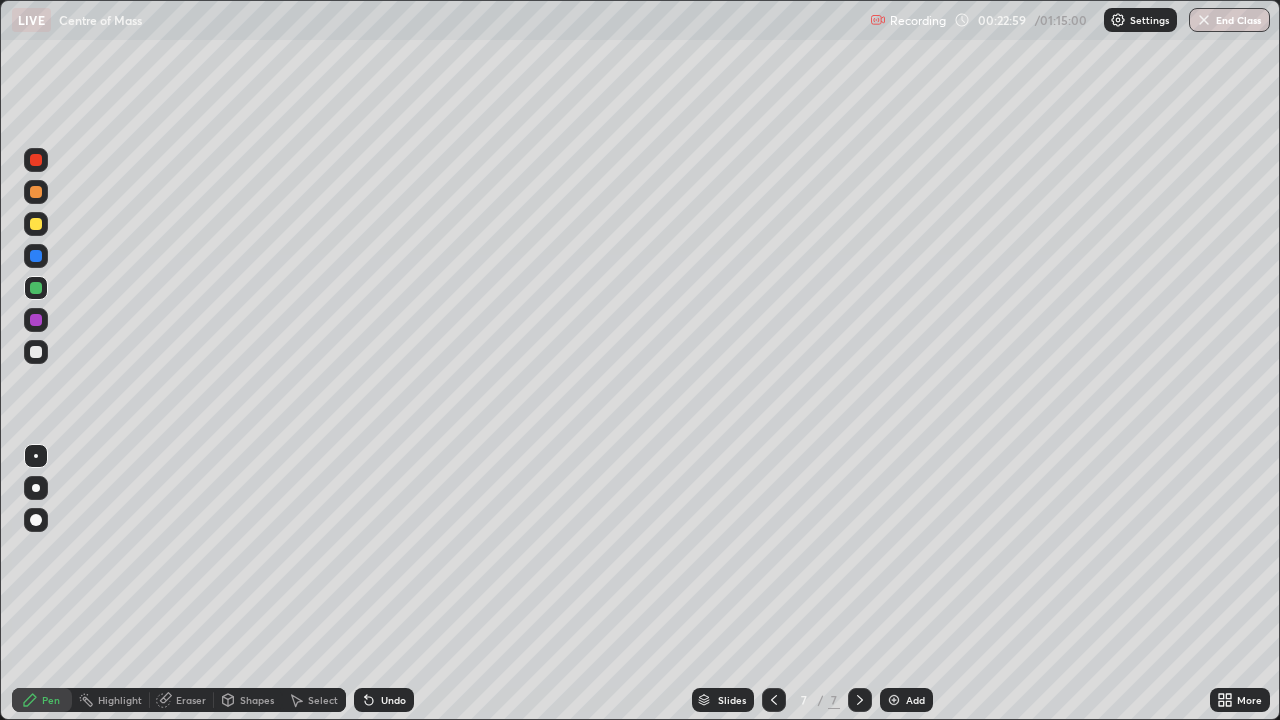 click on "Undo" at bounding box center (393, 700) 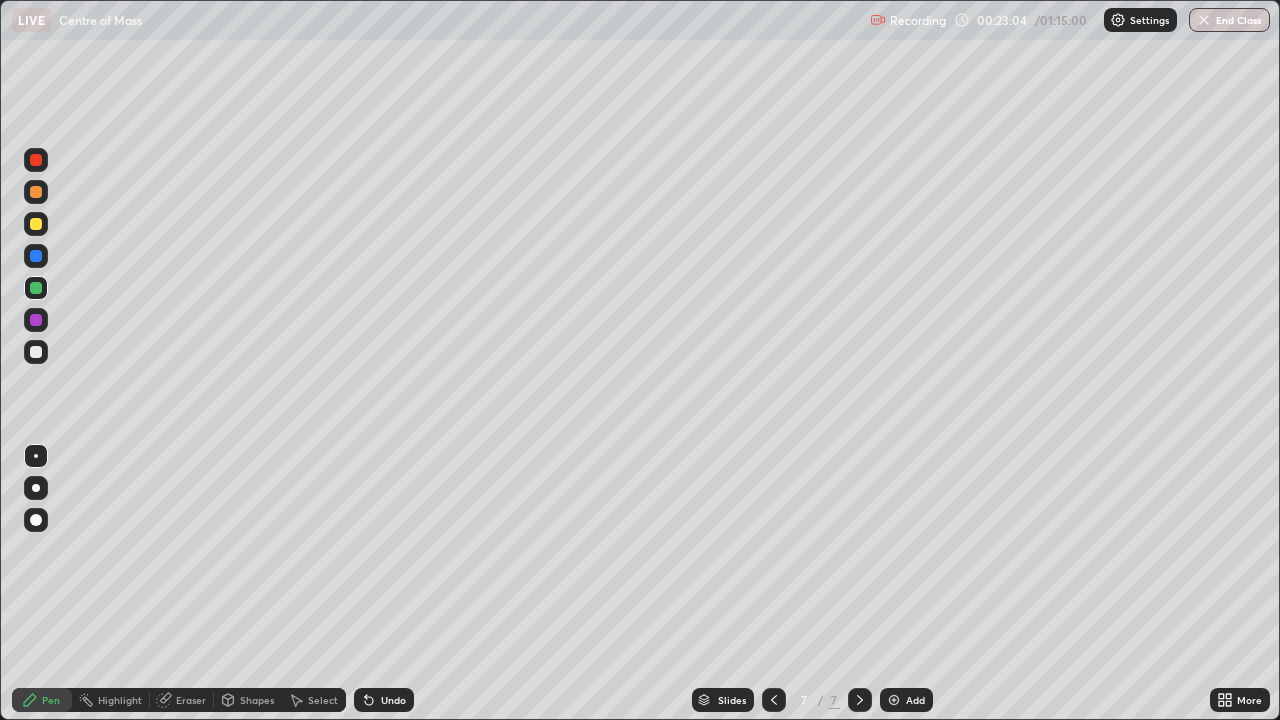 click at bounding box center (36, 352) 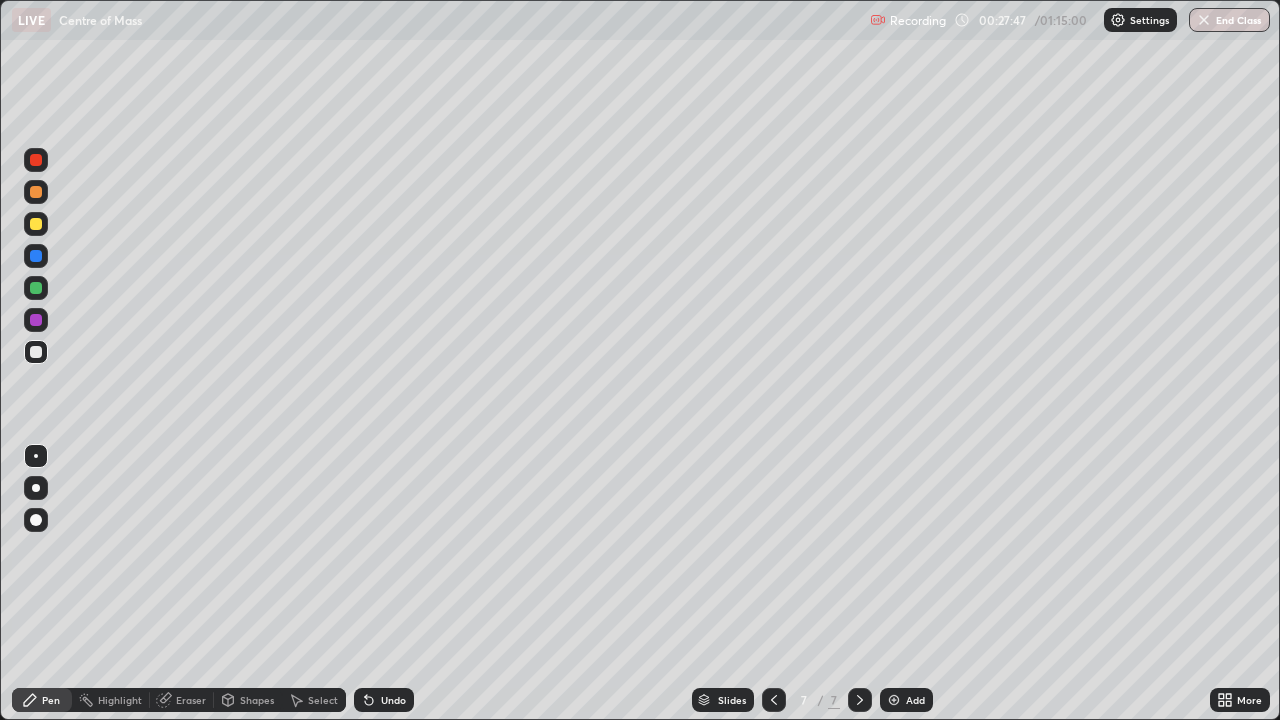 click at bounding box center (36, 320) 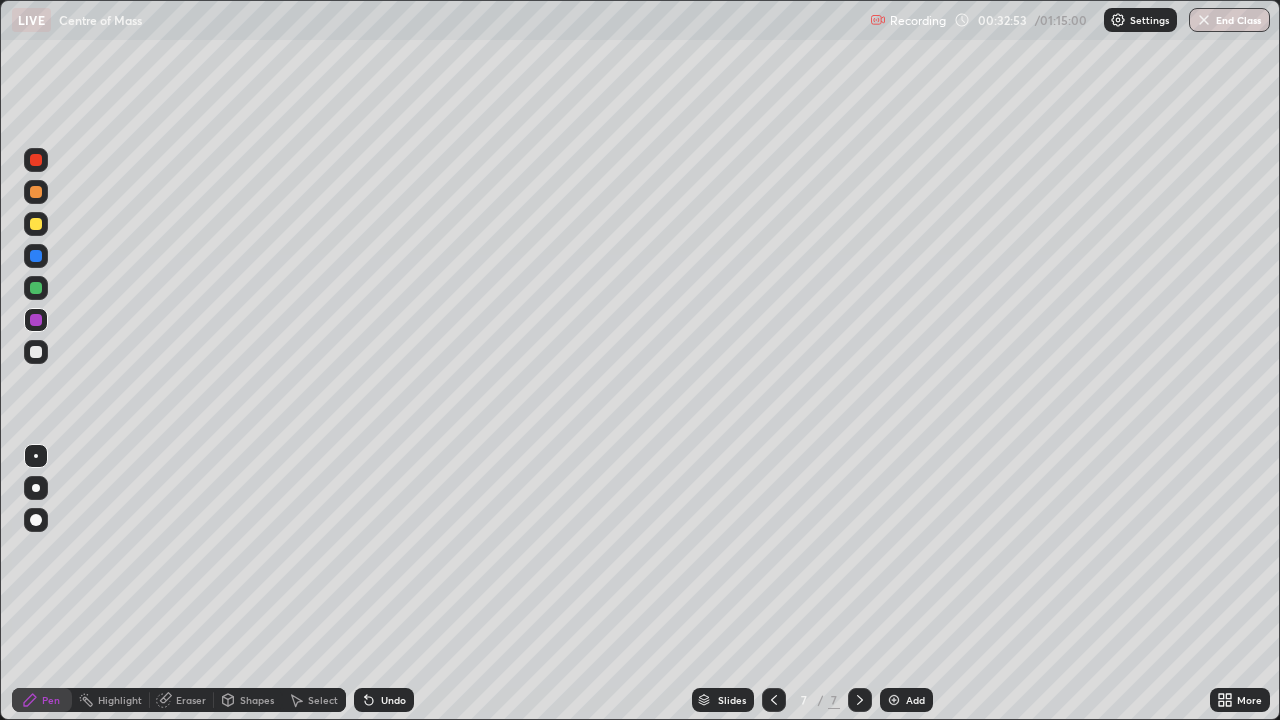 click at bounding box center [36, 288] 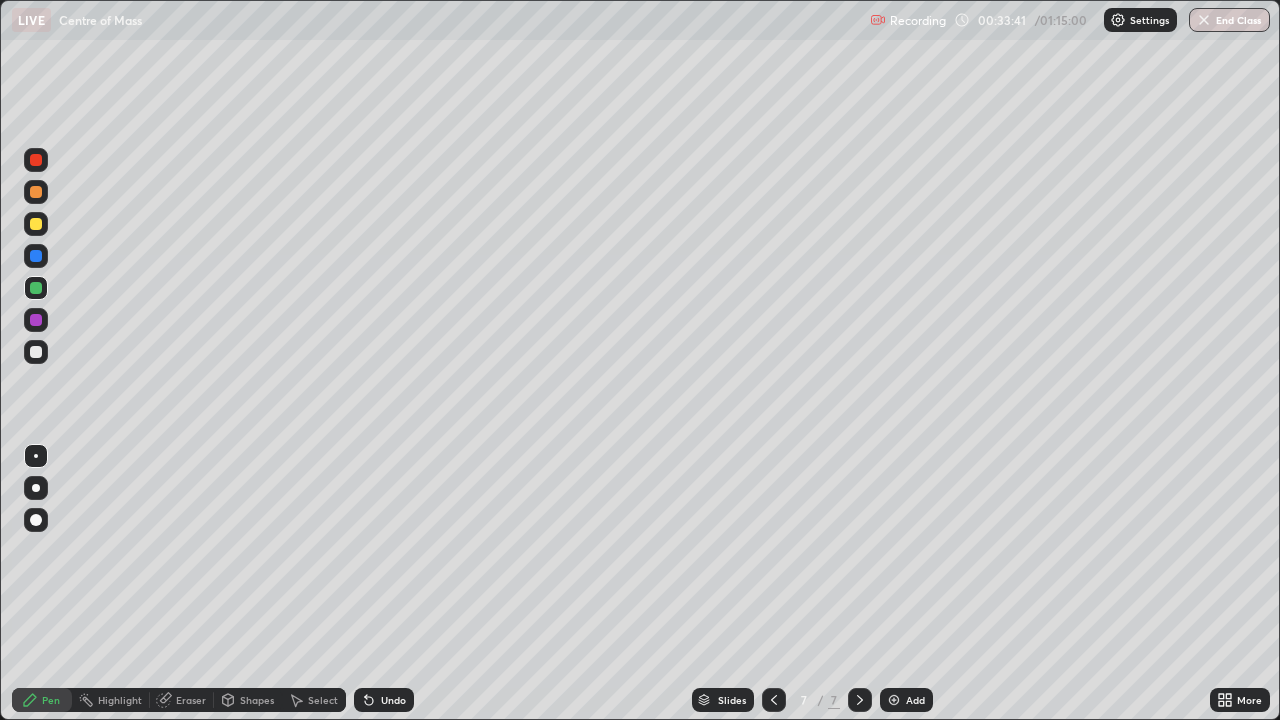 click at bounding box center (36, 352) 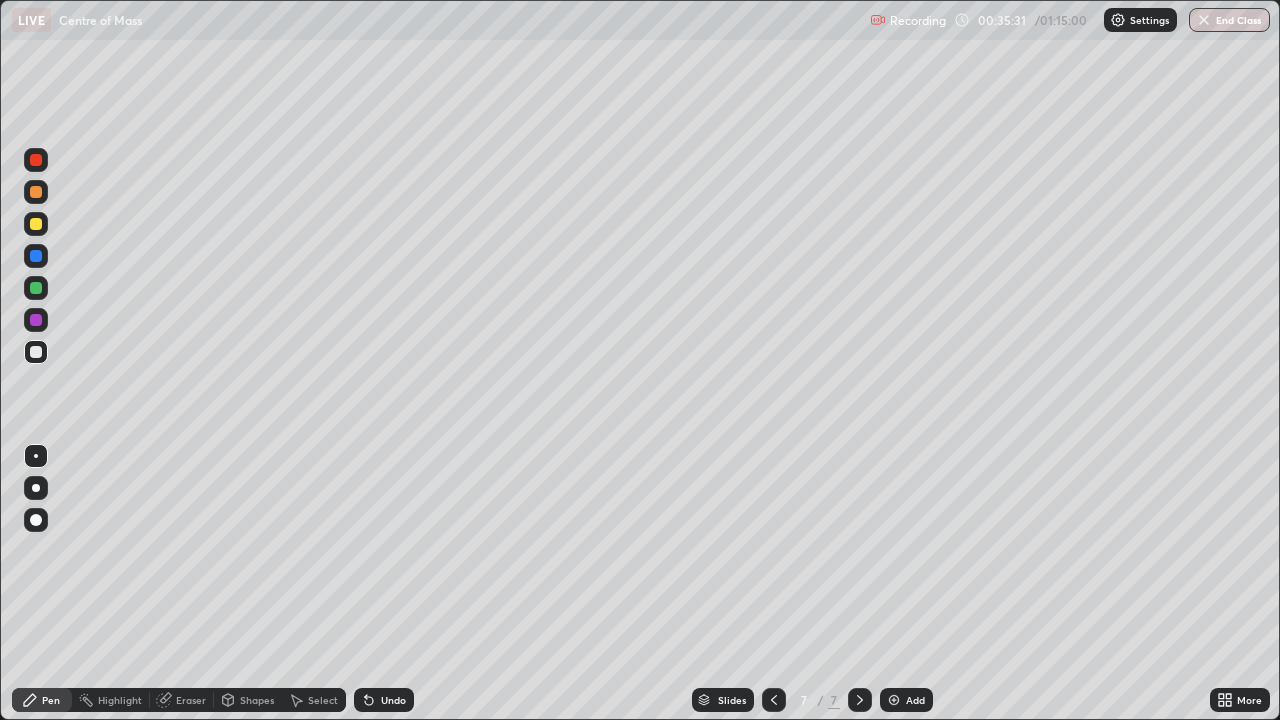 click on "Add" at bounding box center [915, 700] 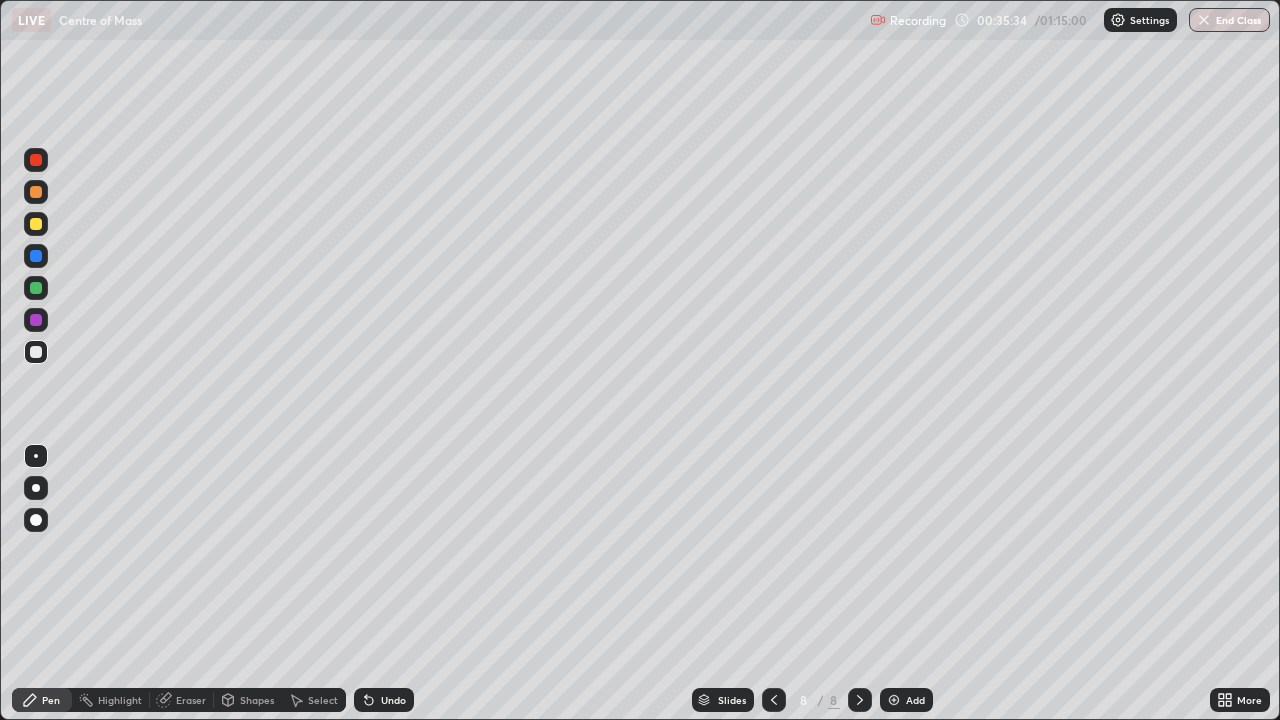click at bounding box center [36, 192] 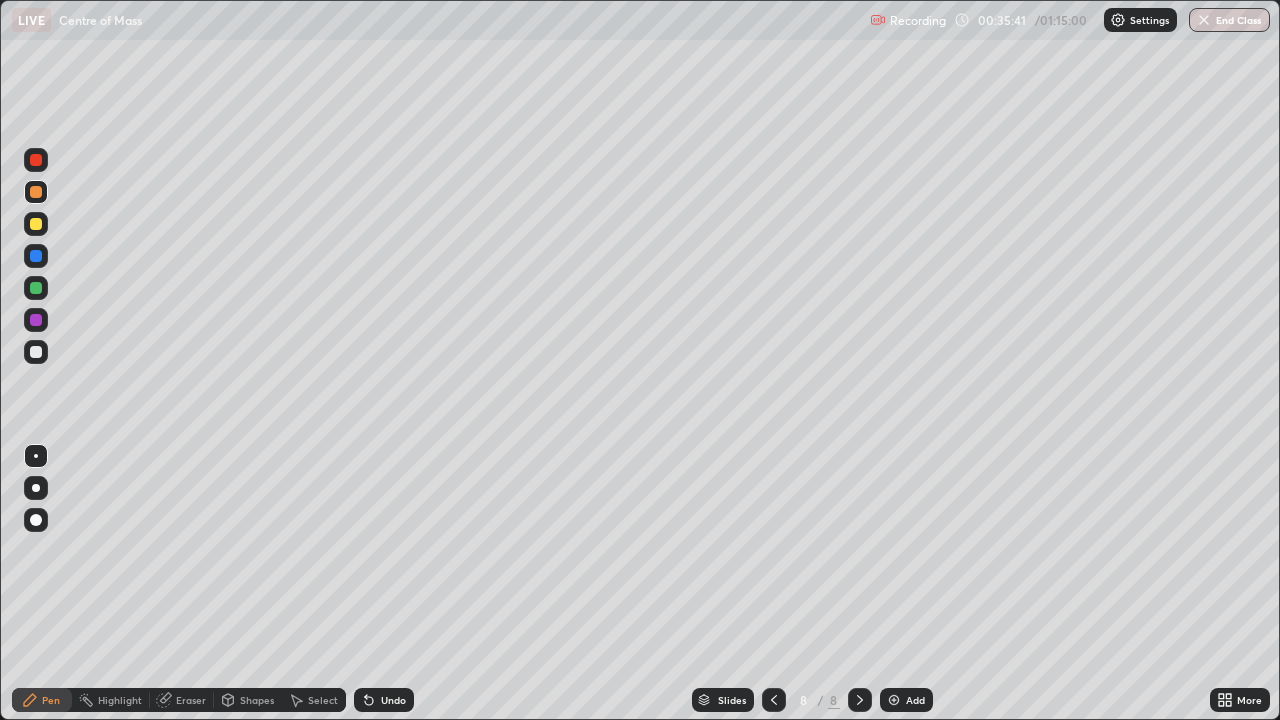 click on "Undo" at bounding box center [393, 700] 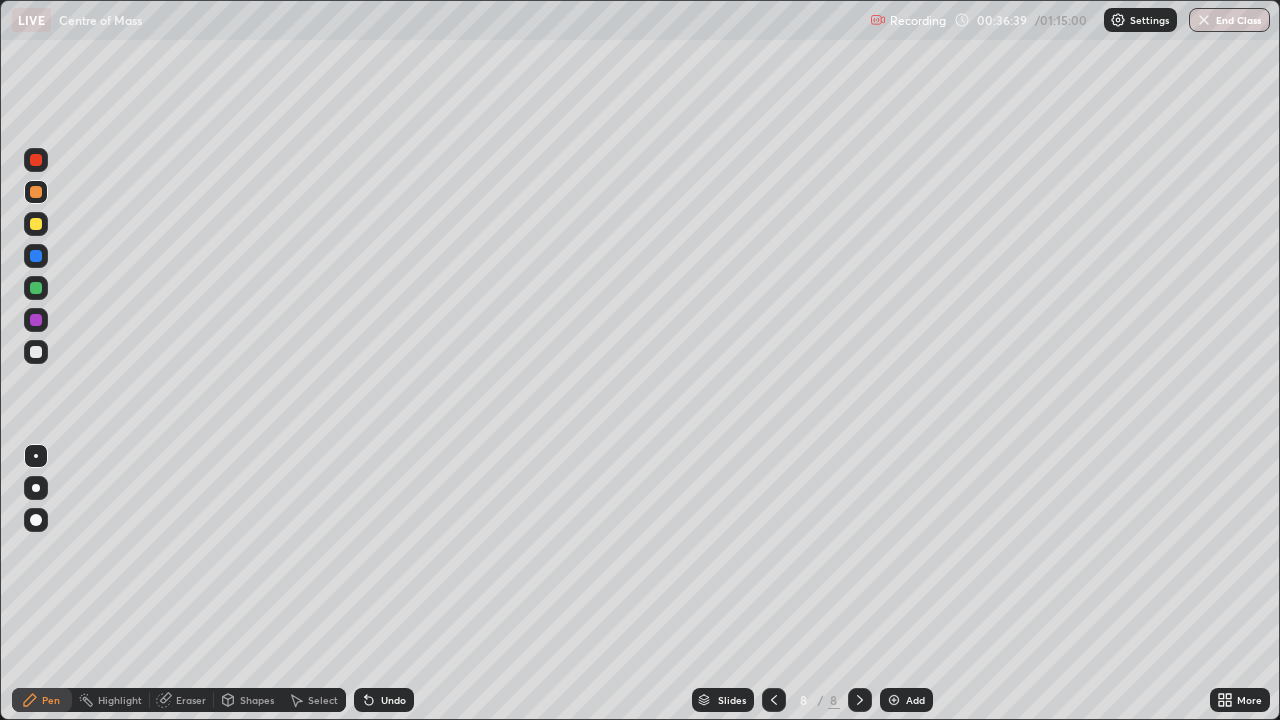 click at bounding box center [36, 224] 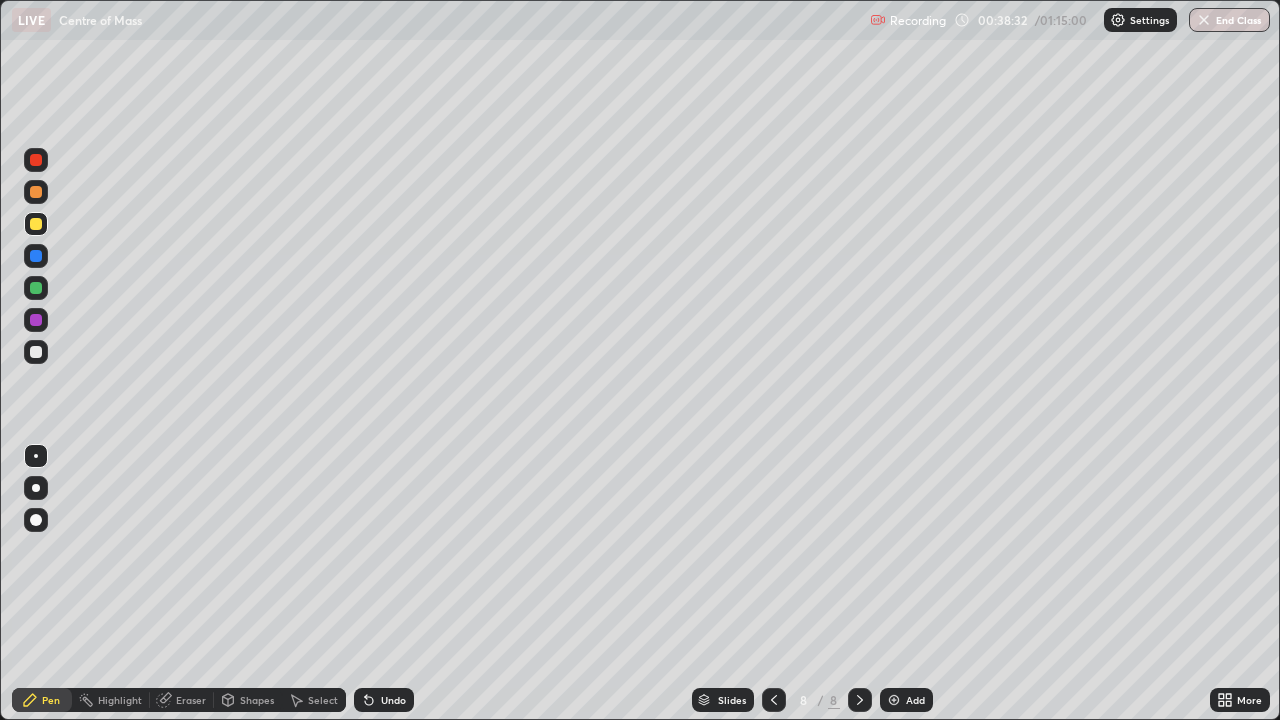 click on "Eraser" at bounding box center (191, 700) 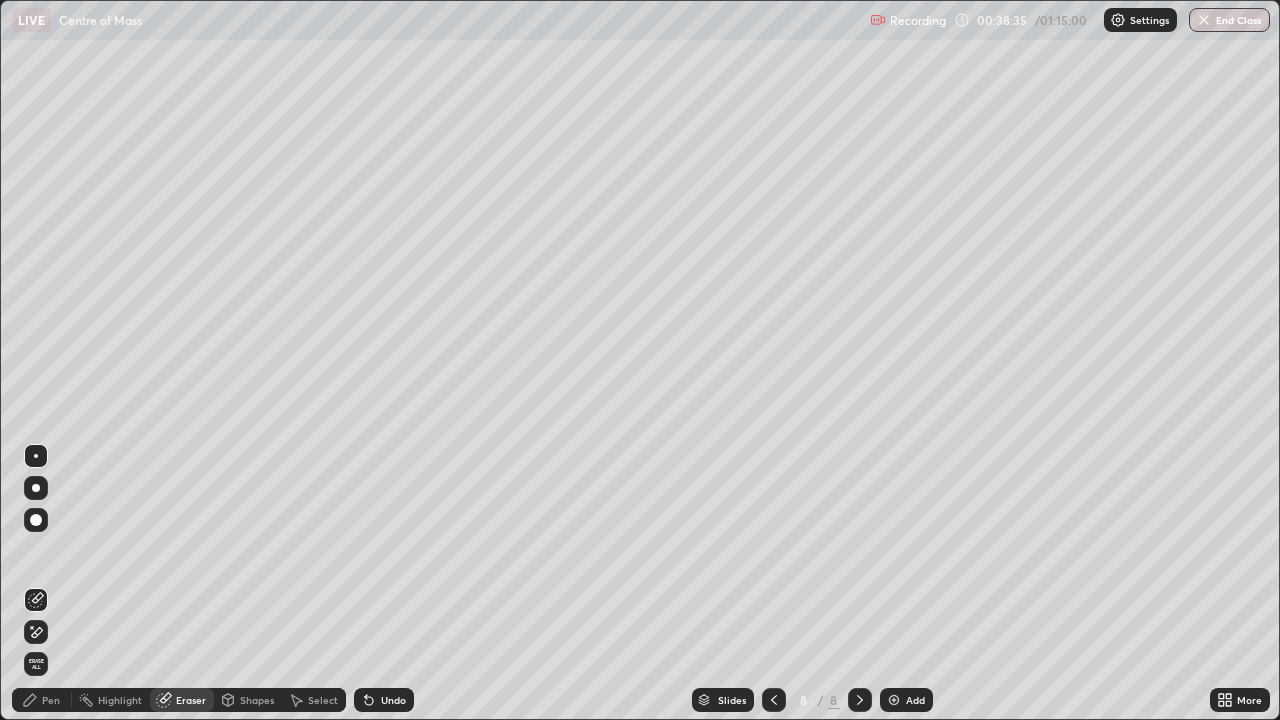 click on "Pen" at bounding box center (51, 700) 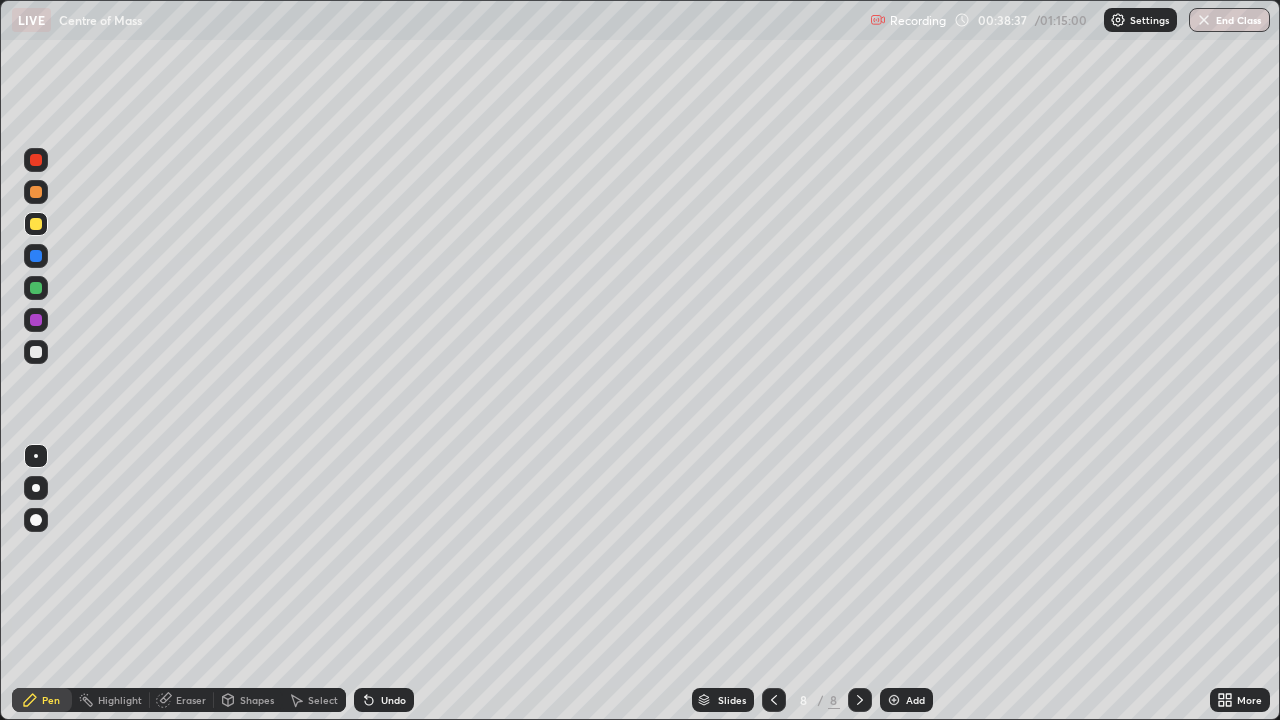 click on "Erase all" at bounding box center [36, 360] 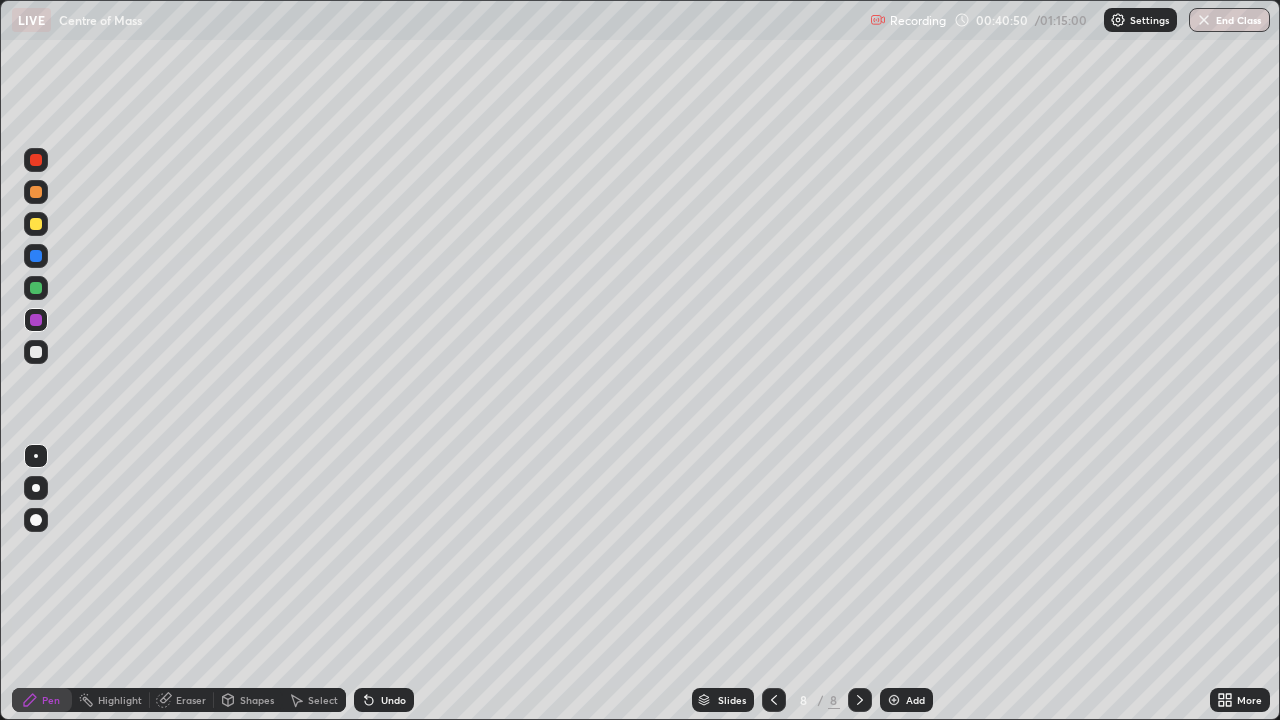 click on "Add" at bounding box center [906, 700] 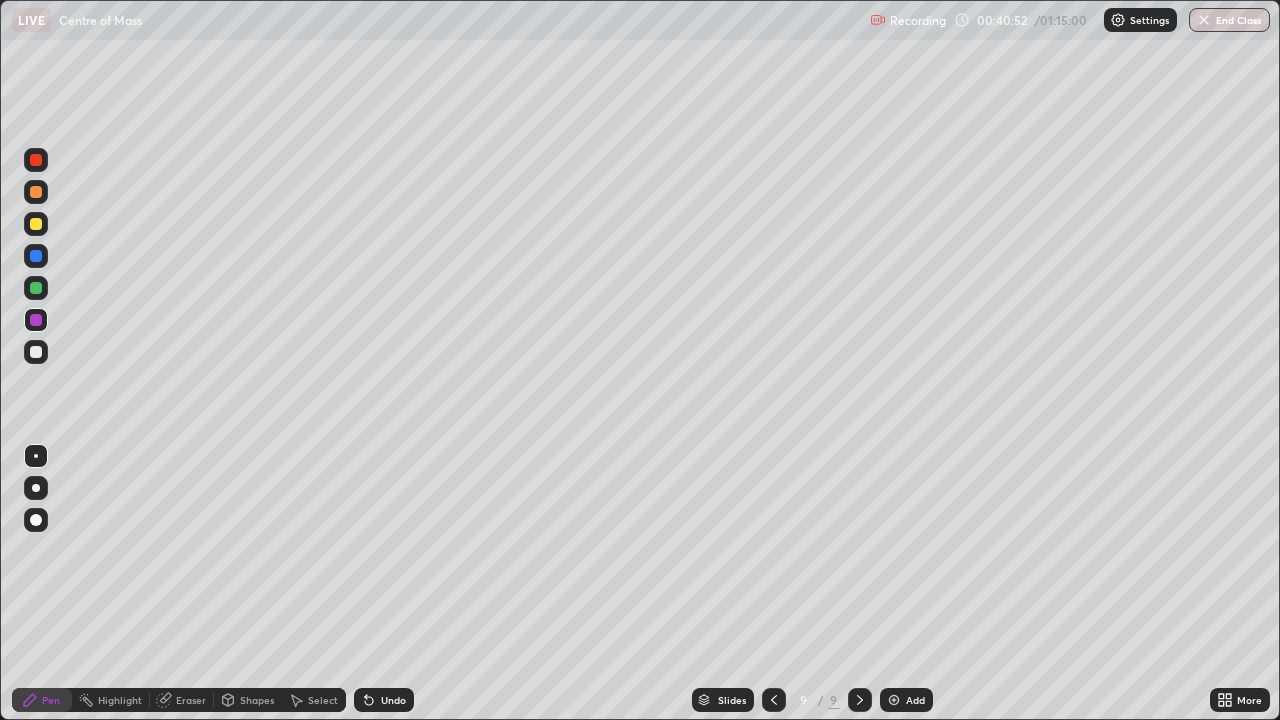 click at bounding box center (36, 160) 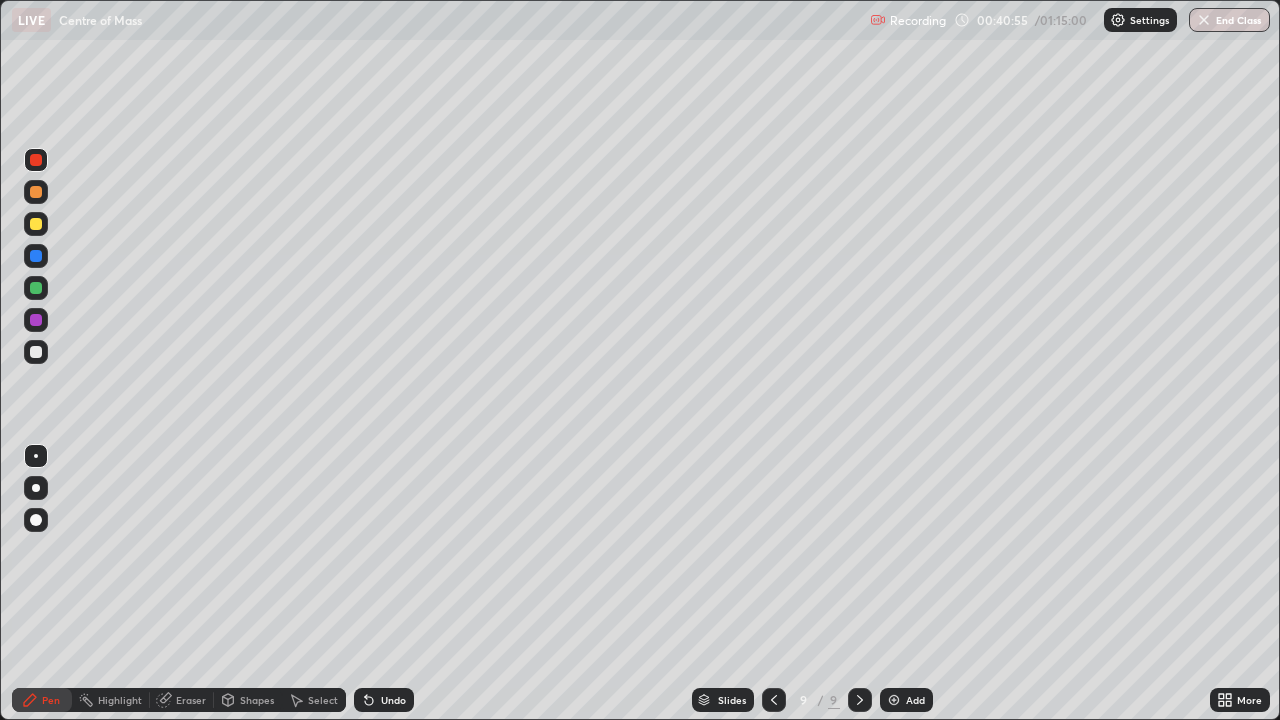 click at bounding box center (36, 192) 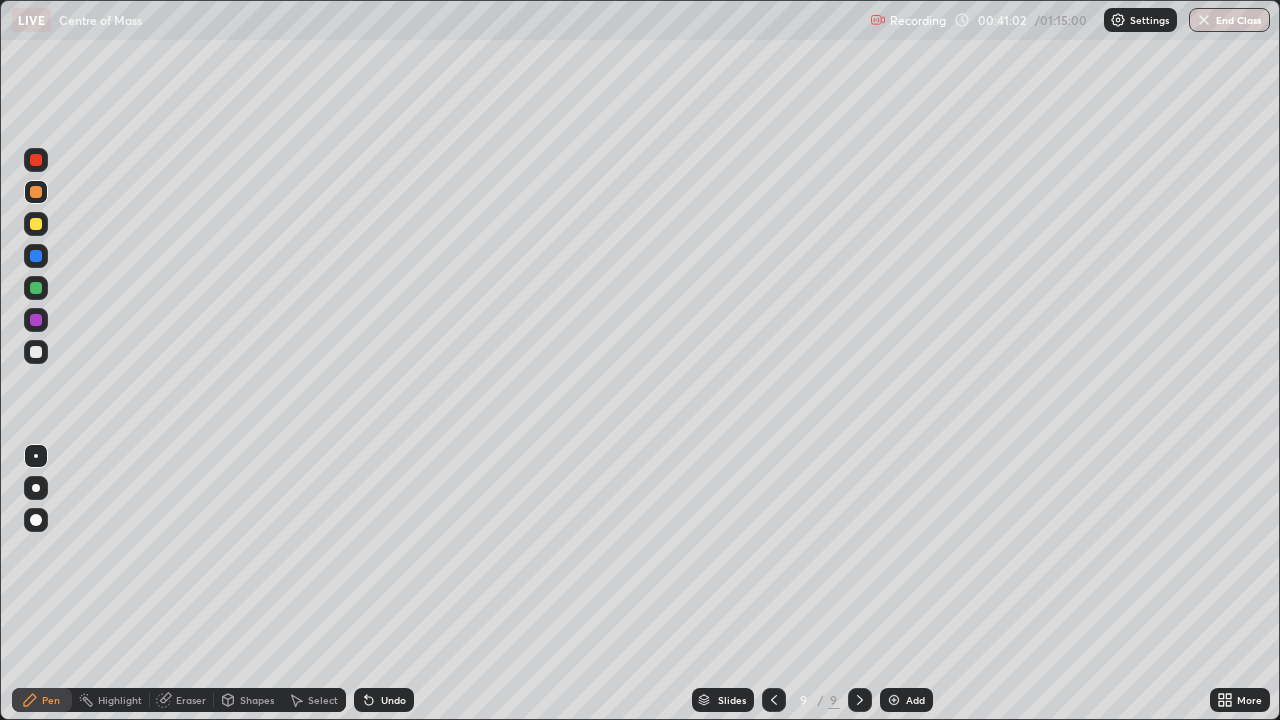 click at bounding box center [36, 256] 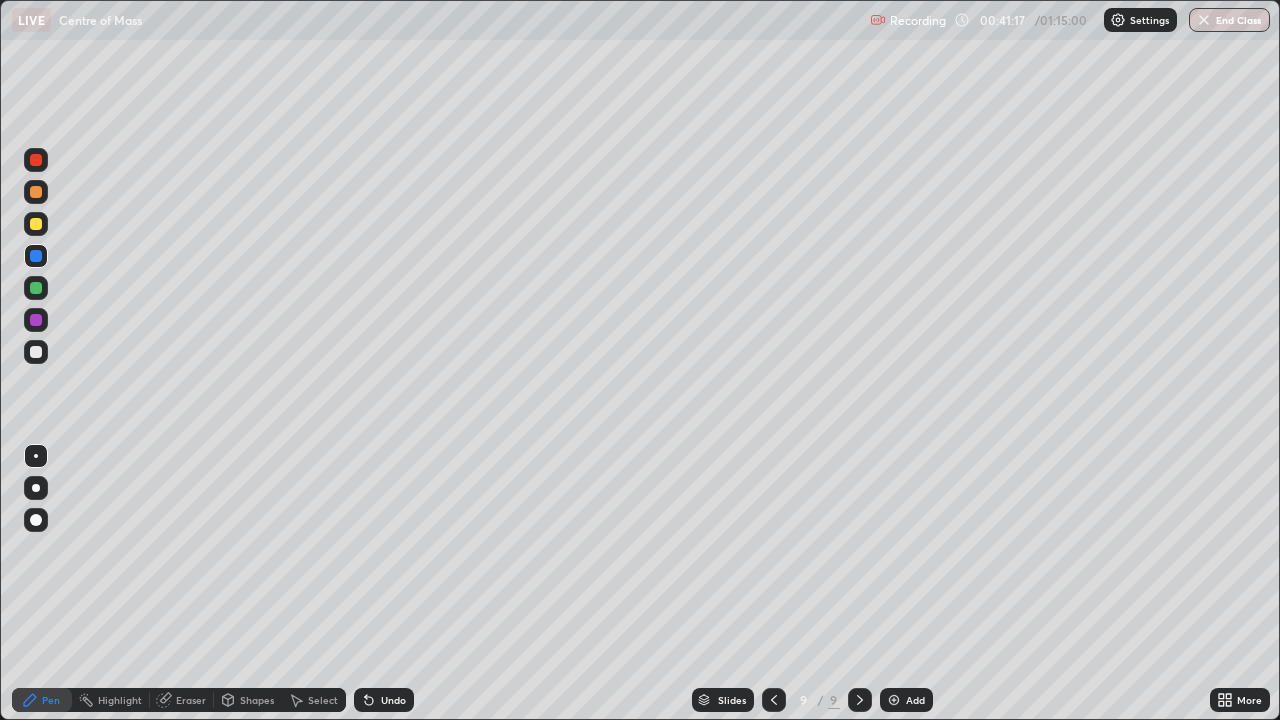 click on "Undo" at bounding box center [384, 700] 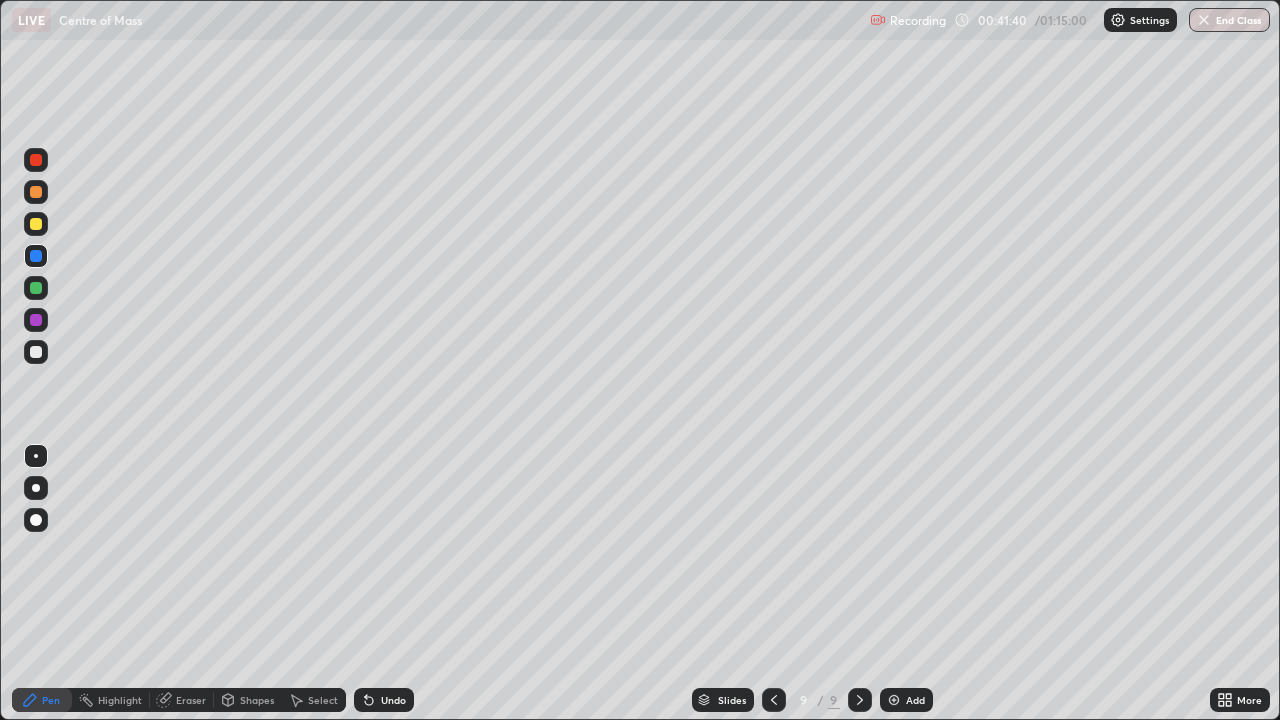 click on "Eraser" at bounding box center [191, 700] 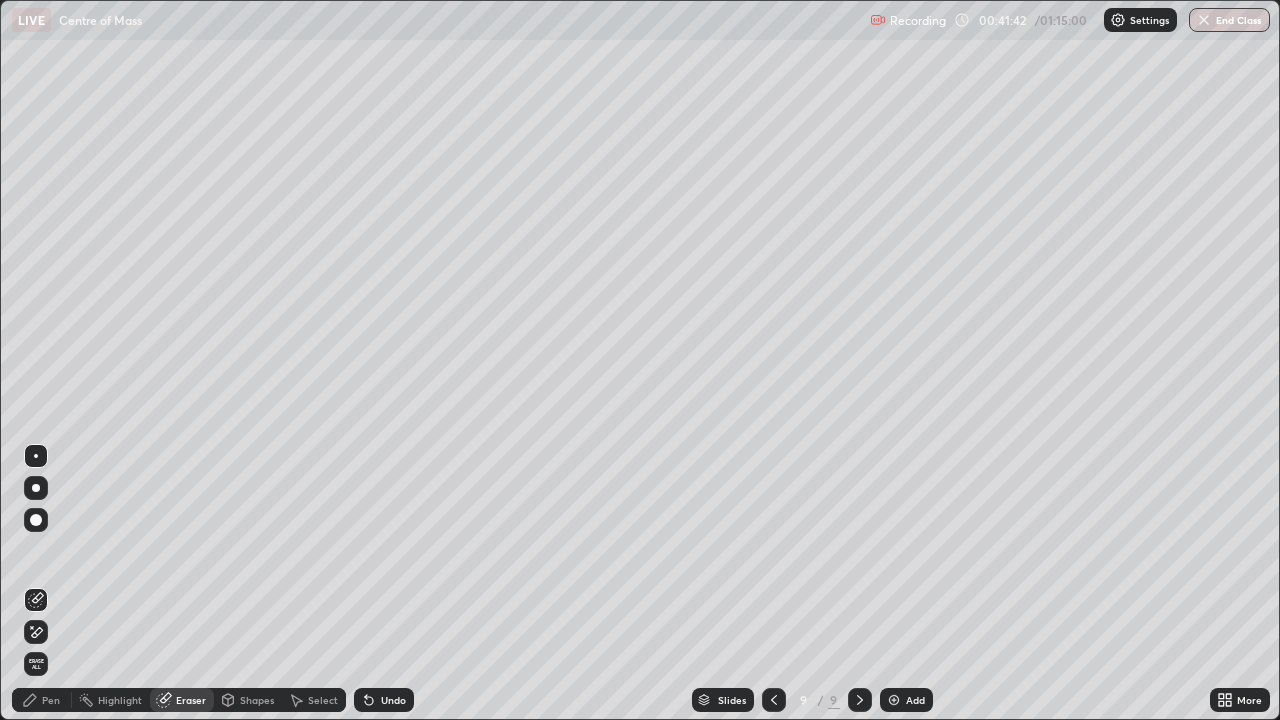 click on "Pen" at bounding box center [51, 700] 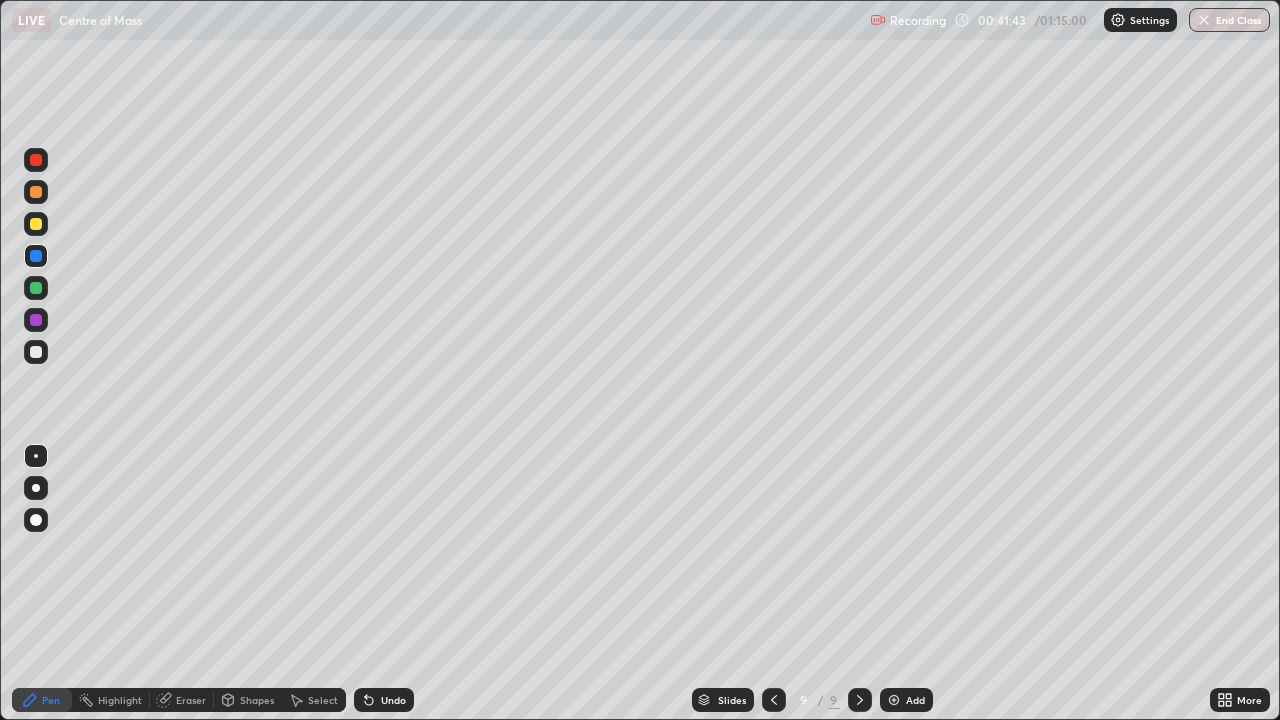 click at bounding box center (36, 288) 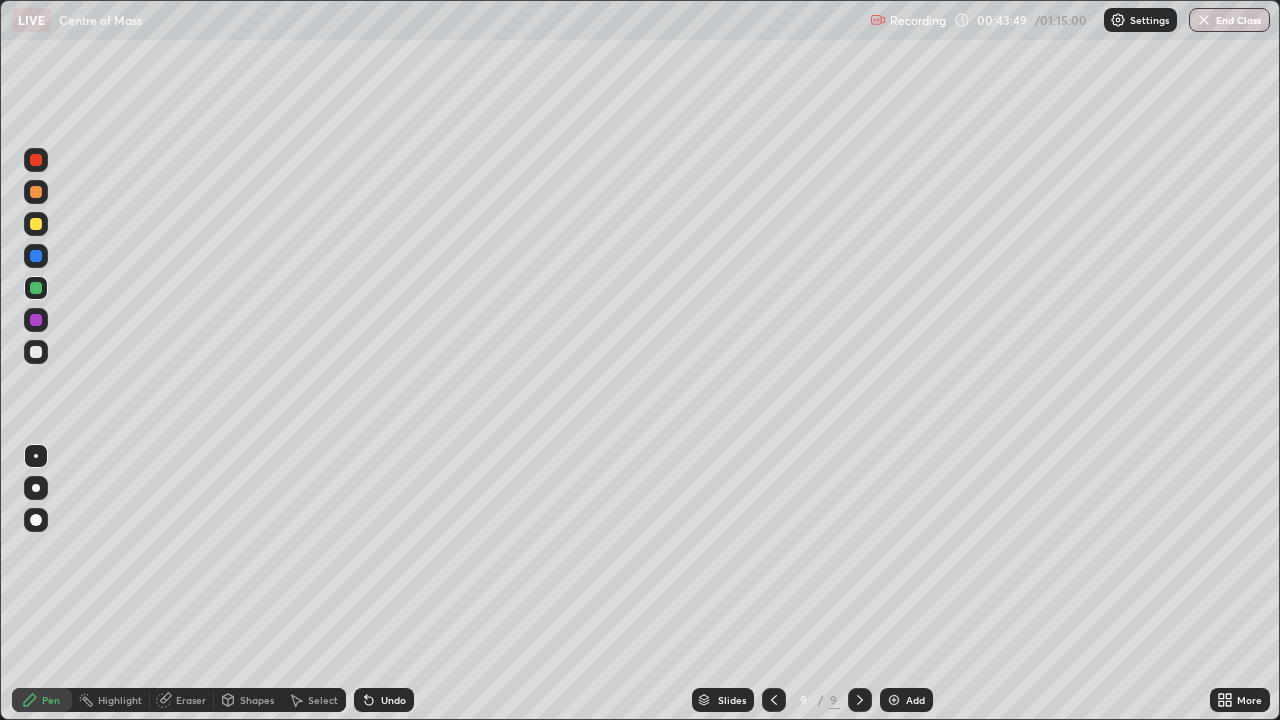 click at bounding box center [36, 320] 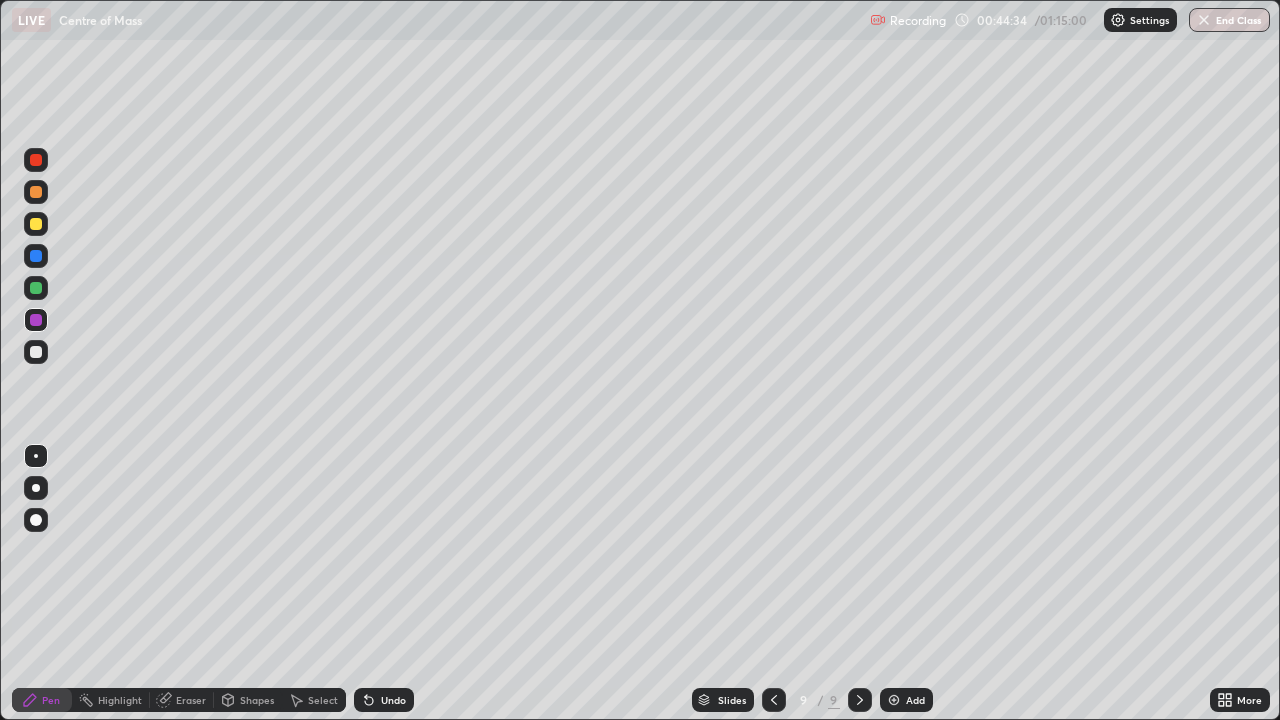 click at bounding box center [36, 352] 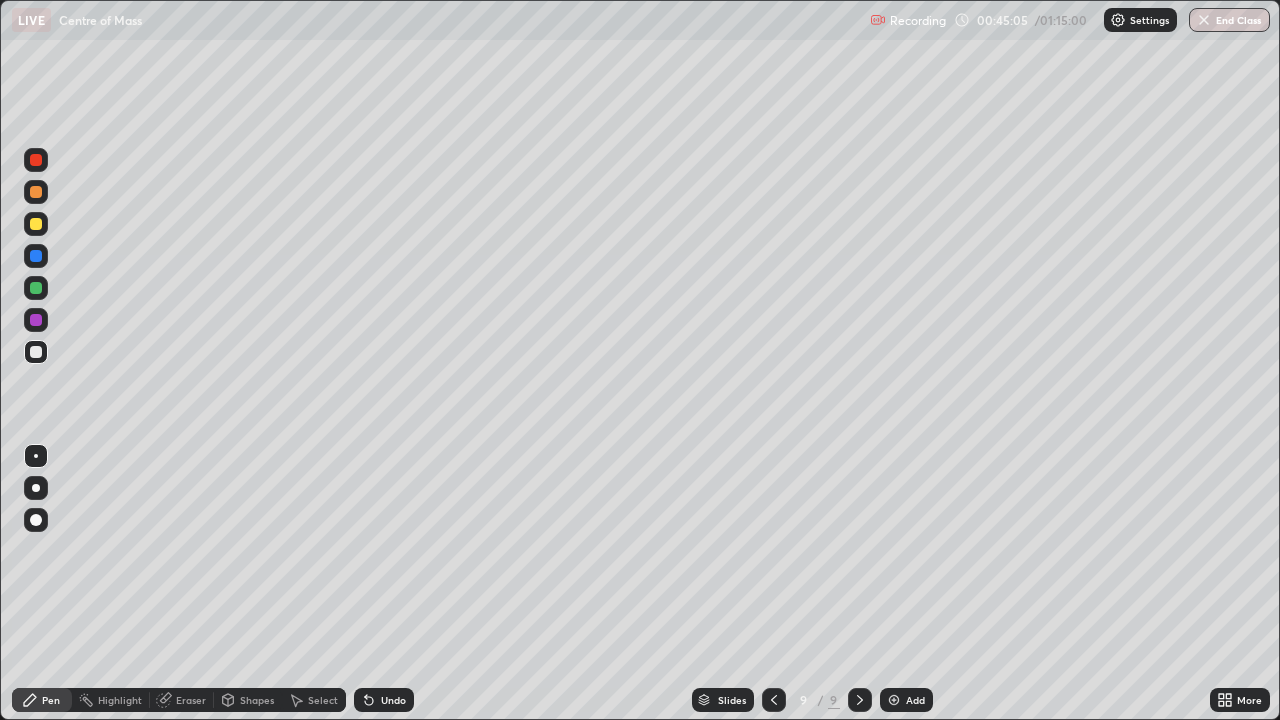 click on "Undo" at bounding box center (393, 700) 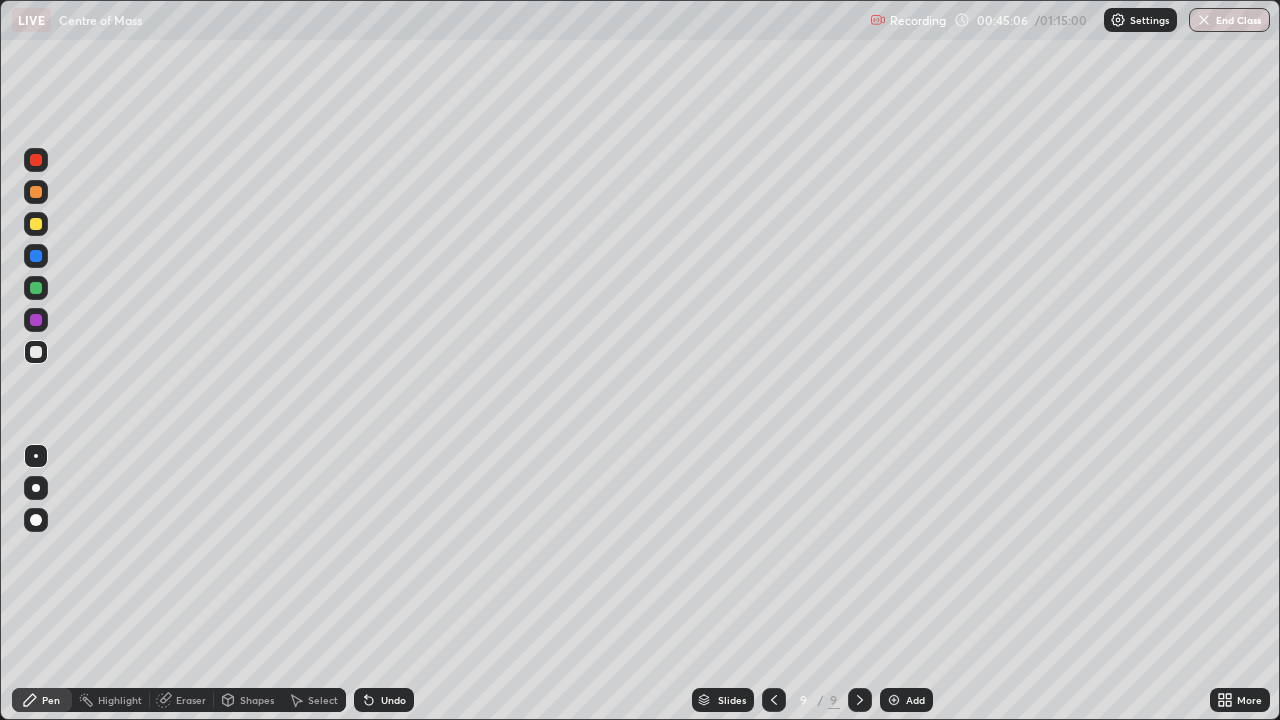 click on "Undo" at bounding box center [393, 700] 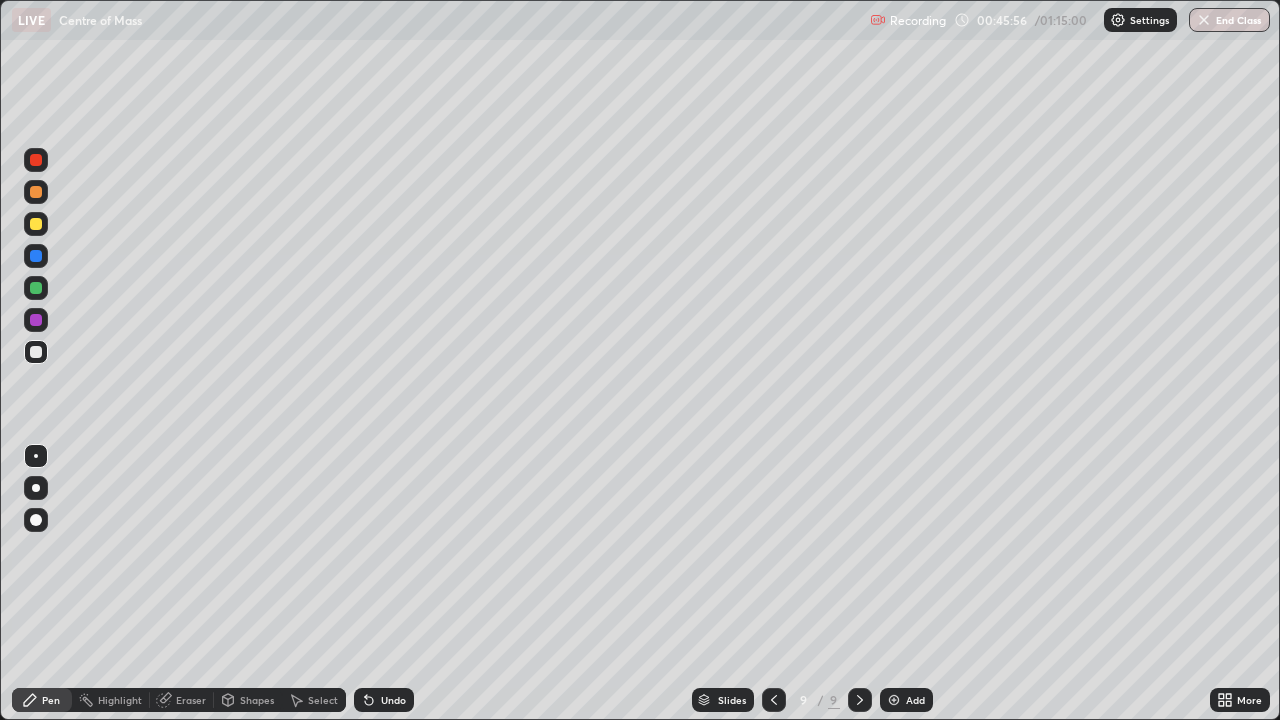 click at bounding box center (36, 224) 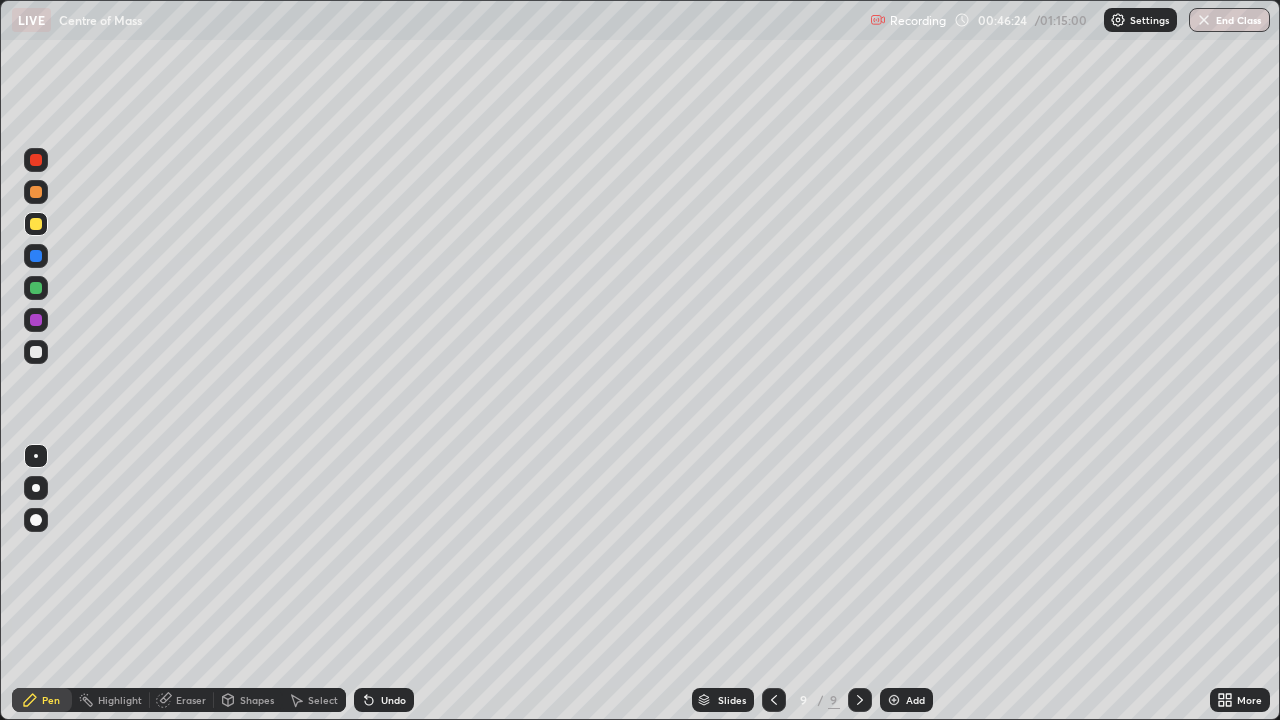 click 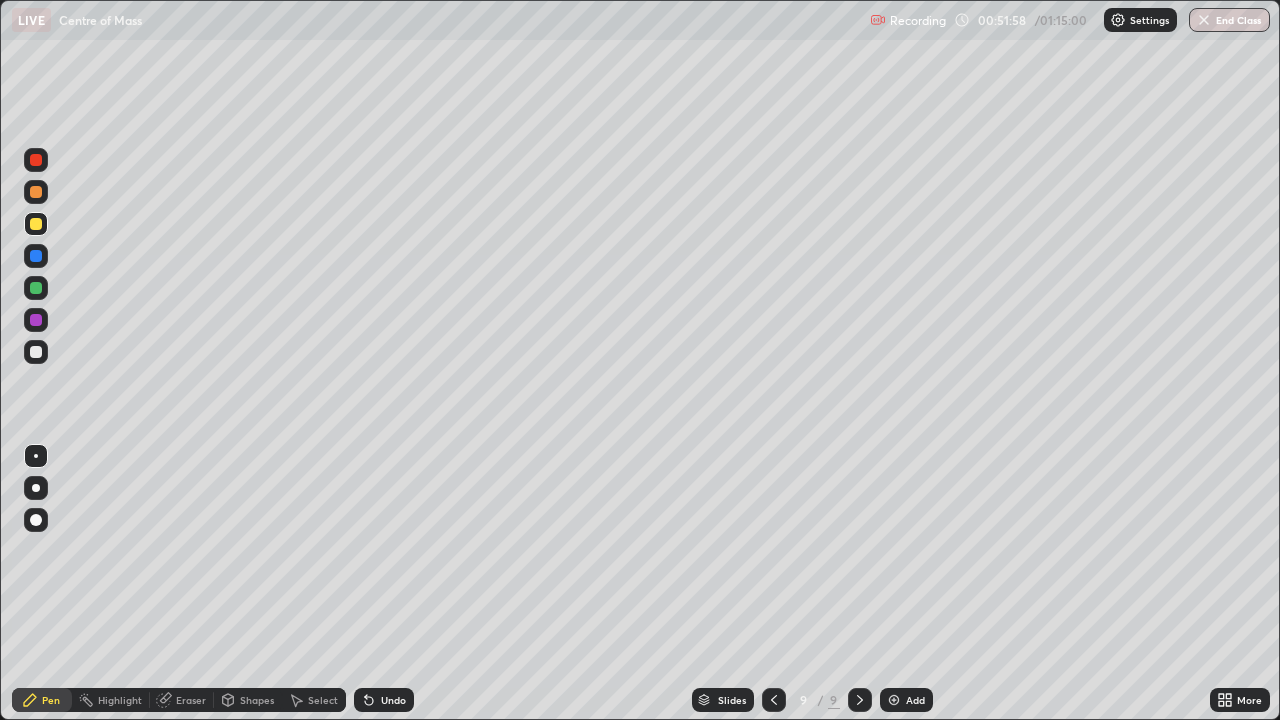 click at bounding box center (36, 160) 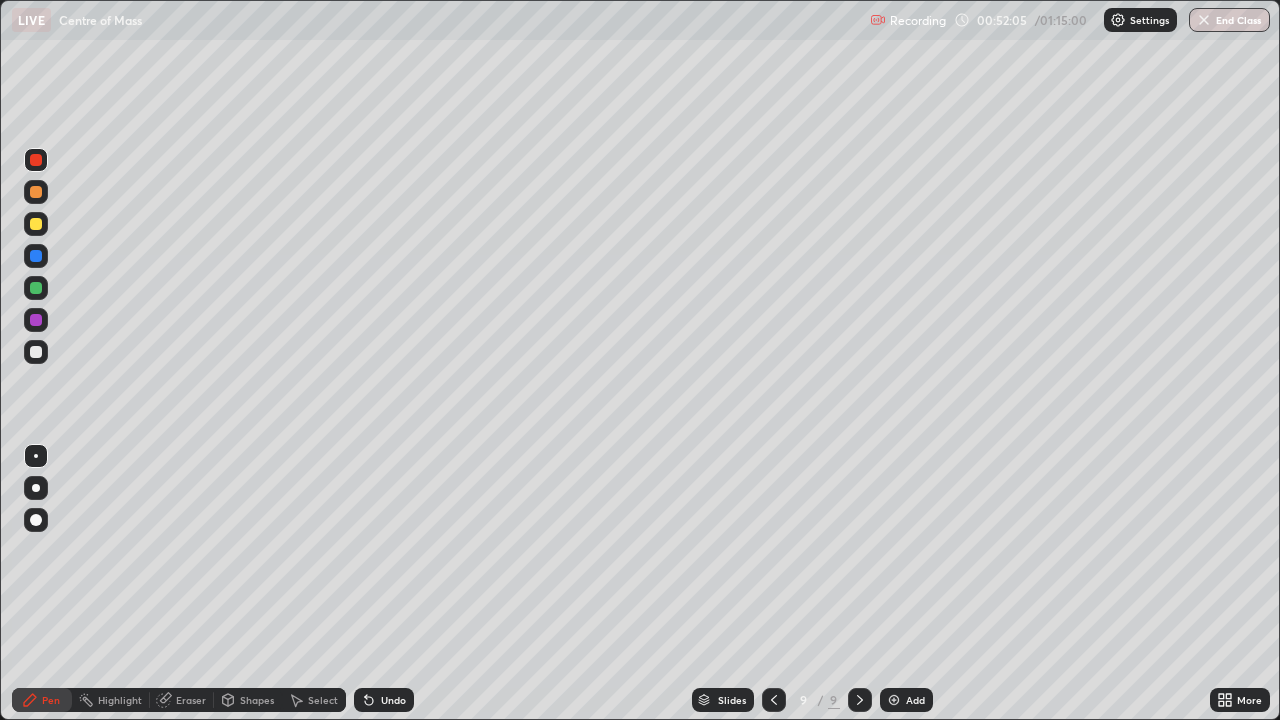click on "Undo" at bounding box center [393, 700] 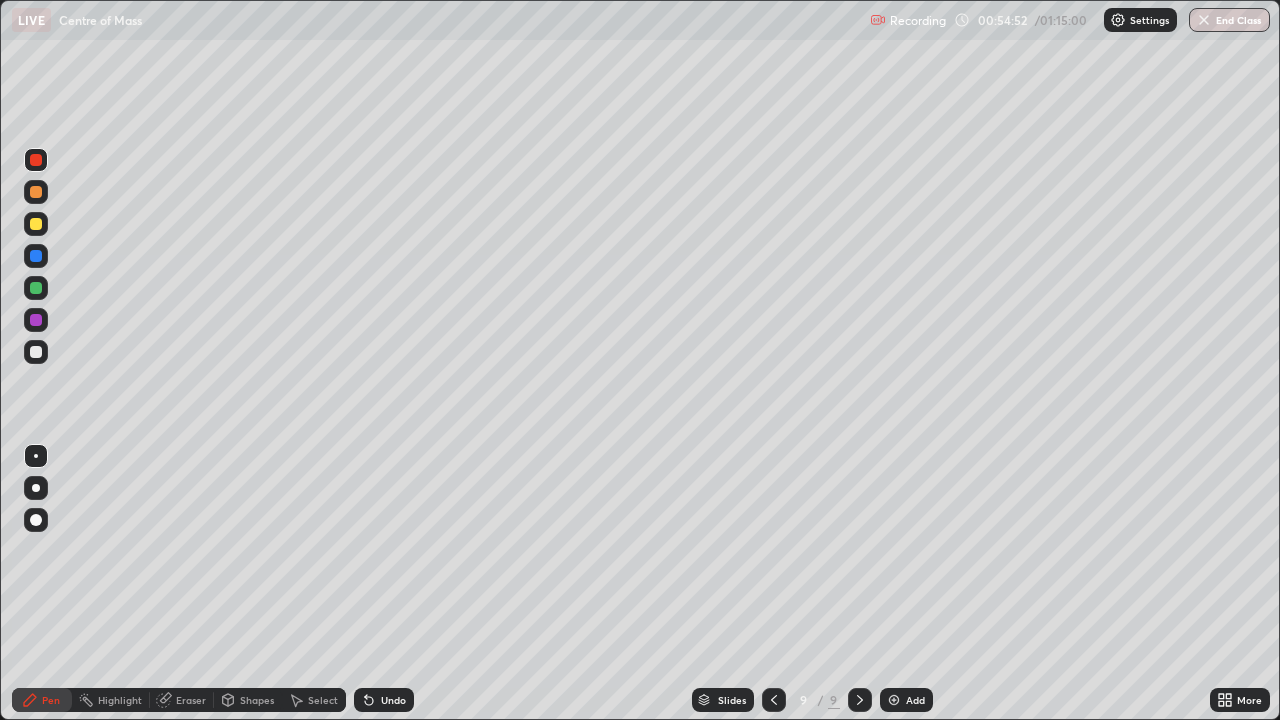 click on "Add" at bounding box center [915, 700] 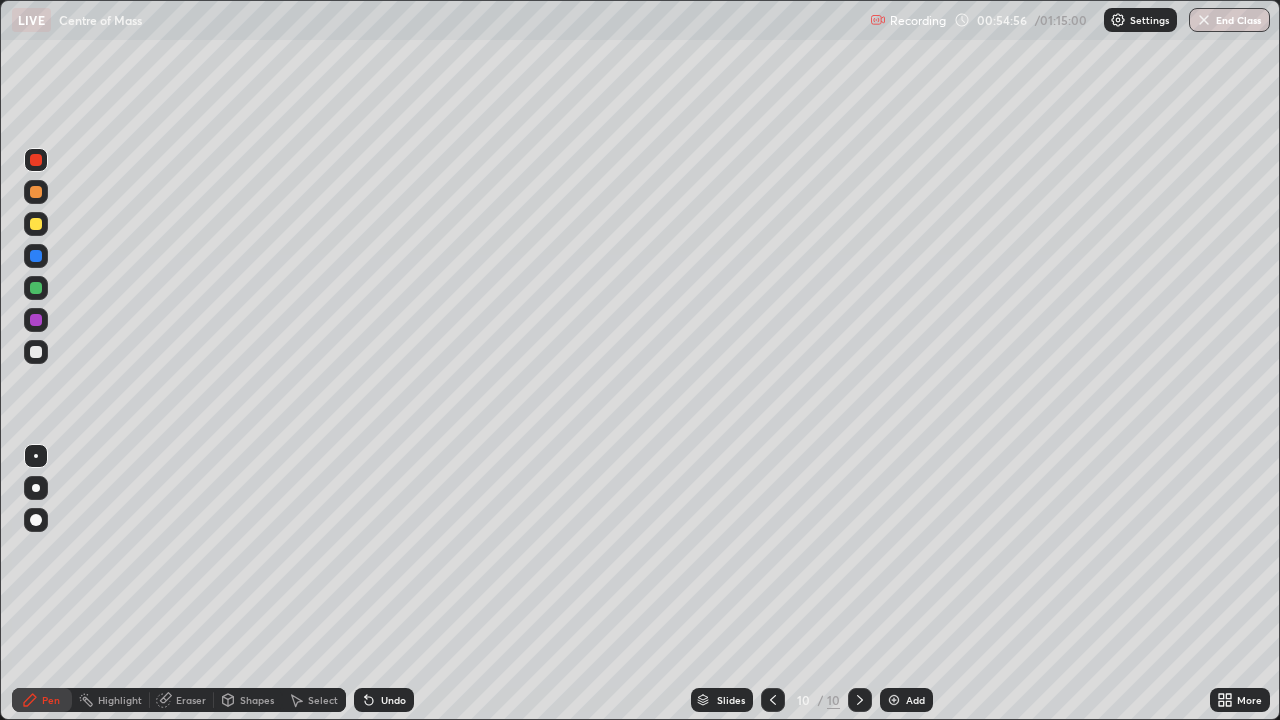 click at bounding box center (36, 192) 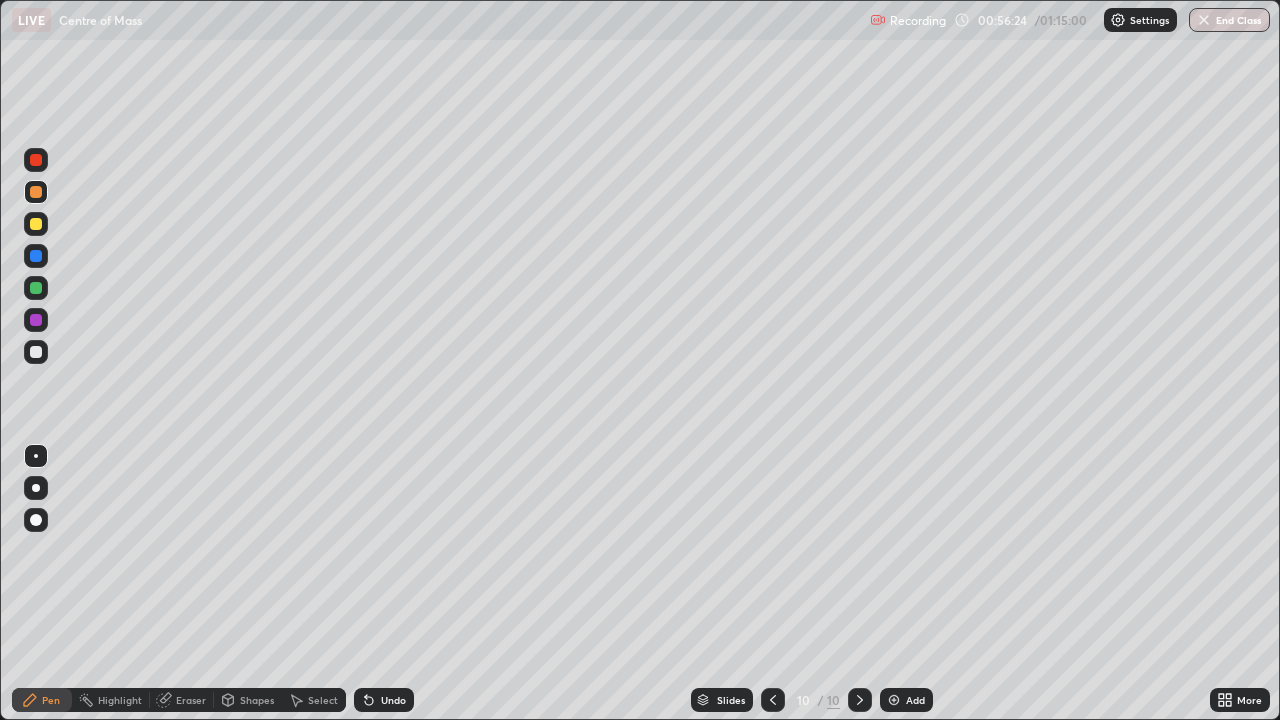 click at bounding box center [36, 224] 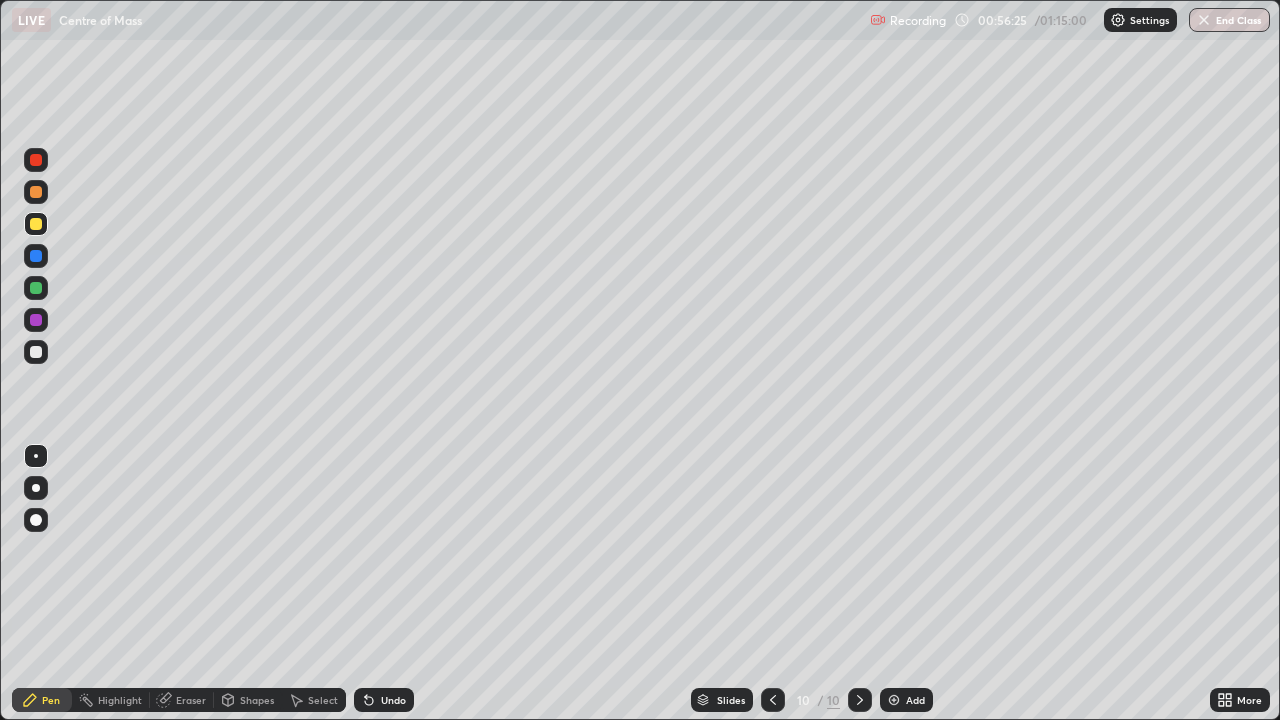 click at bounding box center (36, 352) 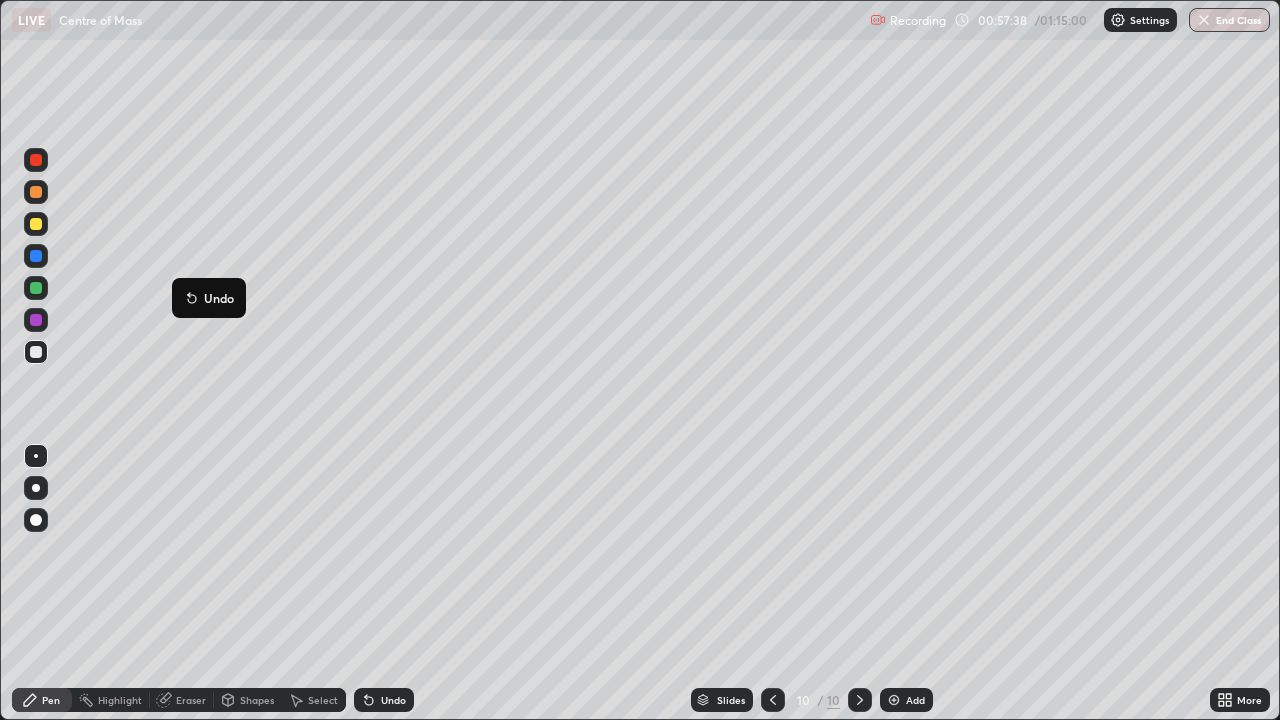 click on "Undo" at bounding box center (209, 298) 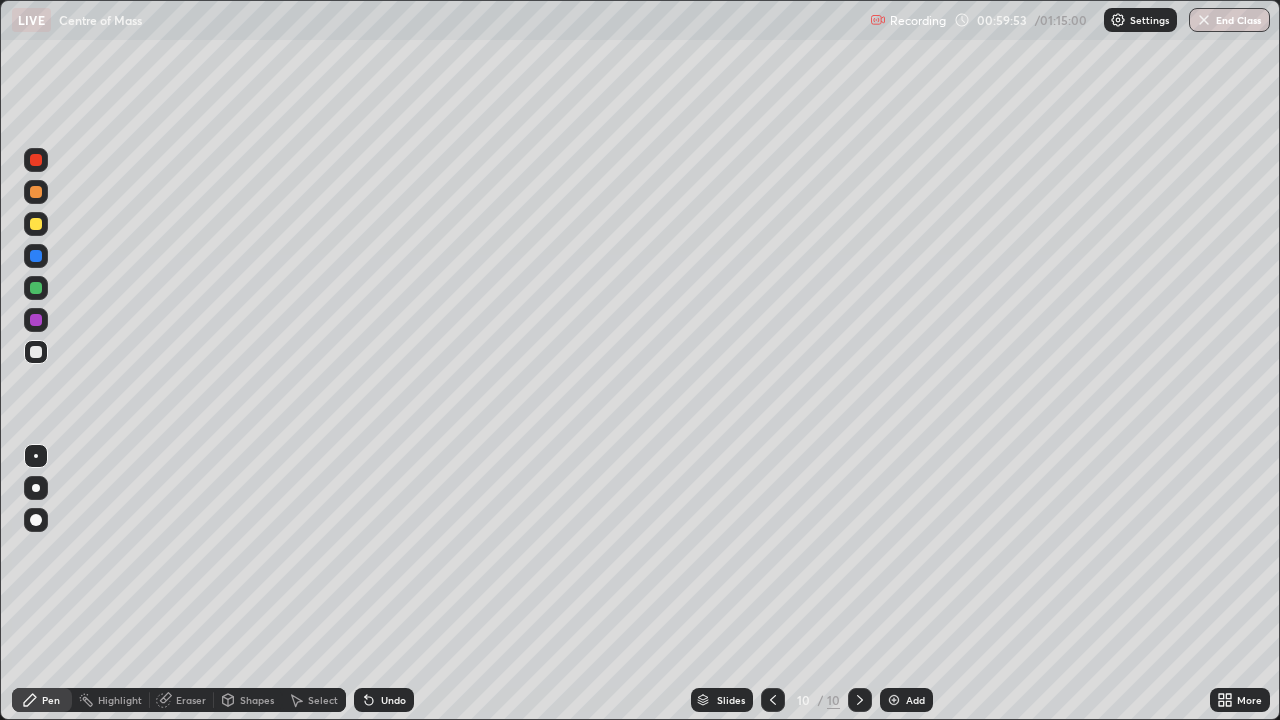 click on "Undo" at bounding box center (393, 700) 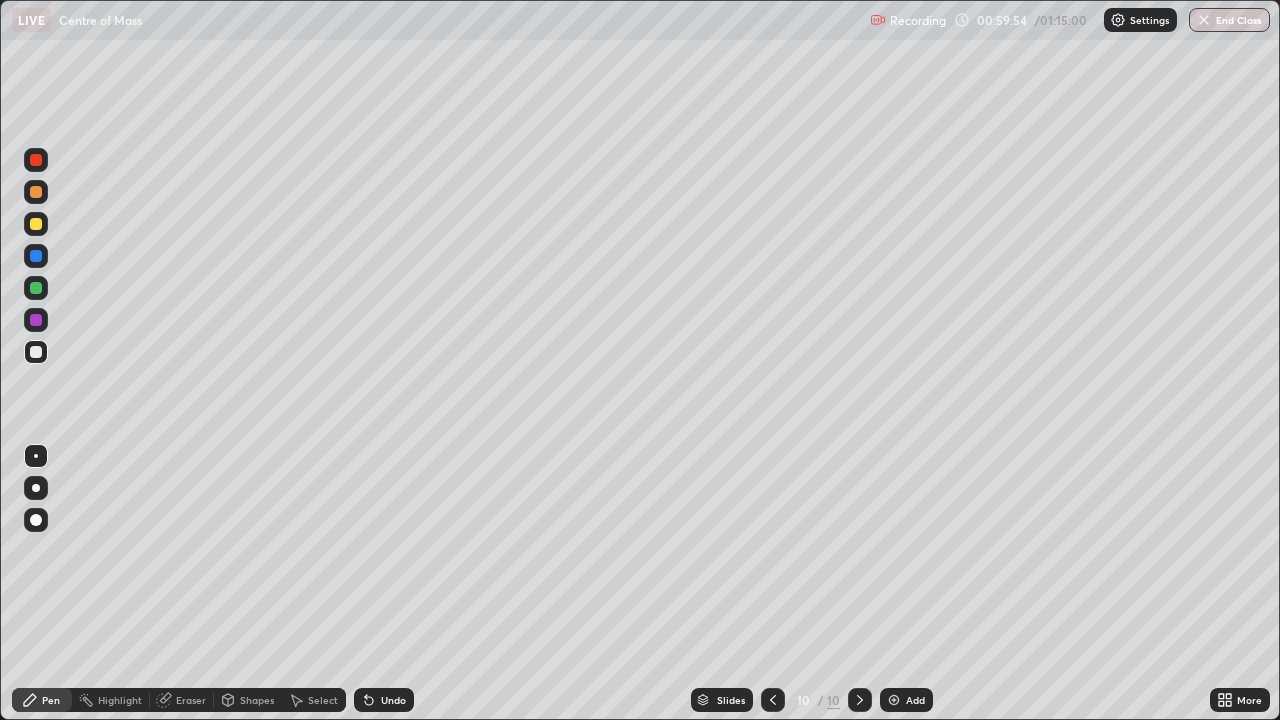click on "Undo" at bounding box center [393, 700] 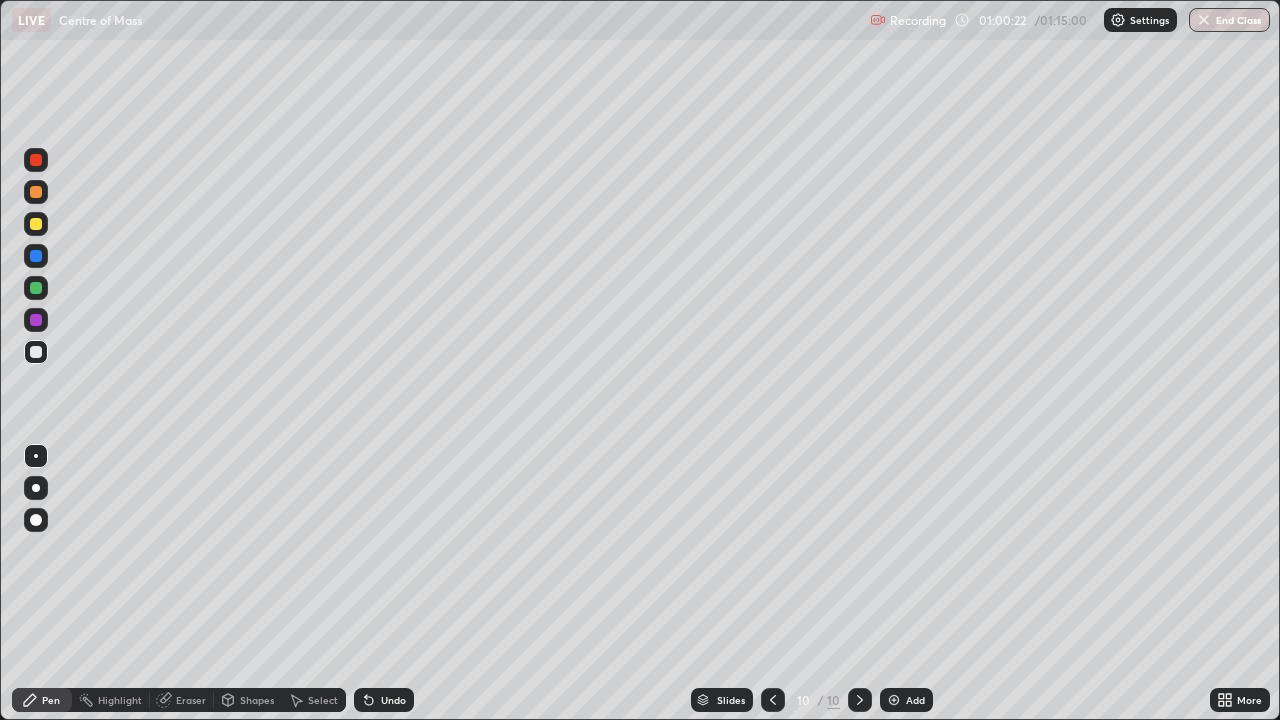 click at bounding box center (36, 320) 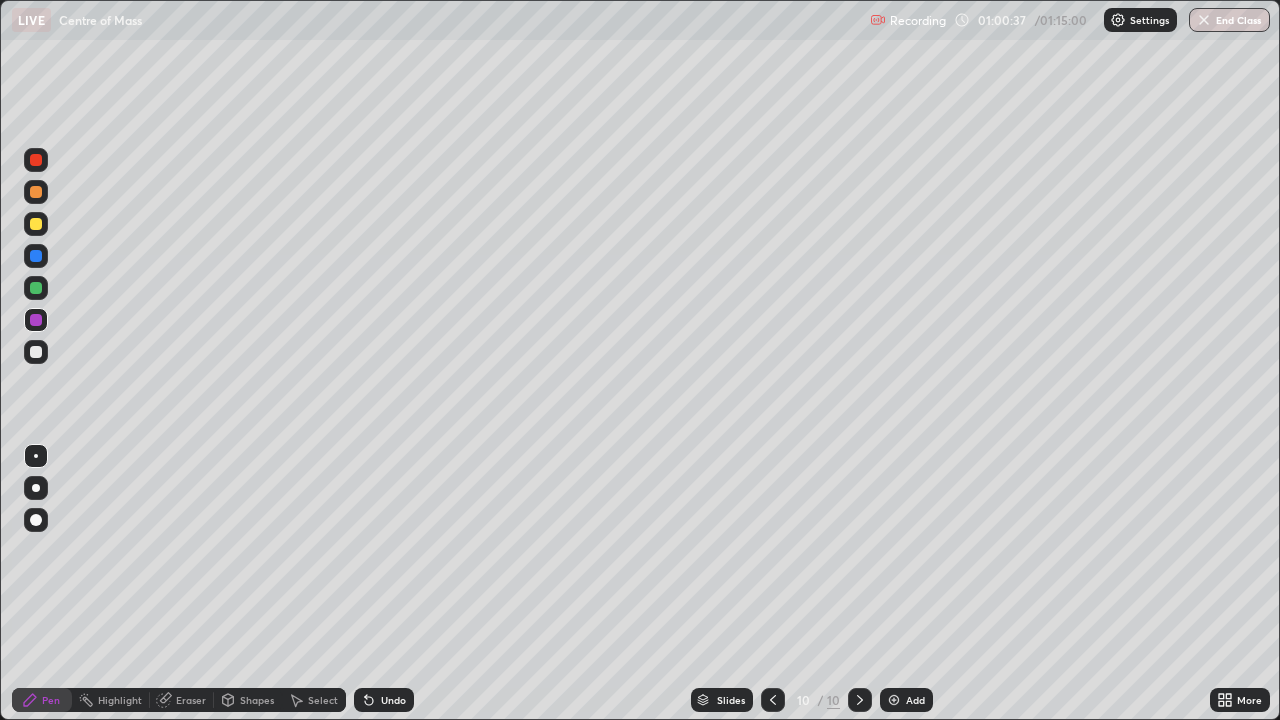 click on "Undo" at bounding box center (393, 700) 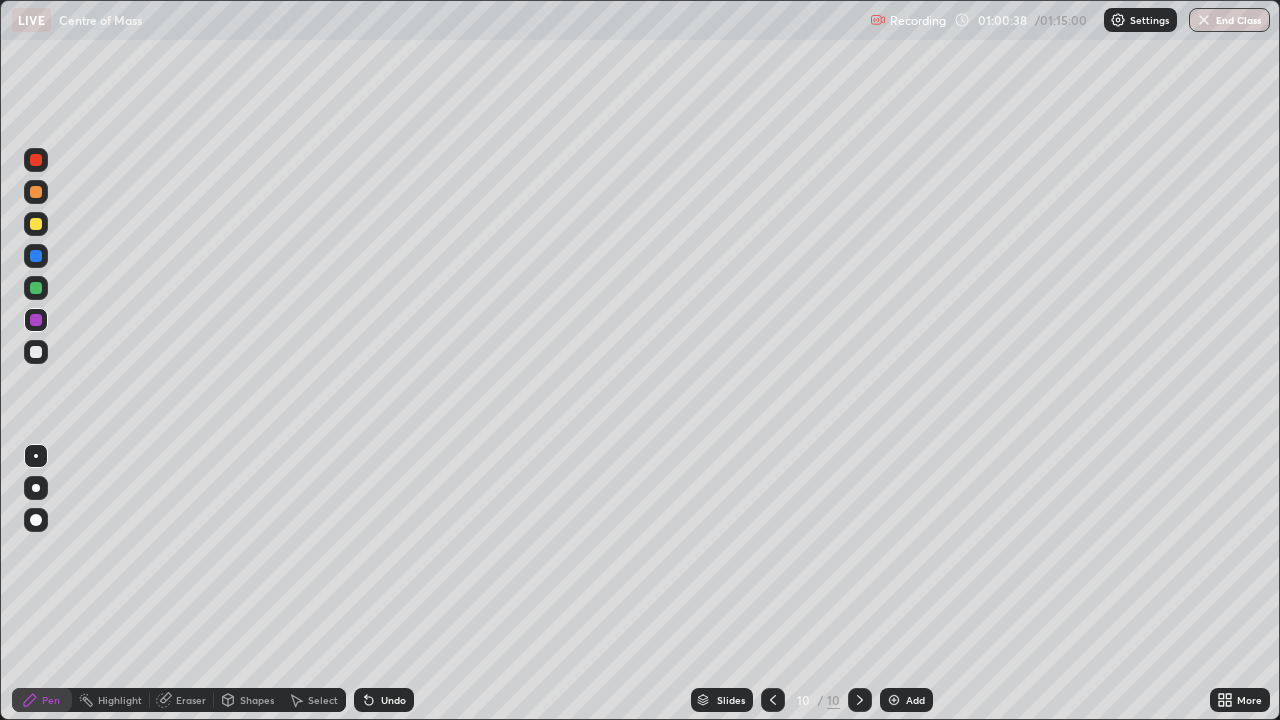 click on "Undo" at bounding box center [393, 700] 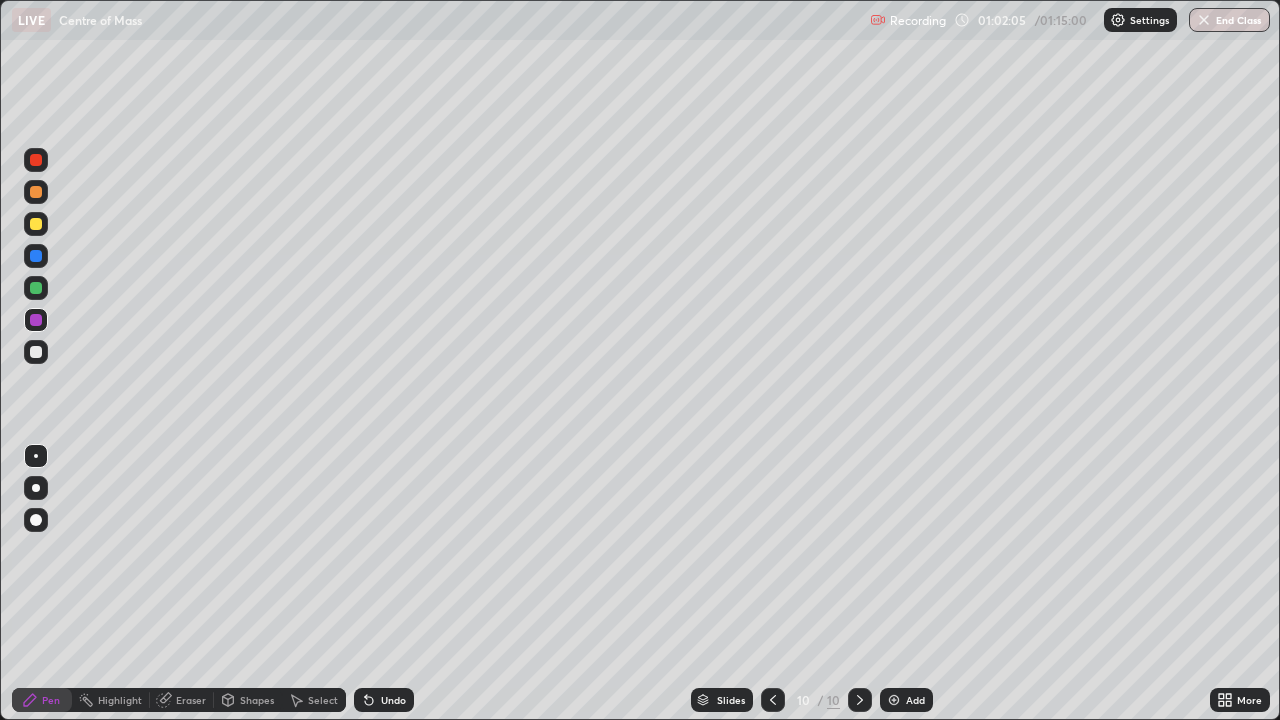click at bounding box center (894, 700) 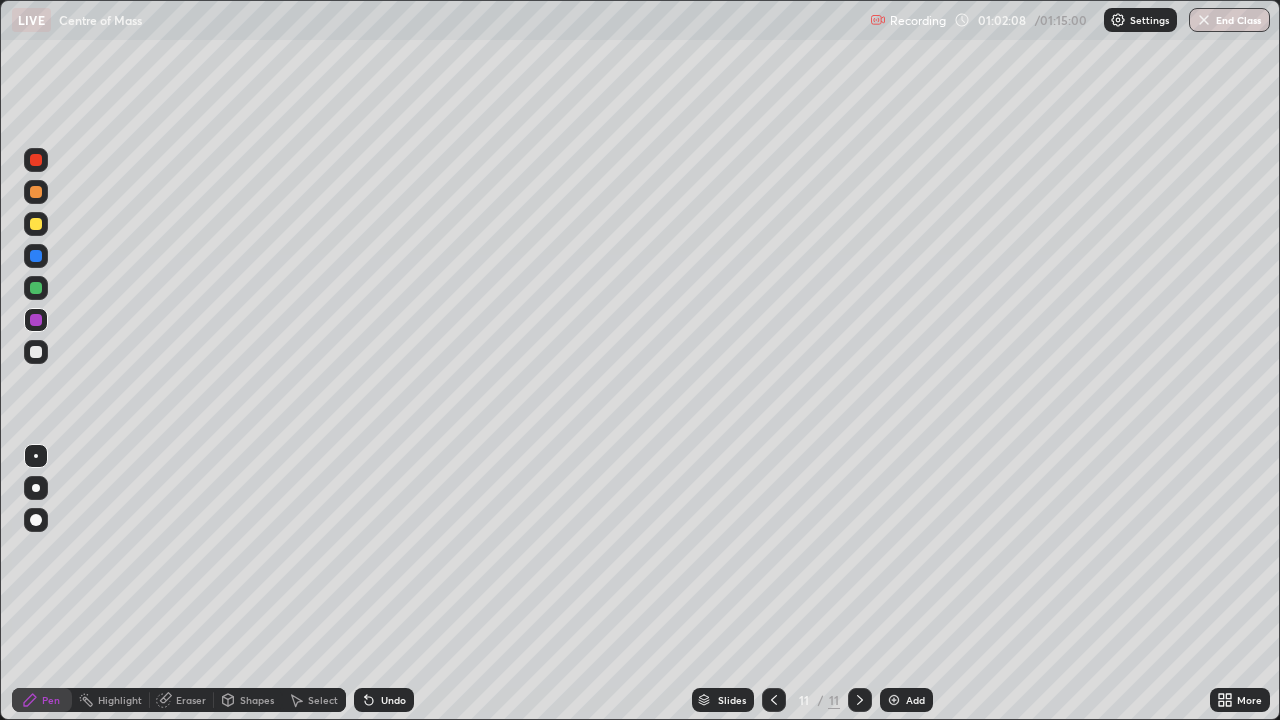click at bounding box center [36, 160] 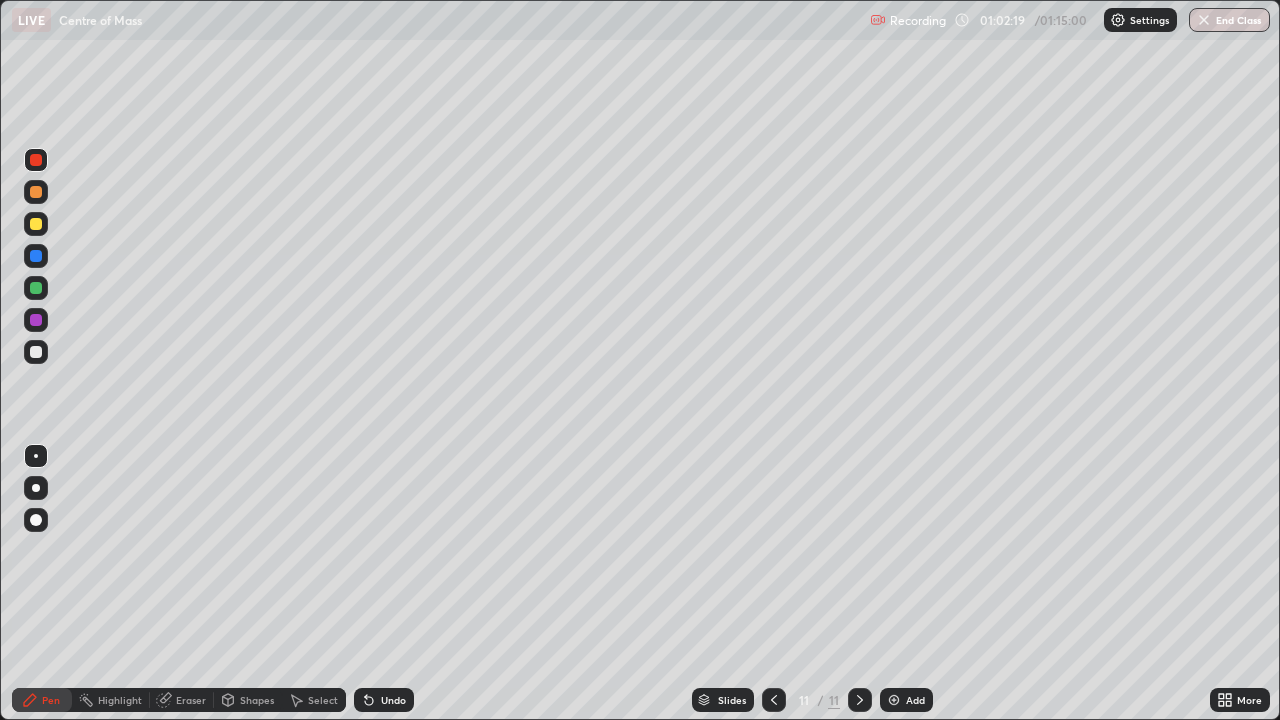 click at bounding box center (36, 224) 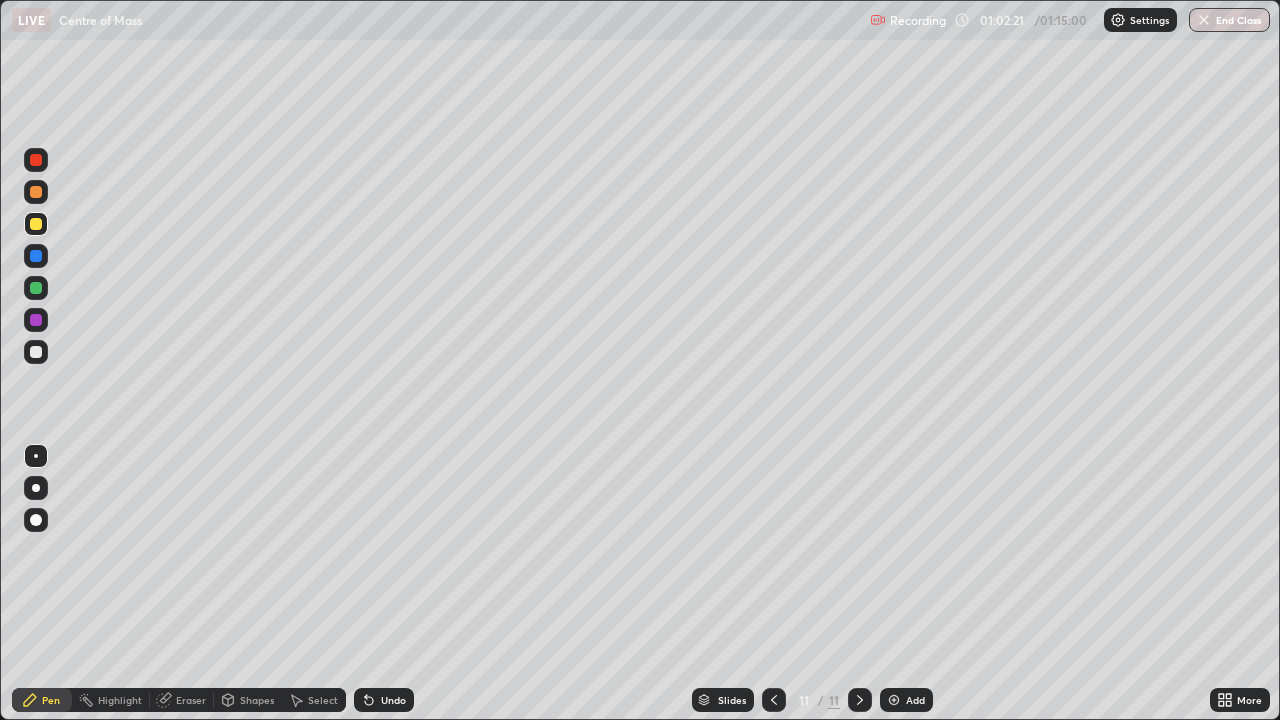 click at bounding box center (36, 192) 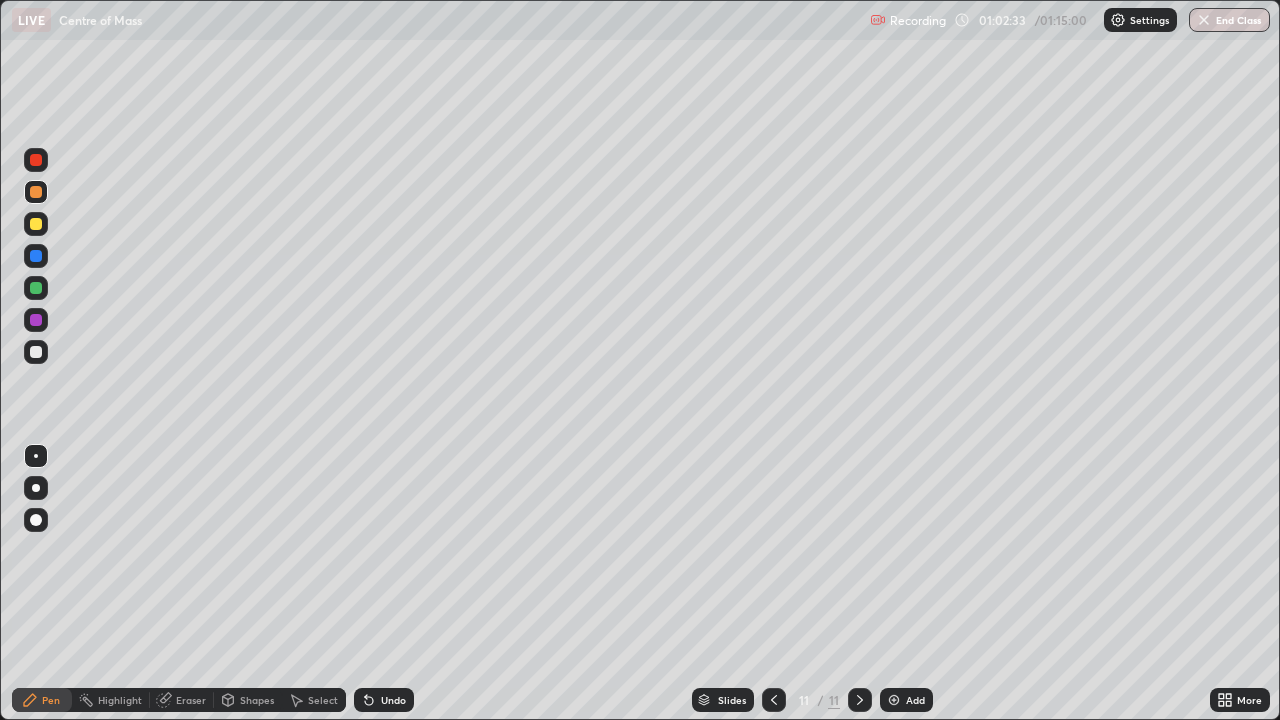 click at bounding box center (36, 288) 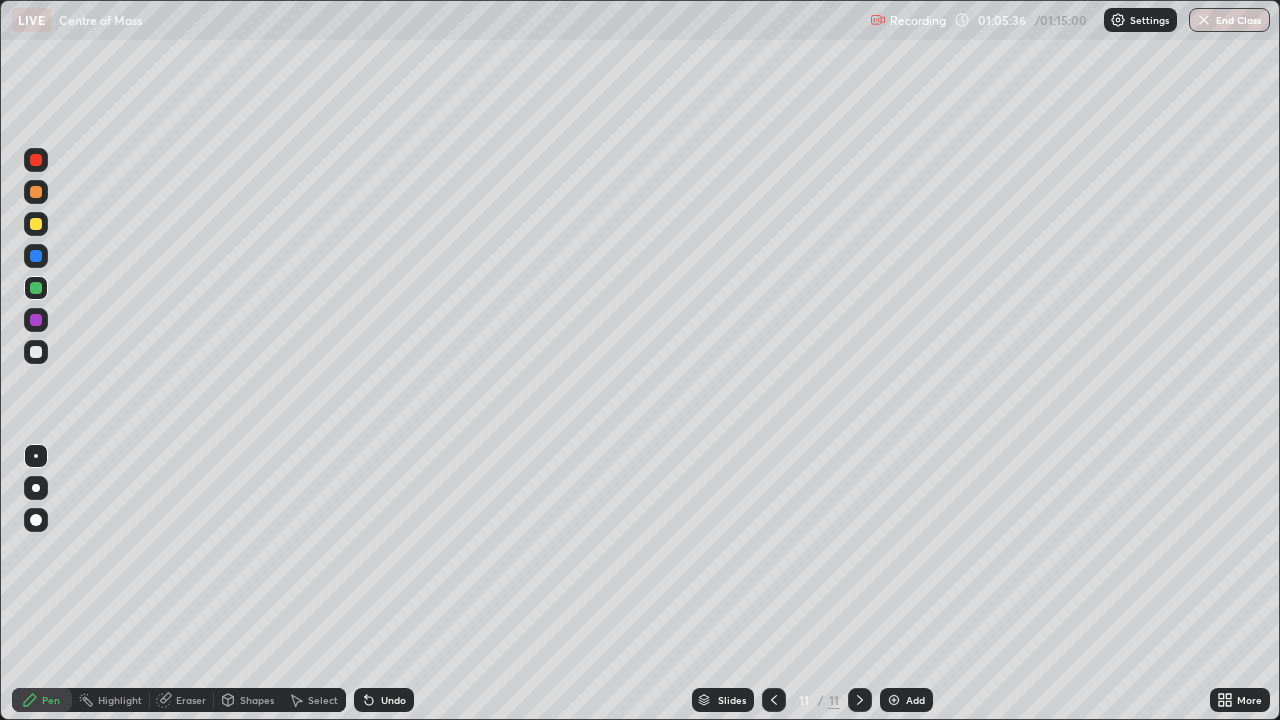 click on "End Class" at bounding box center (1229, 20) 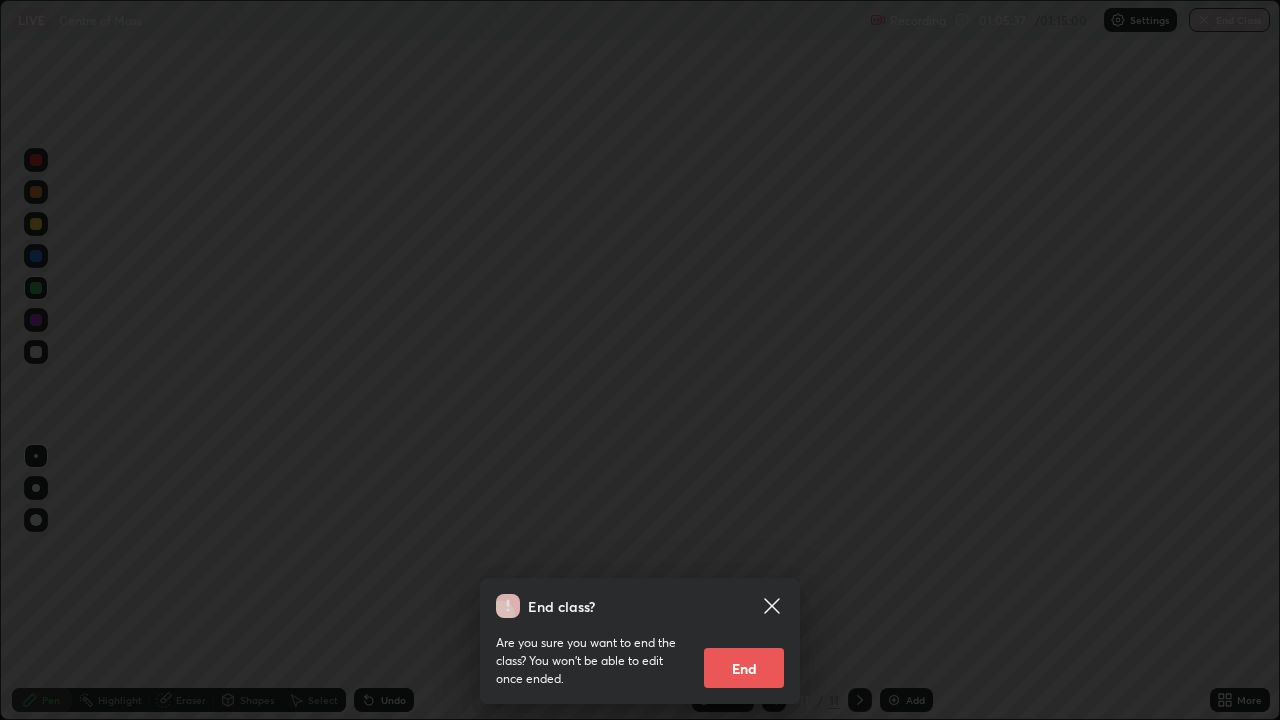 click on "End" at bounding box center [744, 668] 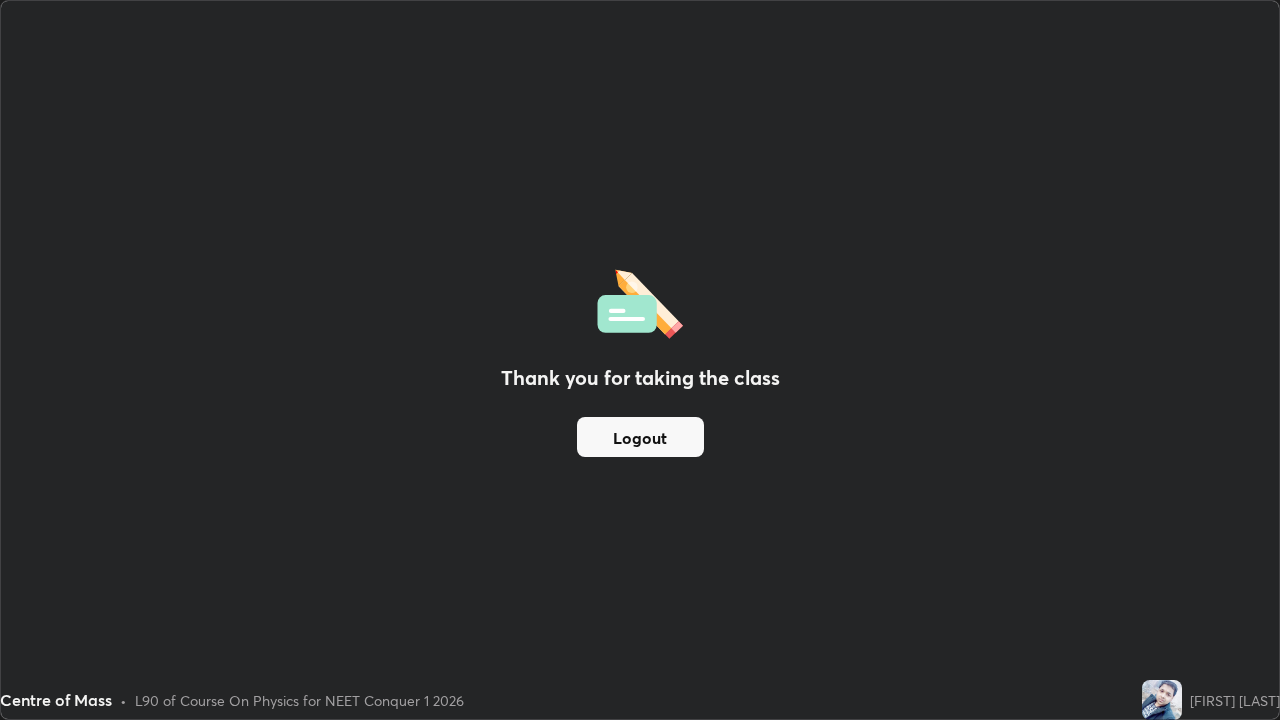 click on "Thank you for taking the class Logout" at bounding box center [640, 360] 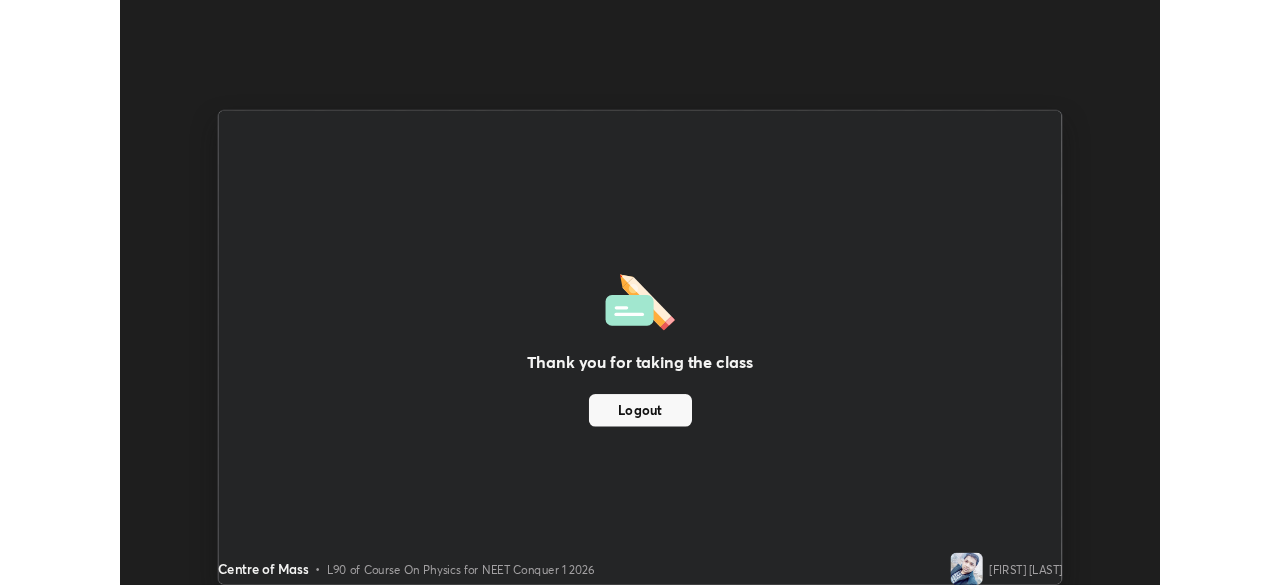 scroll, scrollTop: 585, scrollLeft: 1280, axis: both 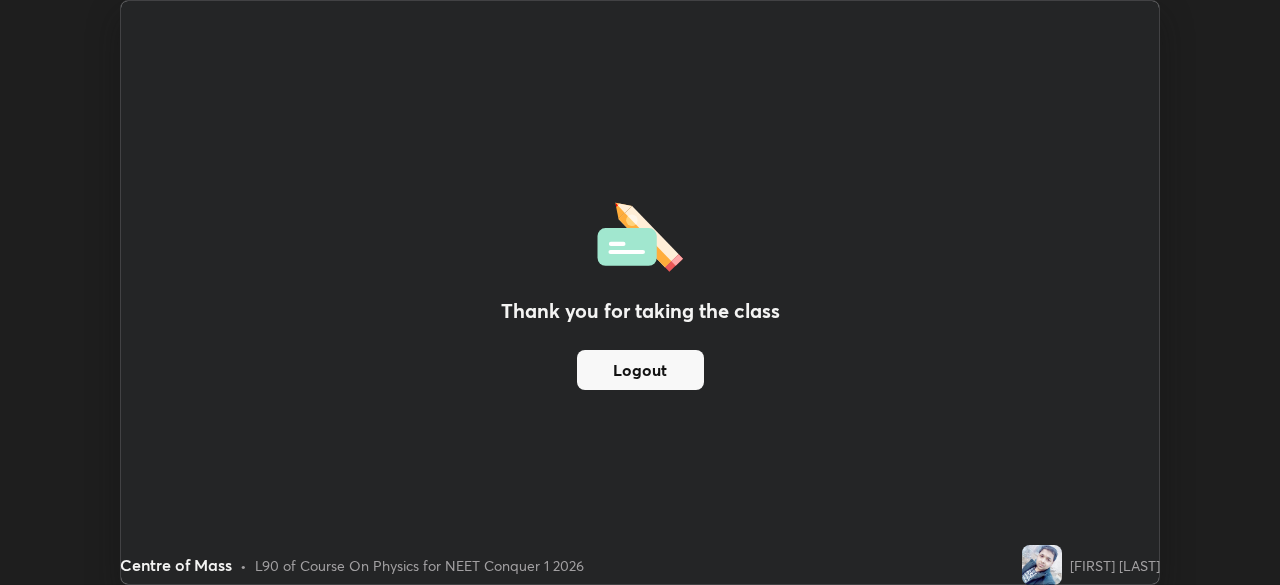 click on "[FIRST] [LAST]" at bounding box center (1115, 565) 